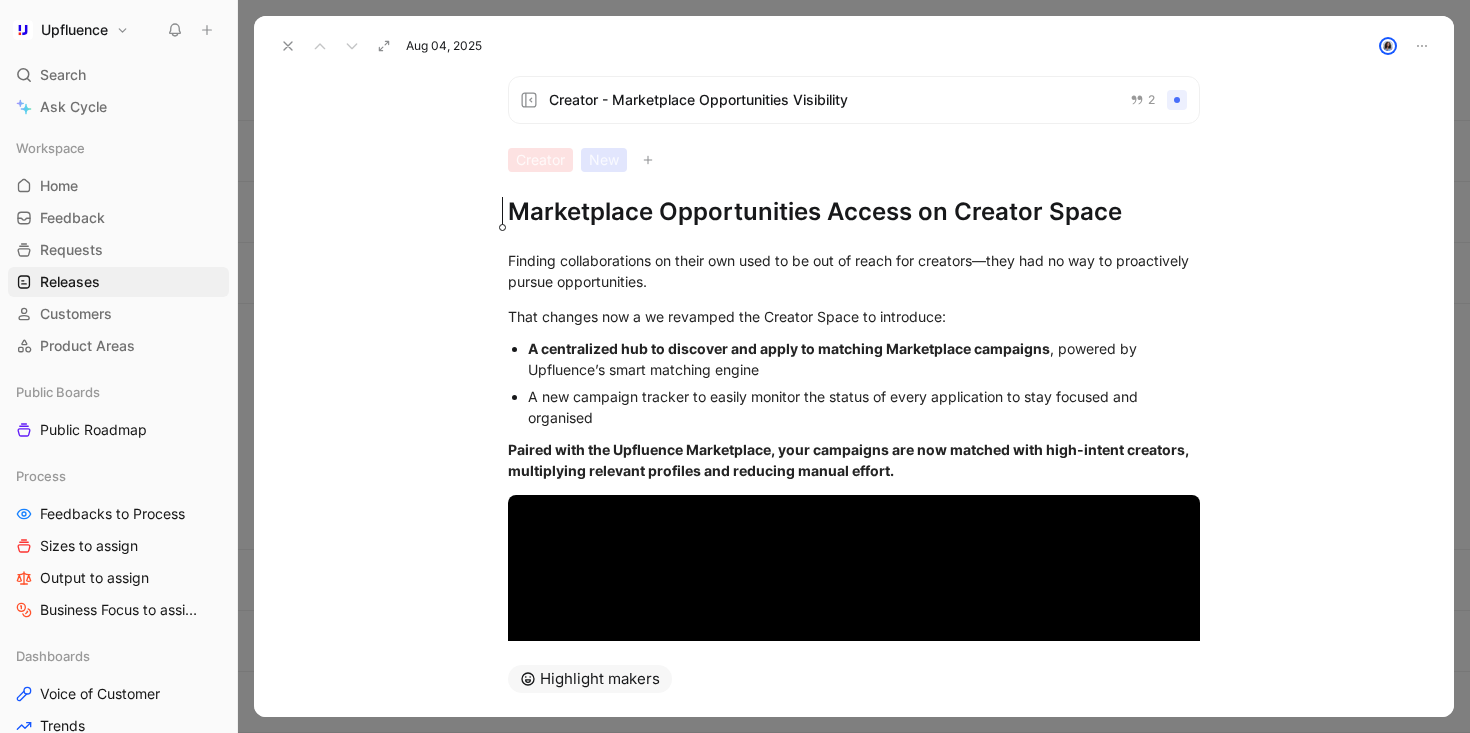 scroll, scrollTop: 0, scrollLeft: 0, axis: both 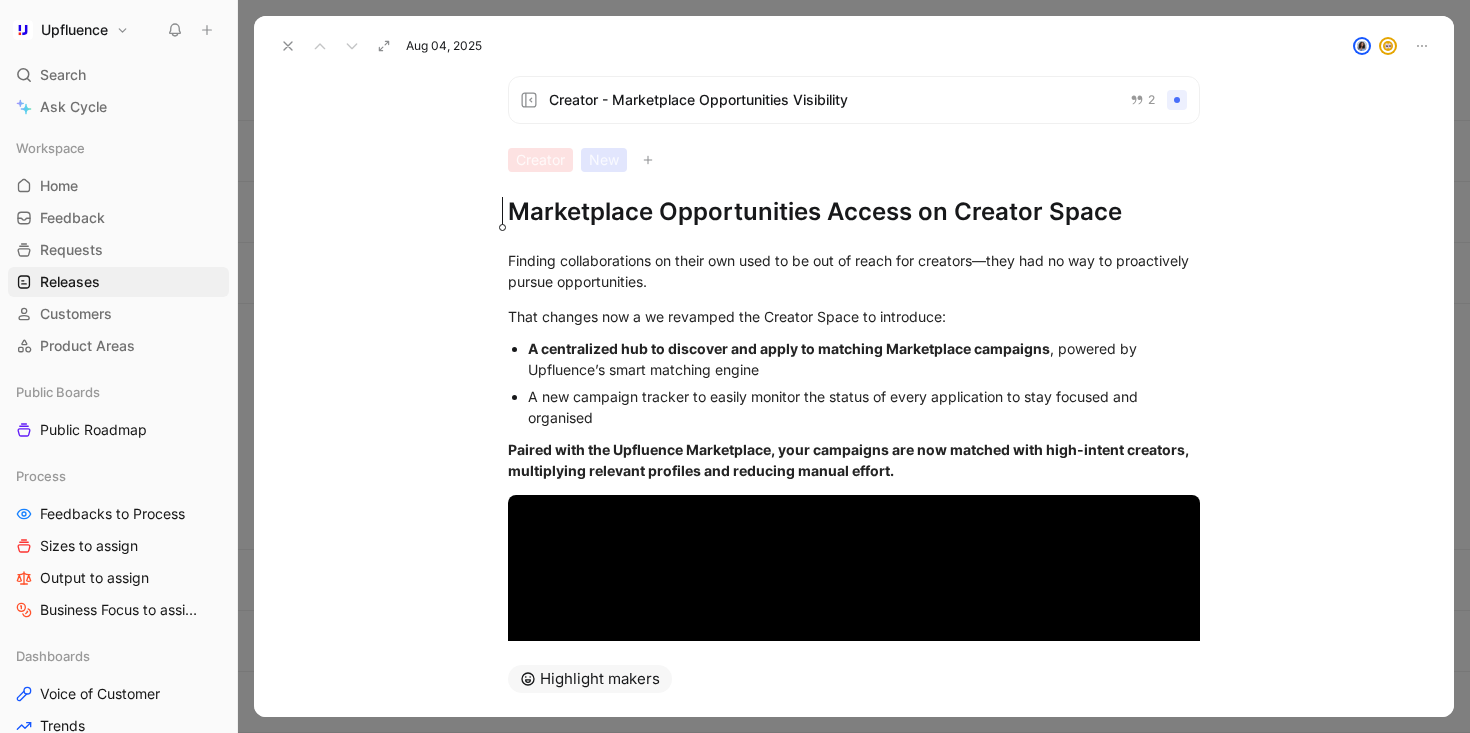click 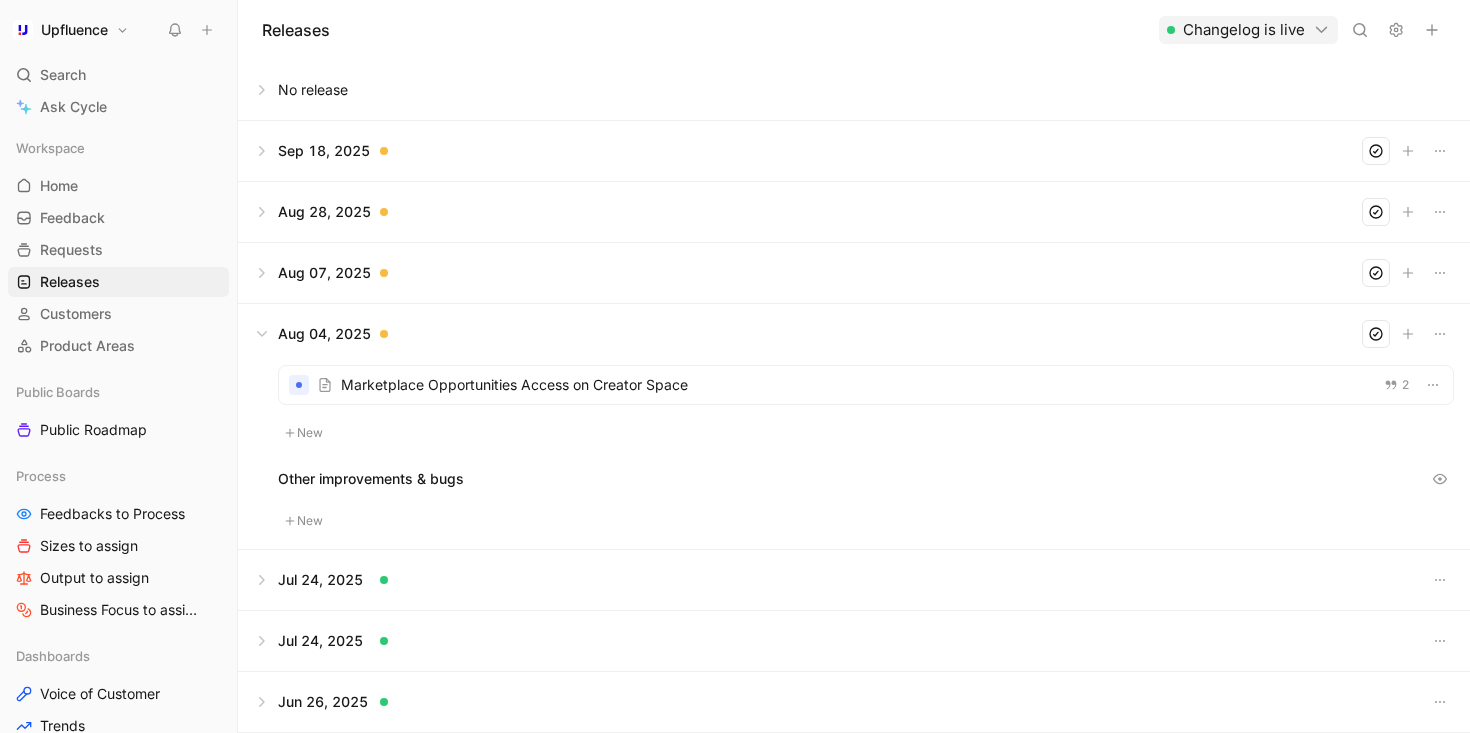 click at bounding box center (854, 273) 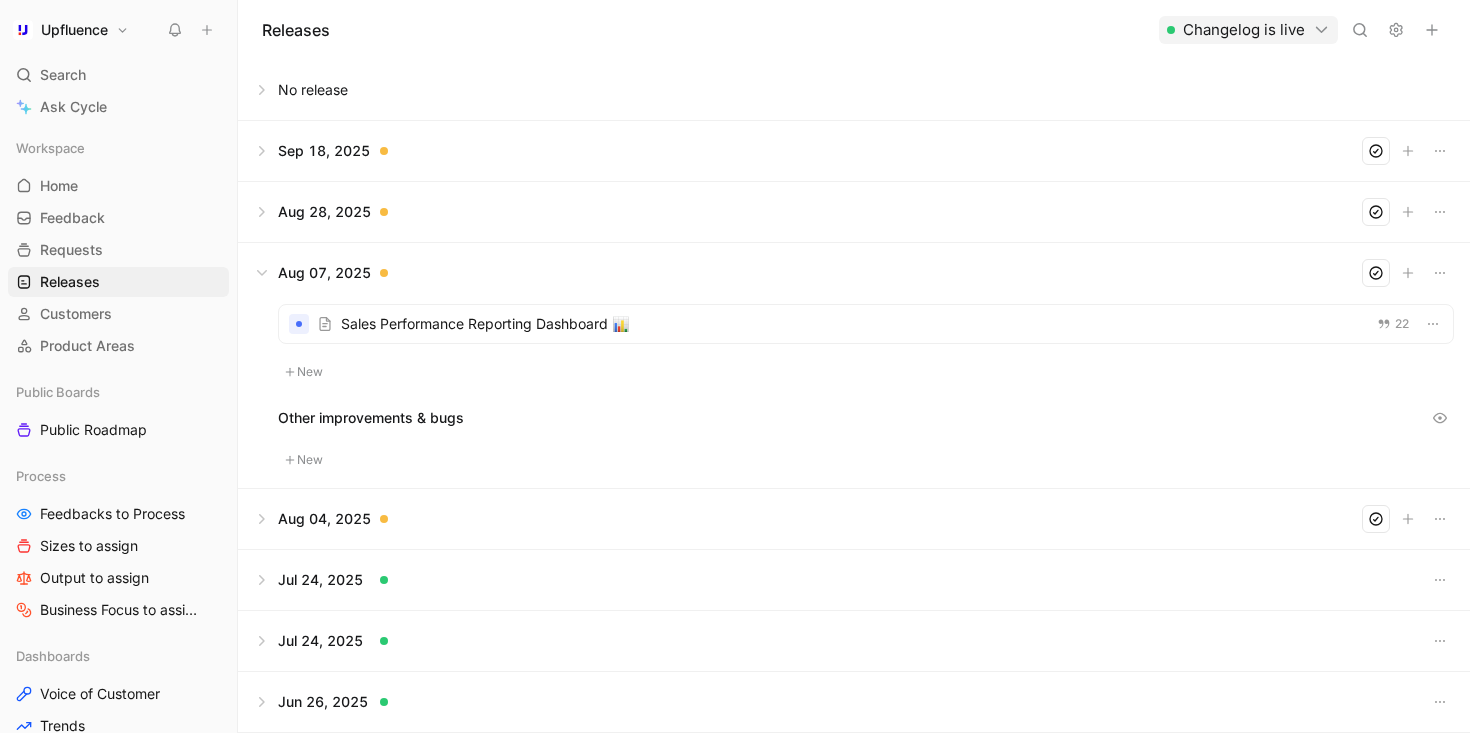 click at bounding box center [854, 273] 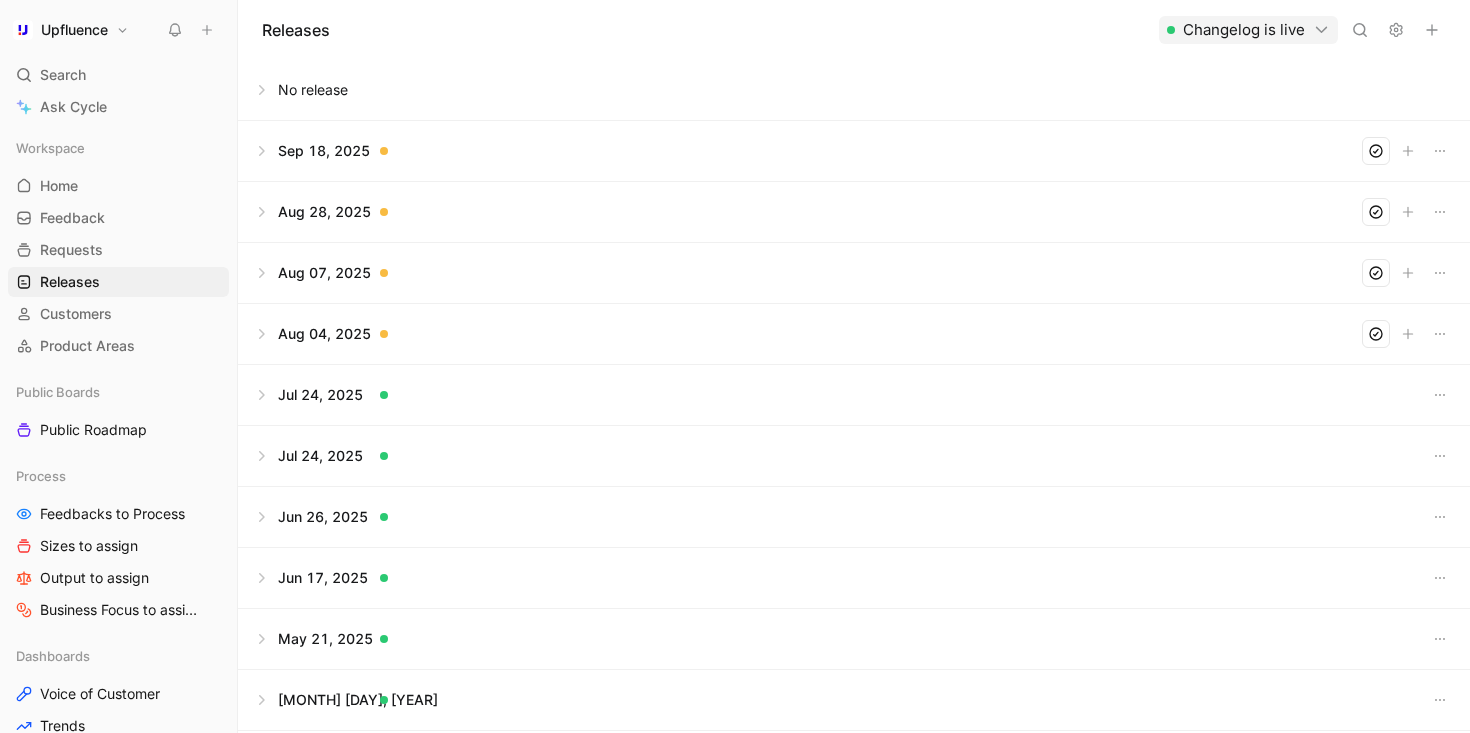 click at bounding box center (854, 212) 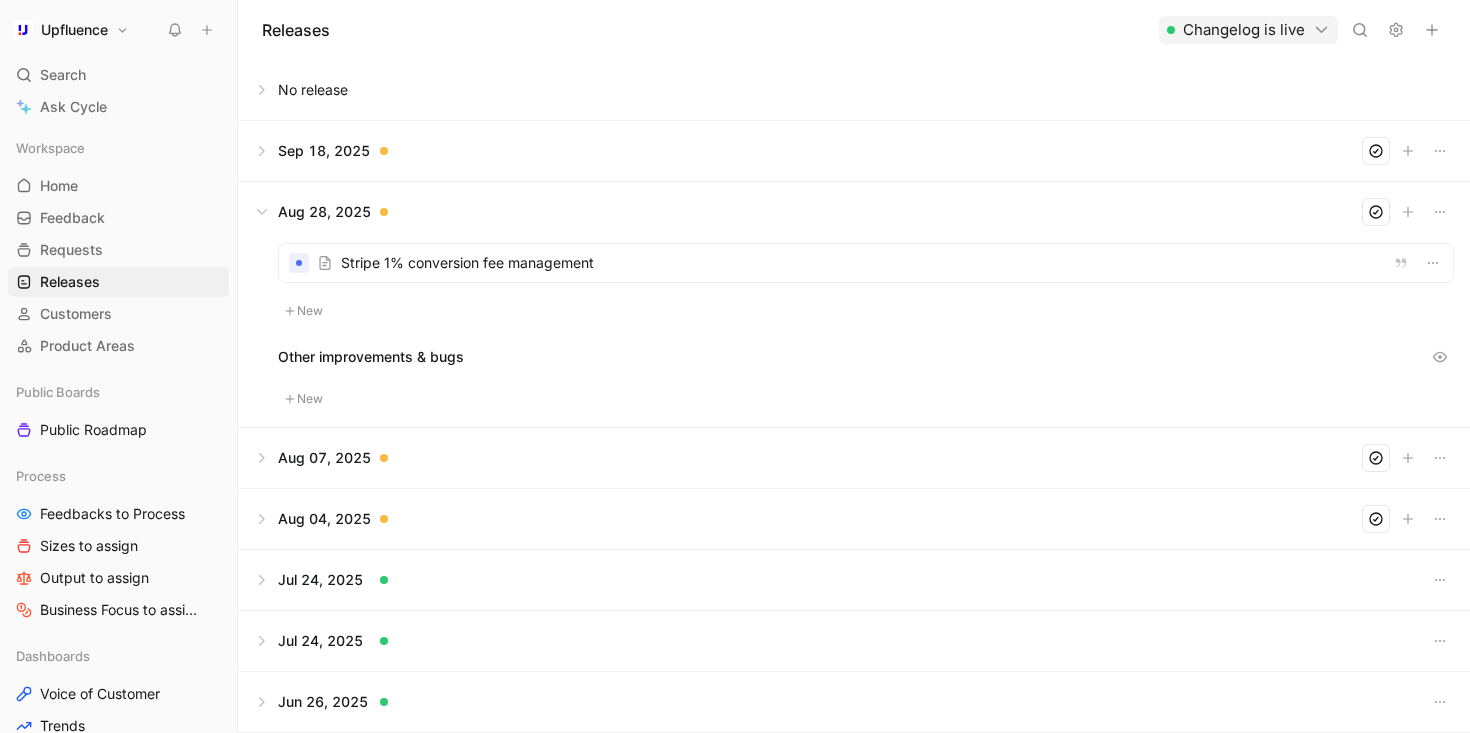 click at bounding box center [854, 212] 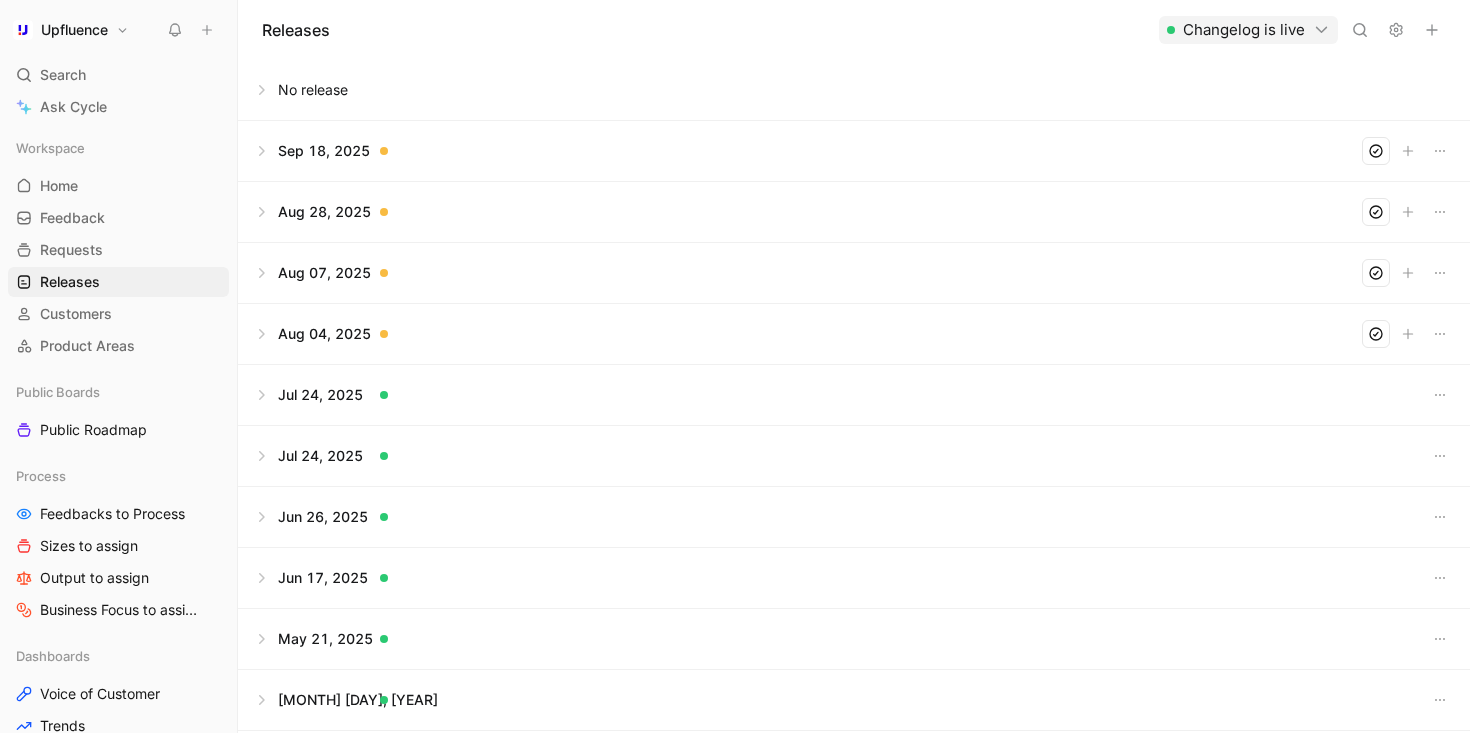 click at bounding box center [854, 151] 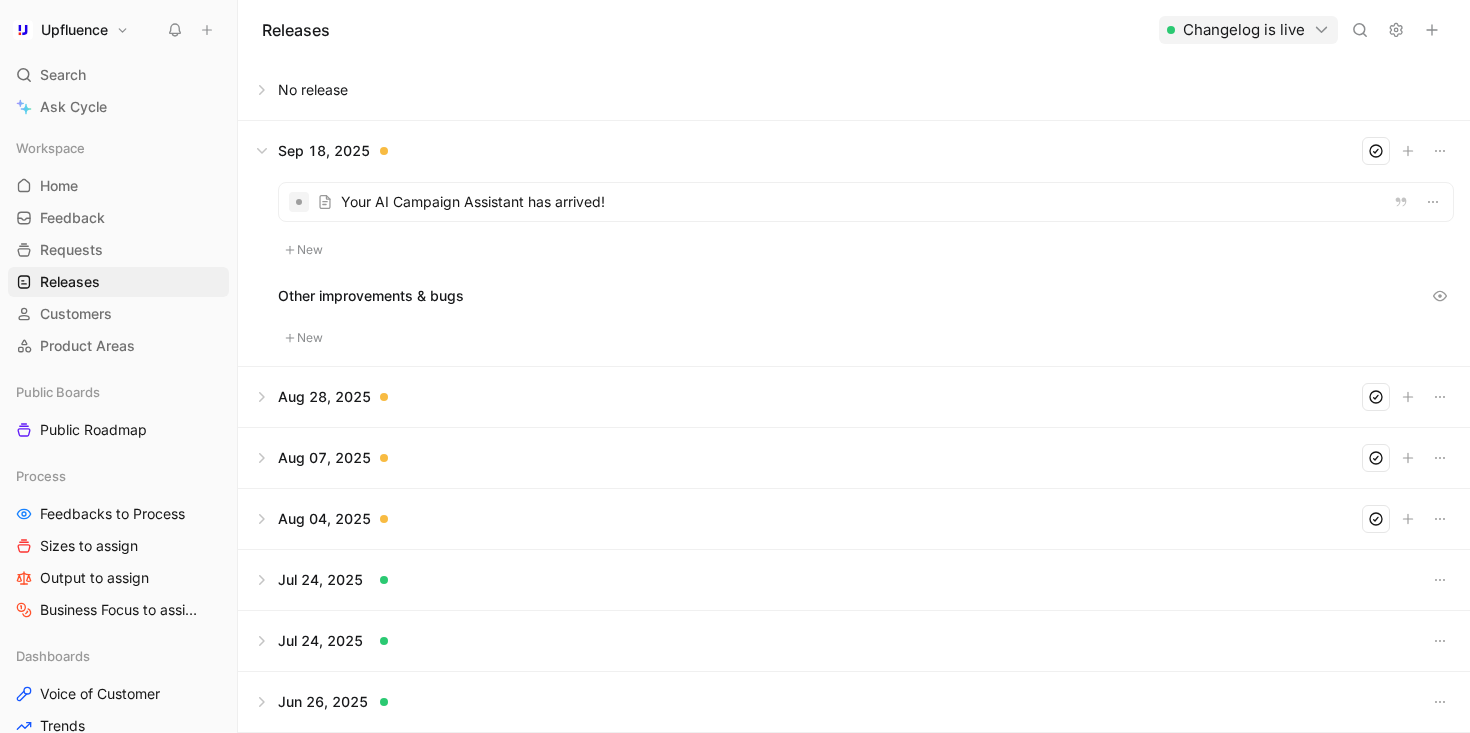 scroll, scrollTop: 167, scrollLeft: 0, axis: vertical 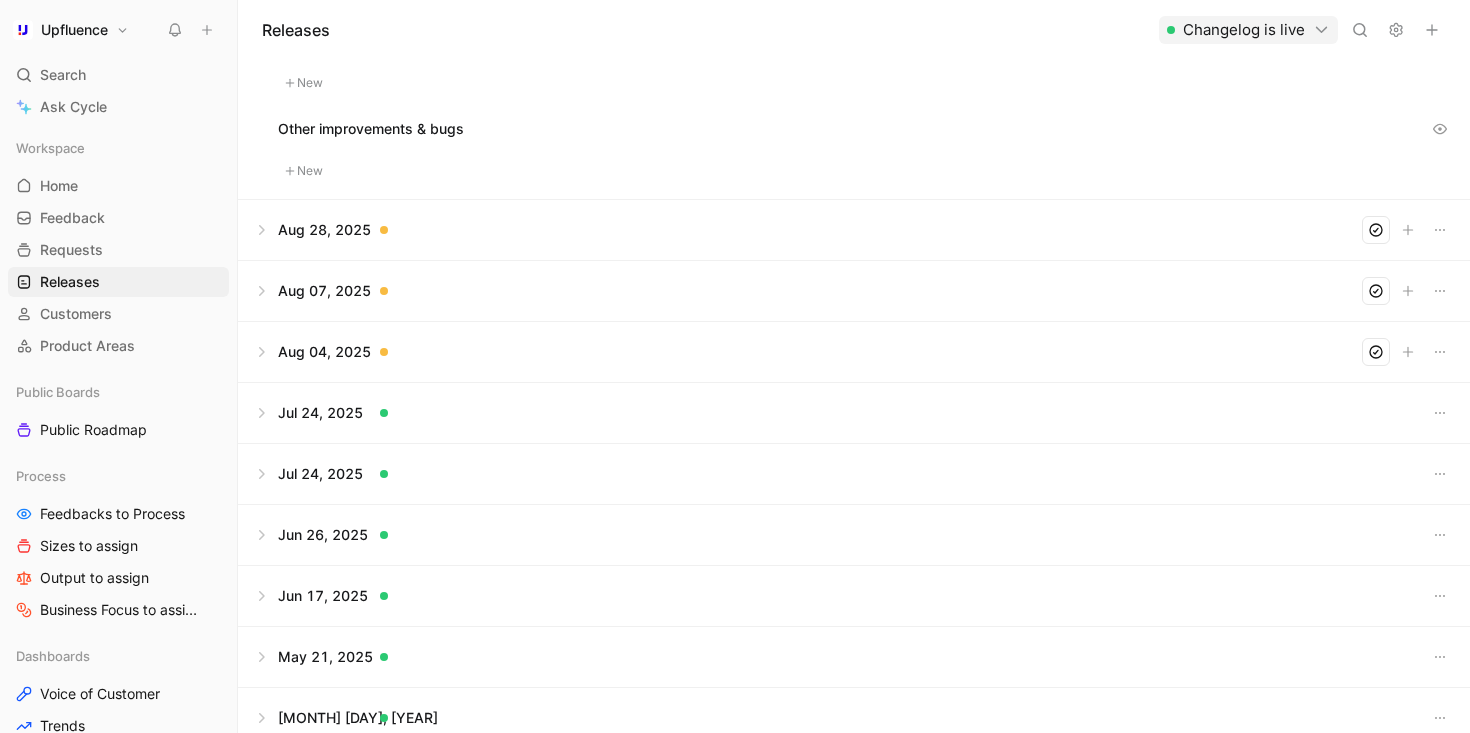 click at bounding box center [854, 352] 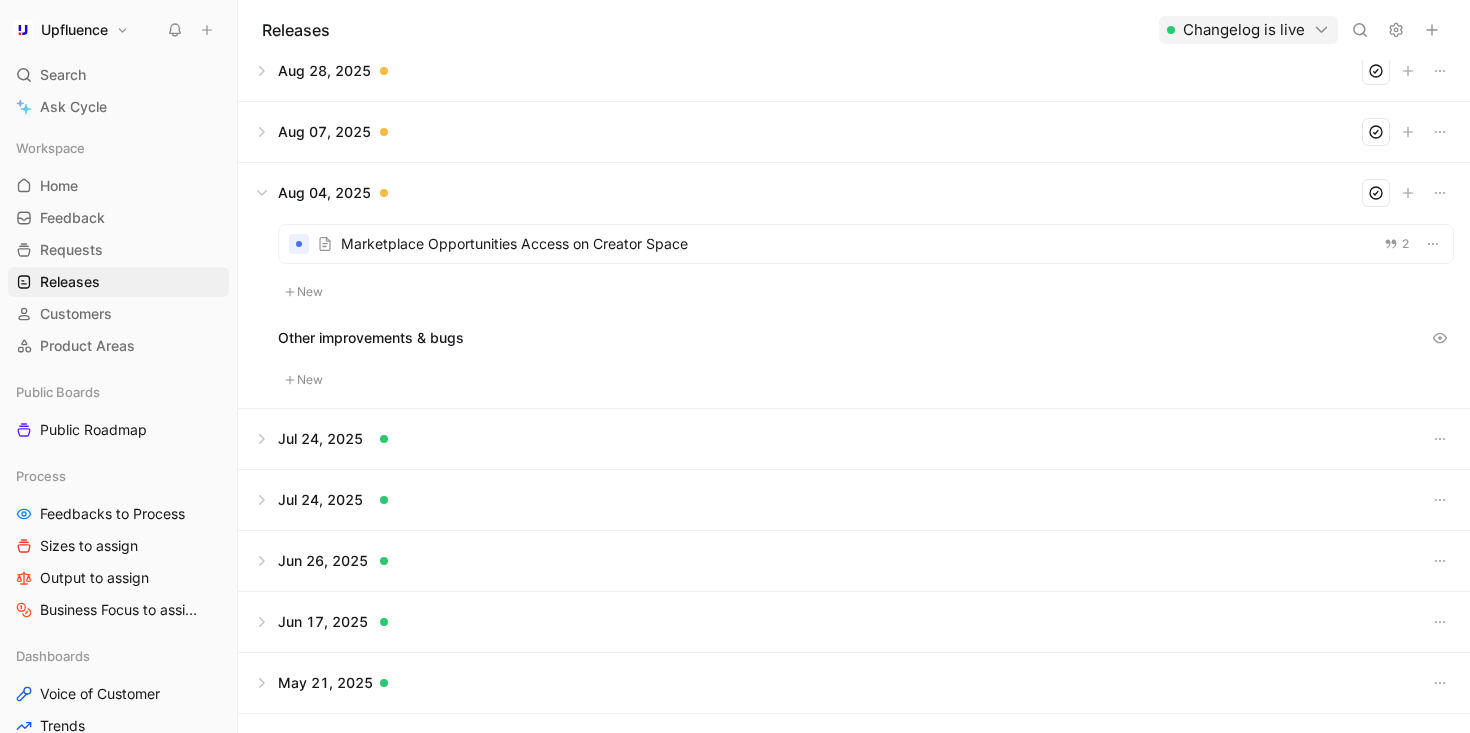 scroll, scrollTop: 98, scrollLeft: 0, axis: vertical 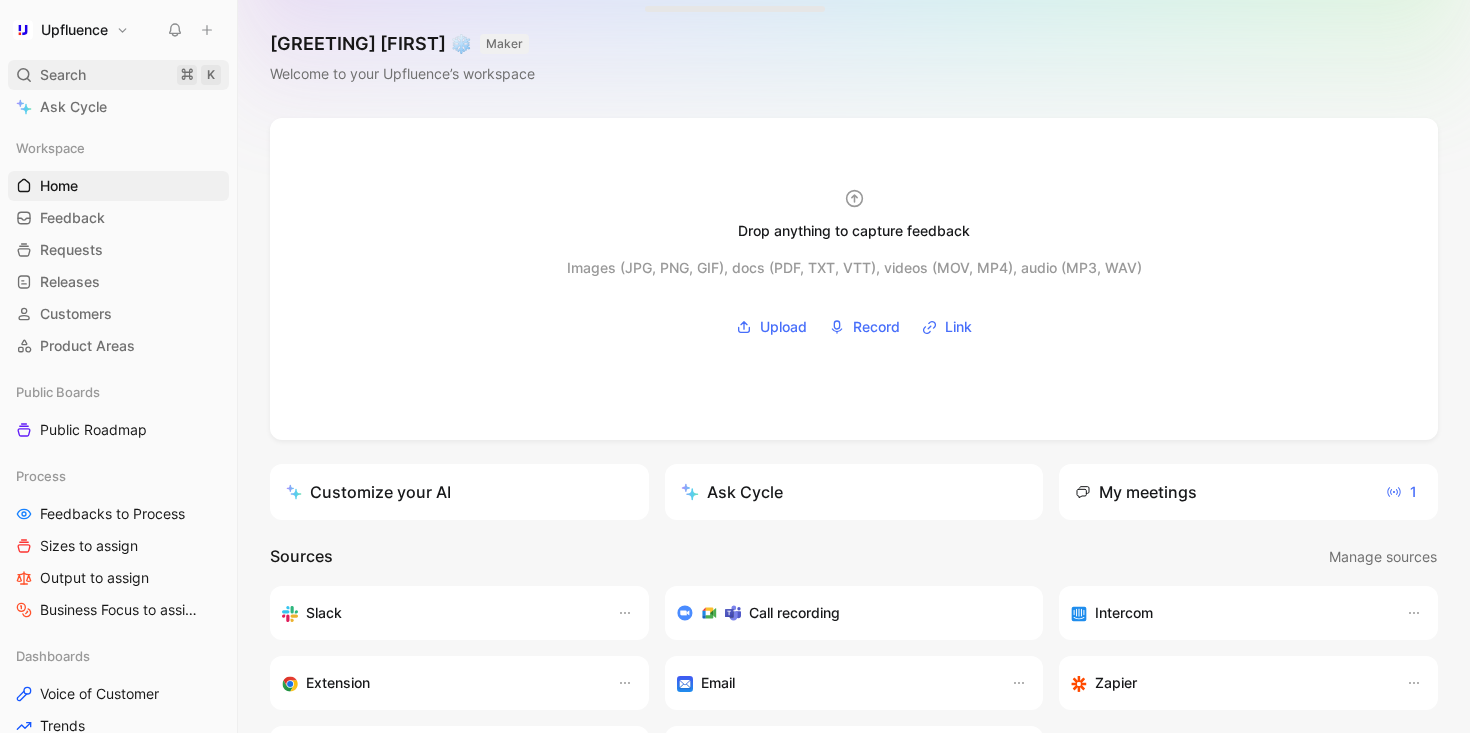 click on "Search ⌘ K" at bounding box center [118, 75] 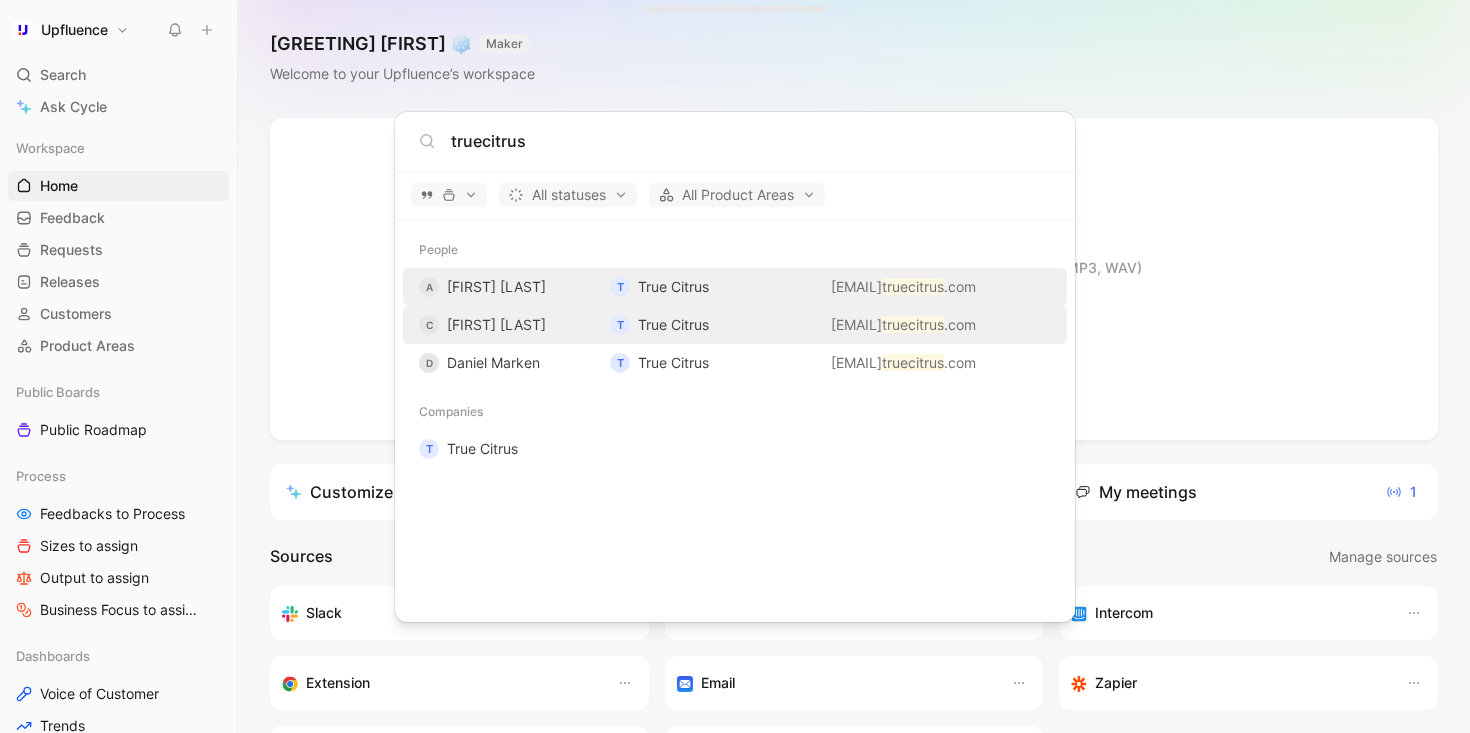type on "truecitrus" 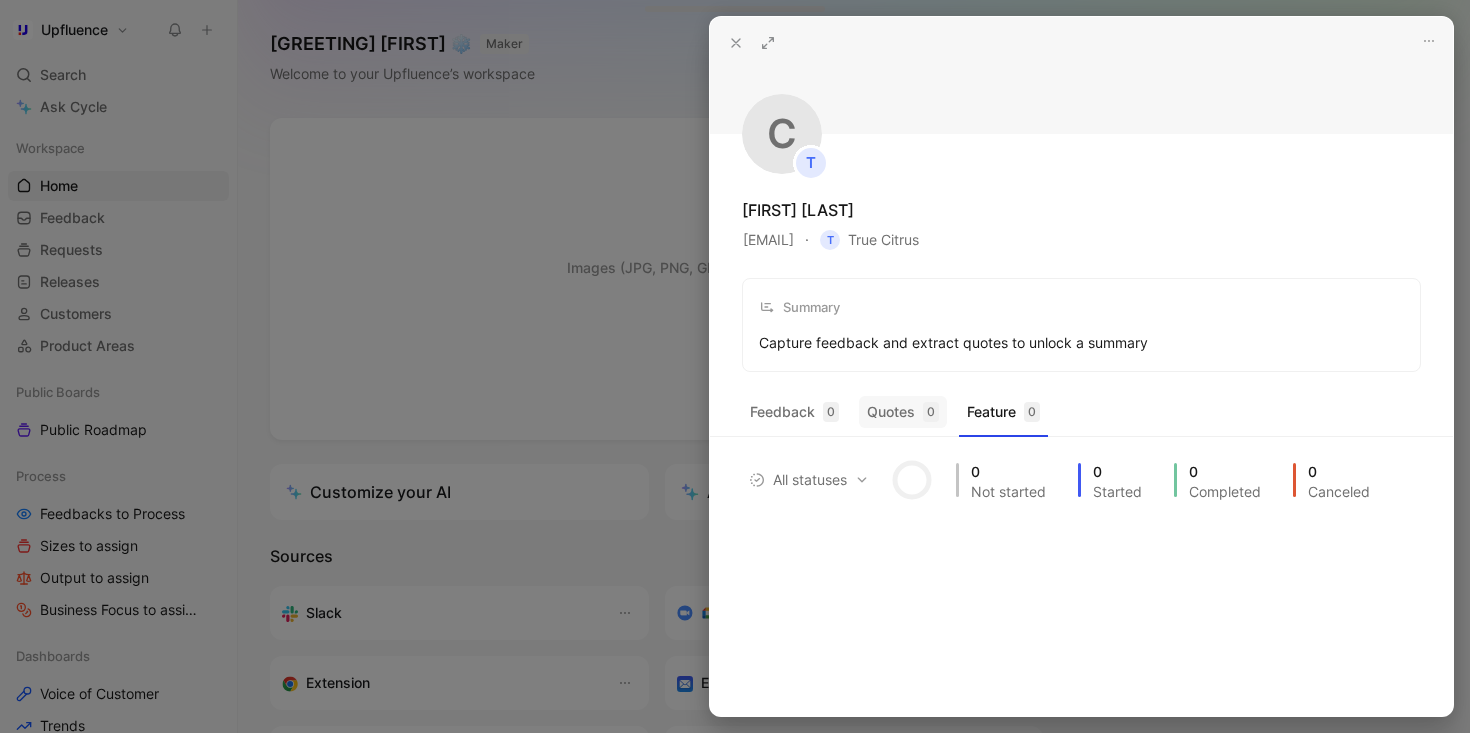 click on "Quotes 0" at bounding box center (903, 412) 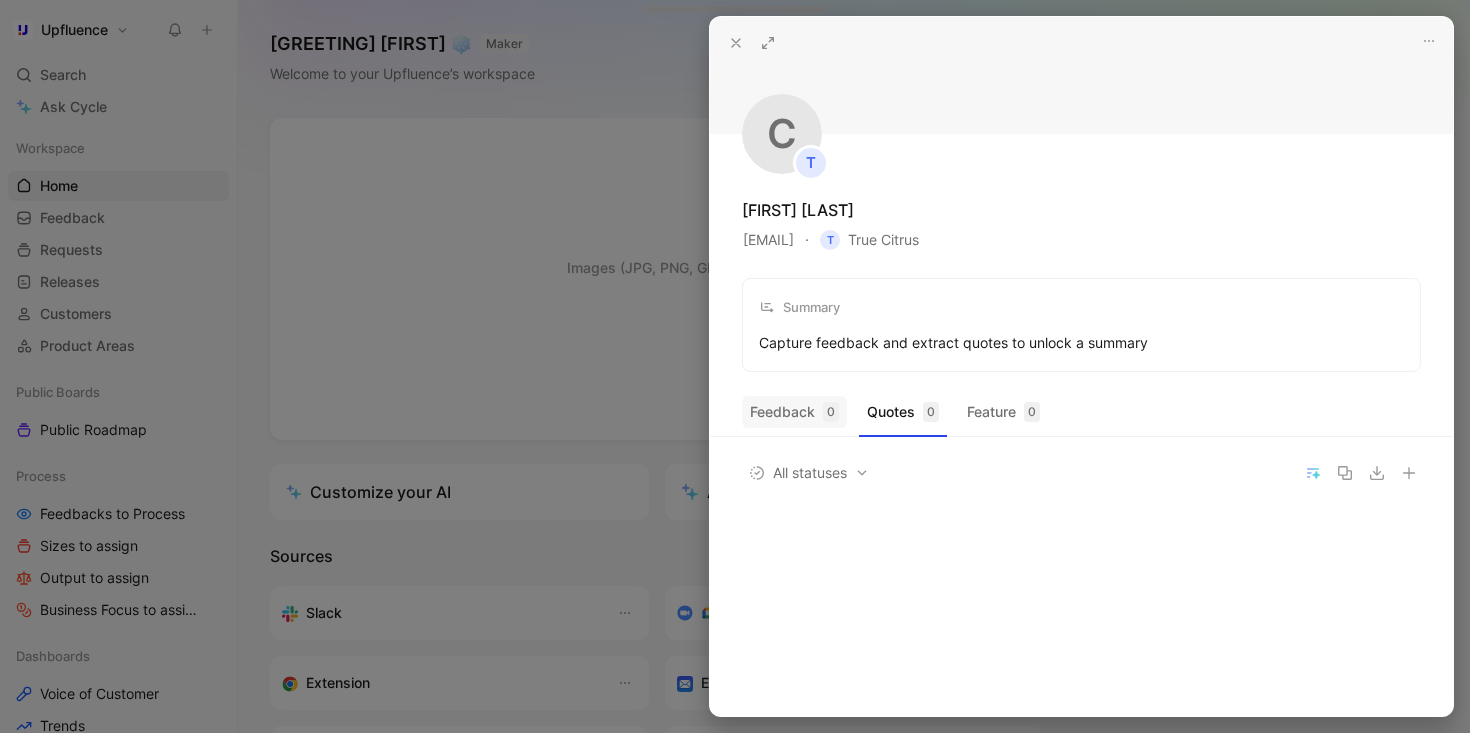 click on "Feedback 0" at bounding box center [794, 412] 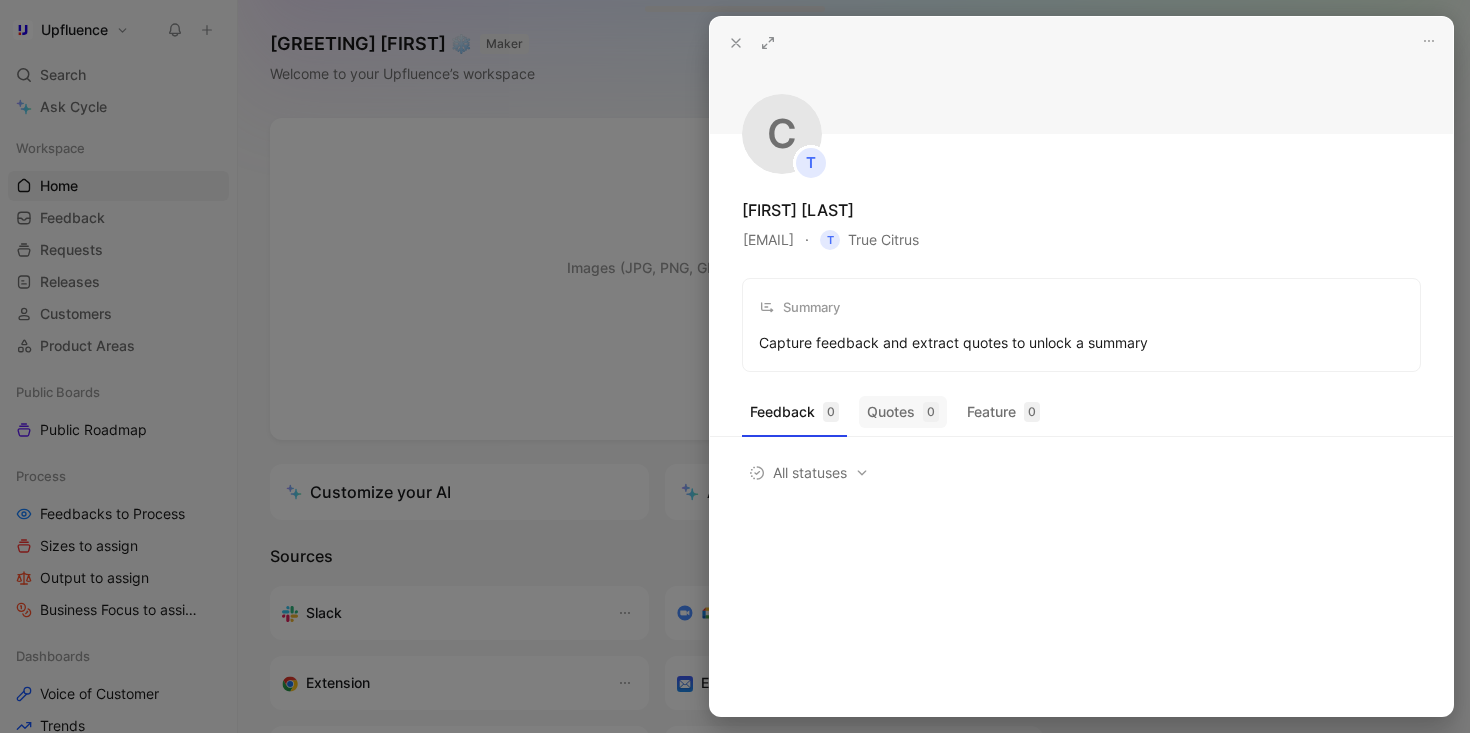 click on "Quotes 0" at bounding box center (903, 412) 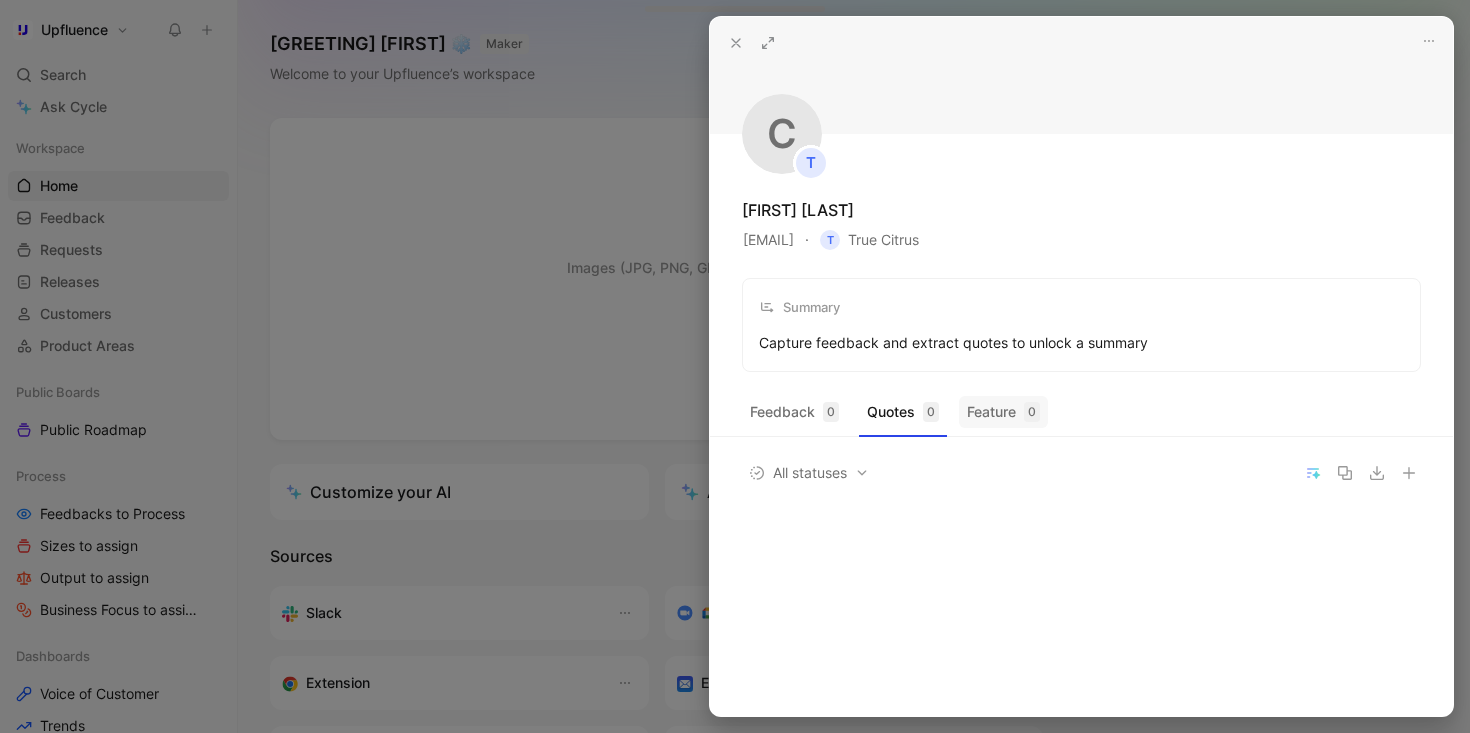 click on "Feature 0" at bounding box center [1003, 412] 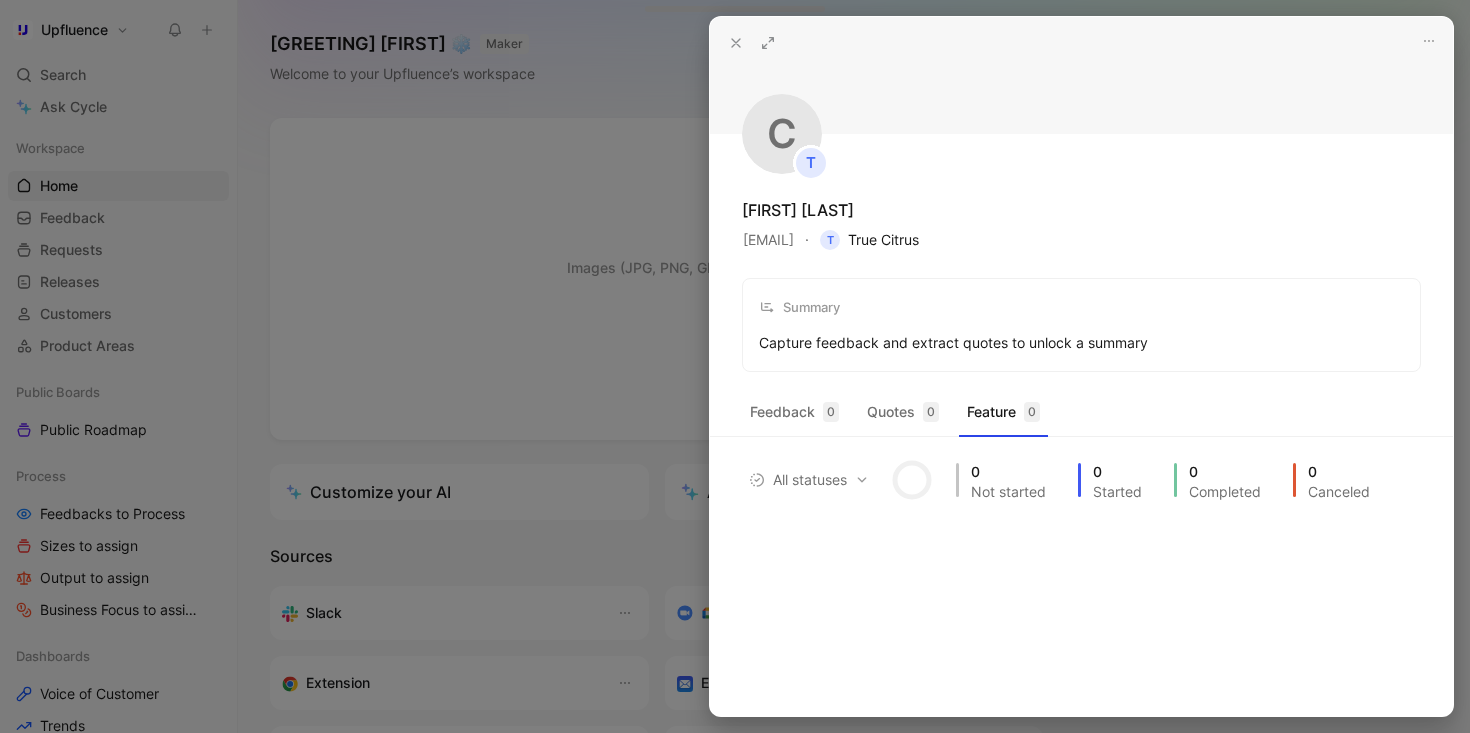 click on "T True Citrus" at bounding box center [869, 240] 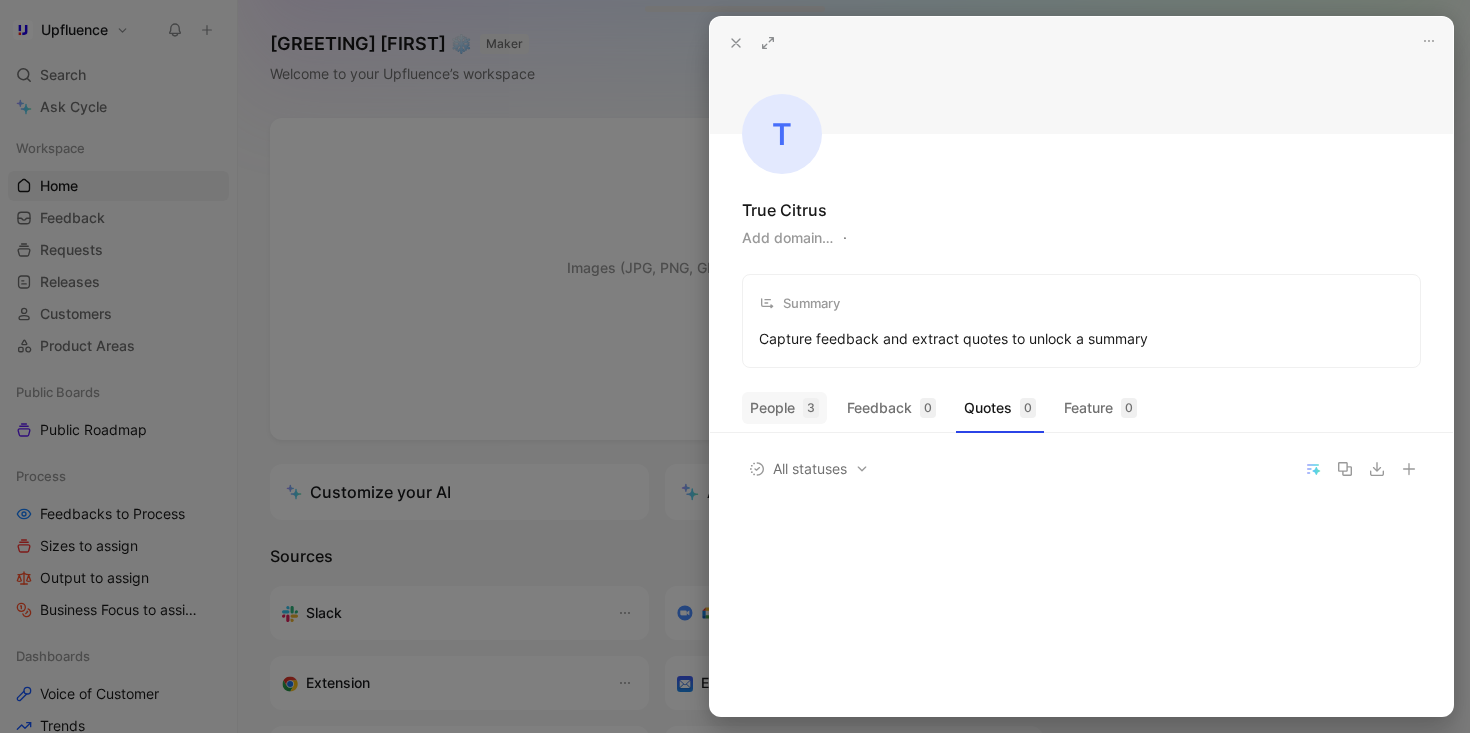 click on "People 3" at bounding box center [784, 408] 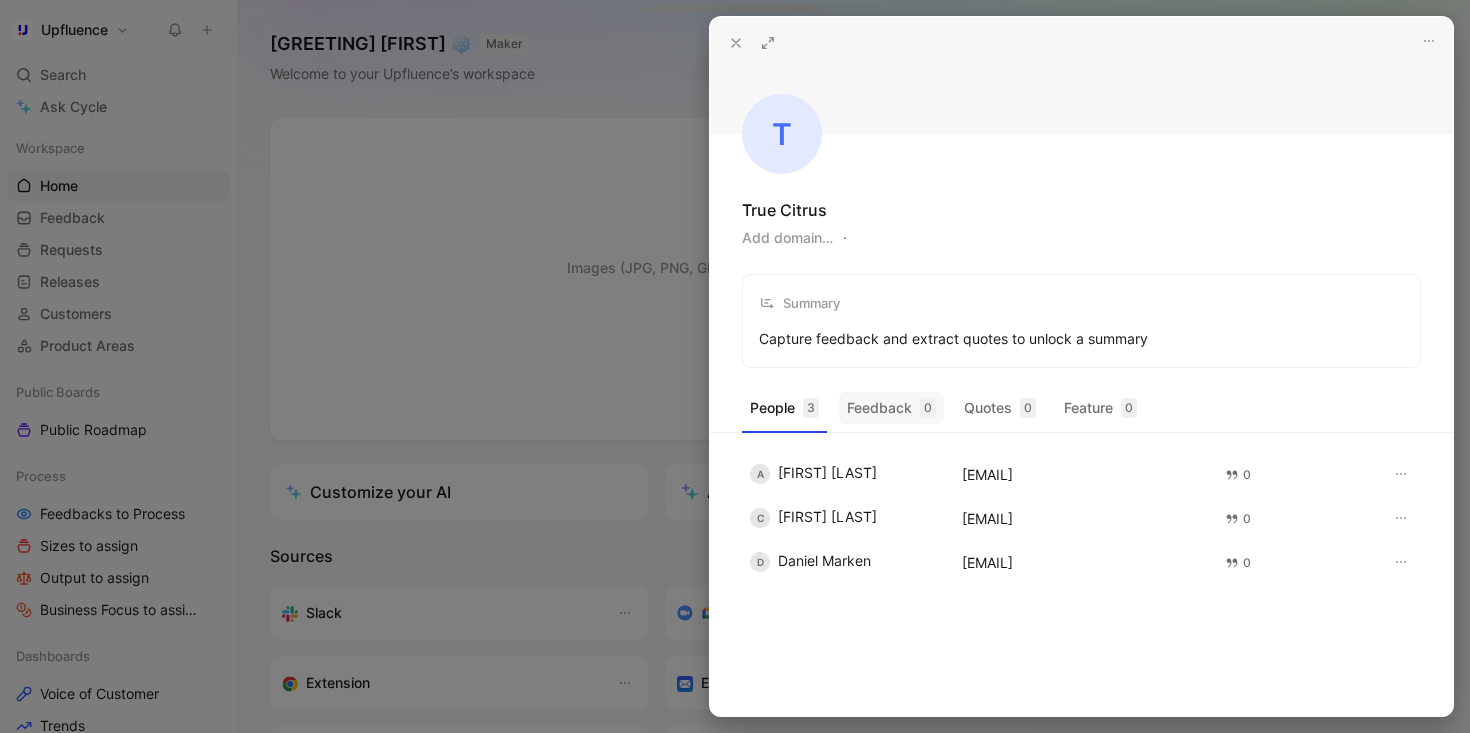 click on "Feedback 0" at bounding box center (891, 408) 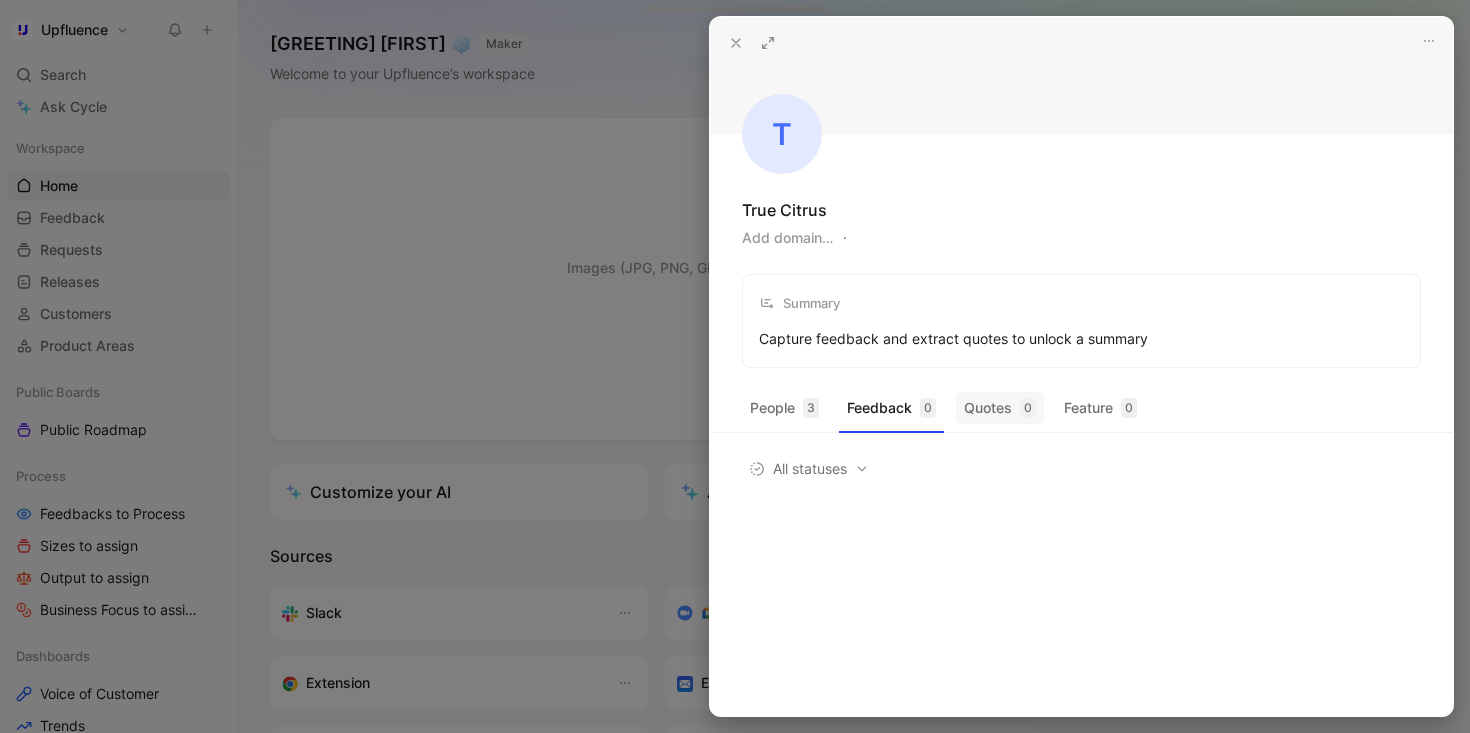 click on "Quotes 0" at bounding box center (1000, 408) 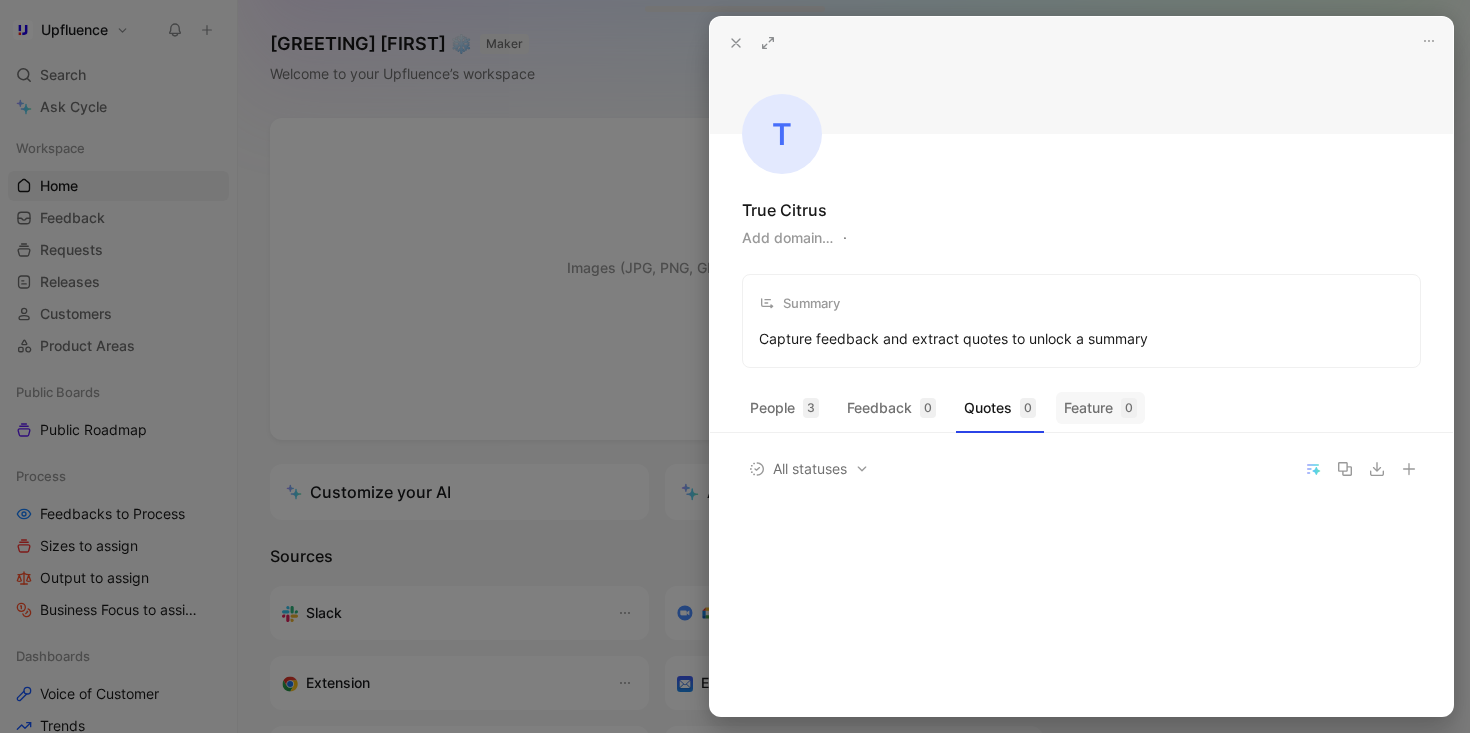 click on "Feature 0" at bounding box center [1100, 408] 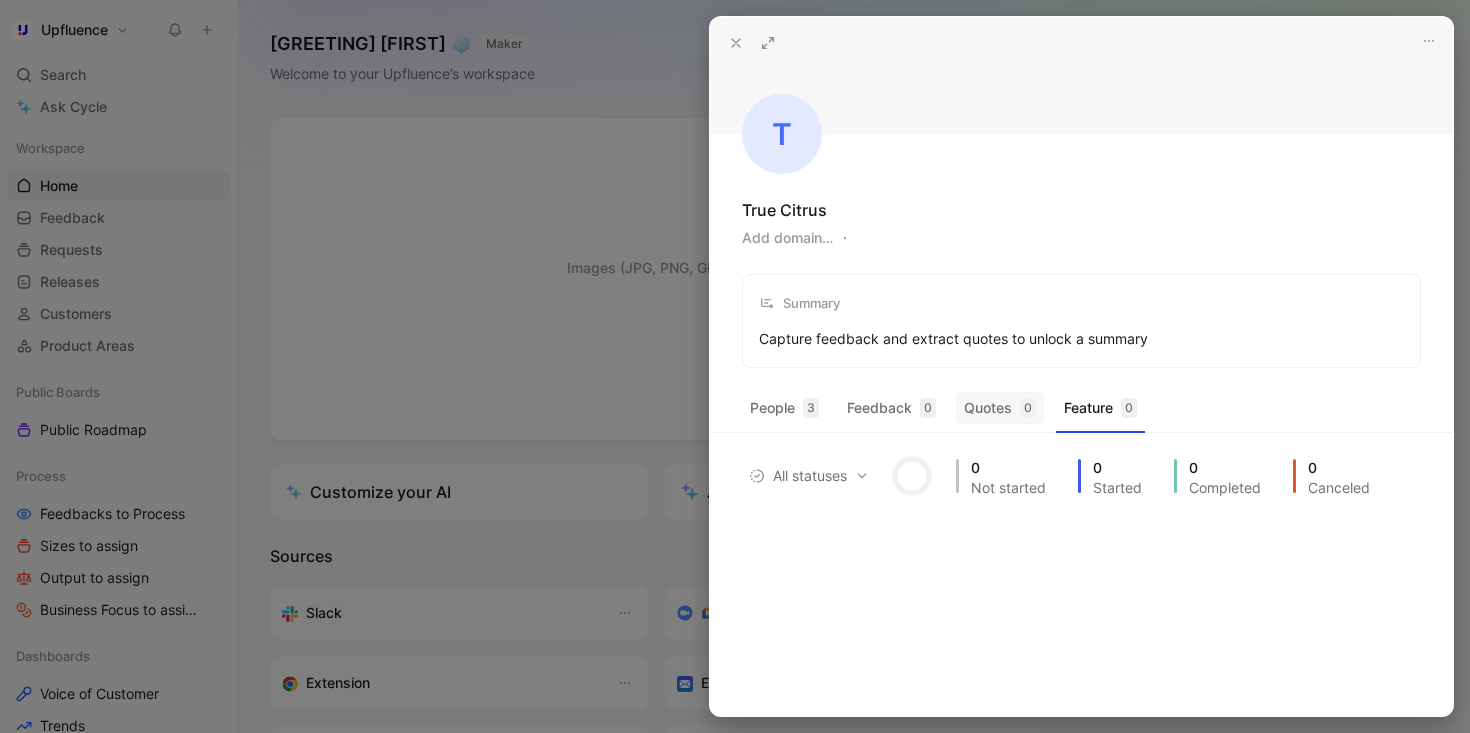 click on "Quotes 0" at bounding box center (1000, 408) 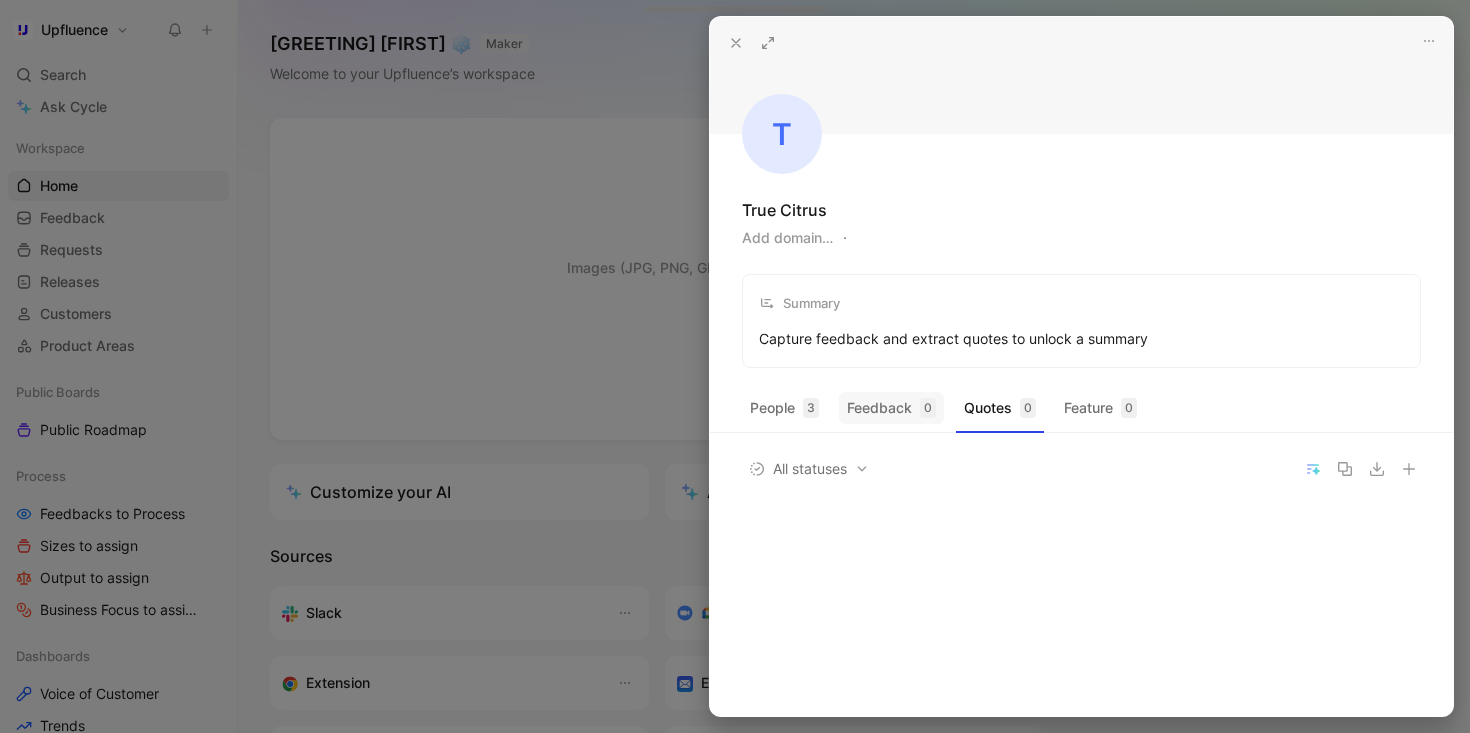 click on "Feedback 0" at bounding box center (891, 408) 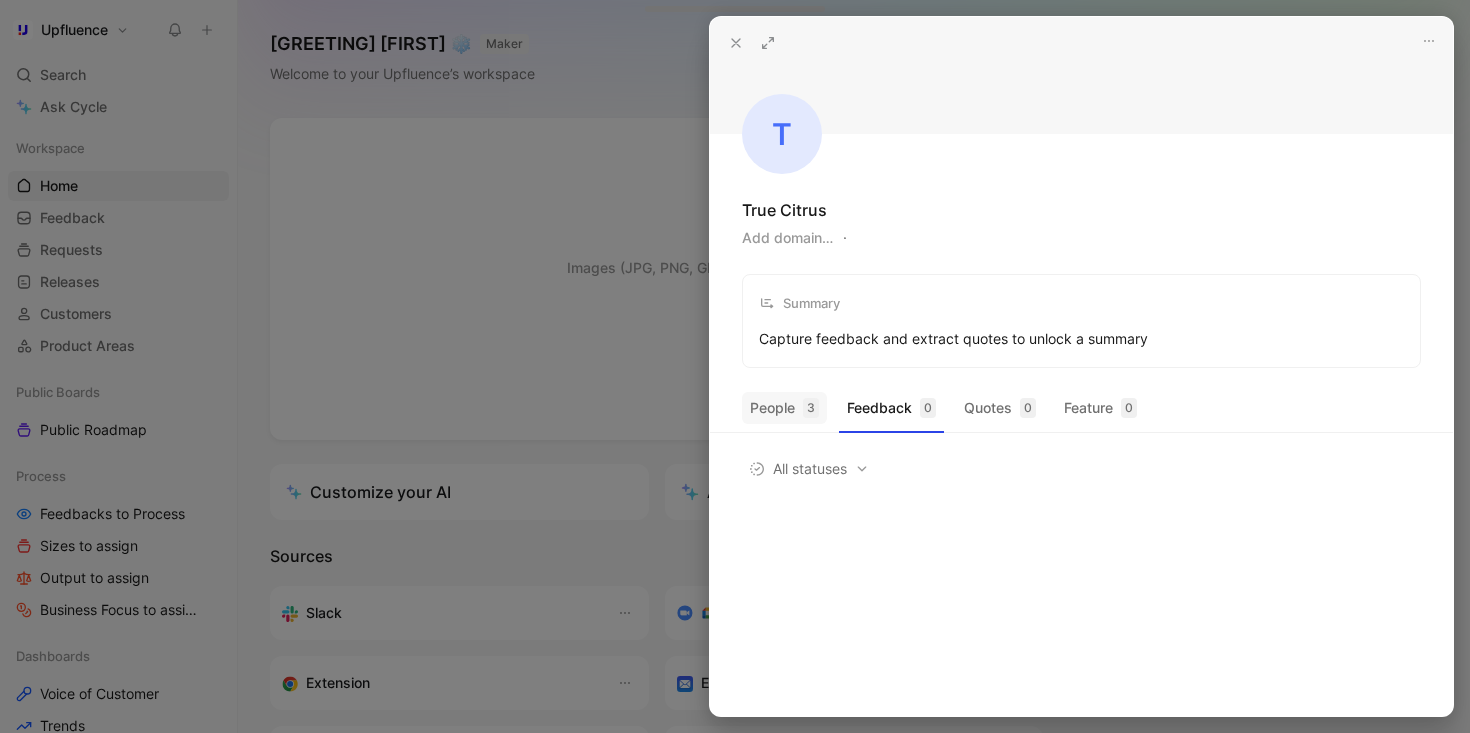 click on "People 3" at bounding box center [784, 408] 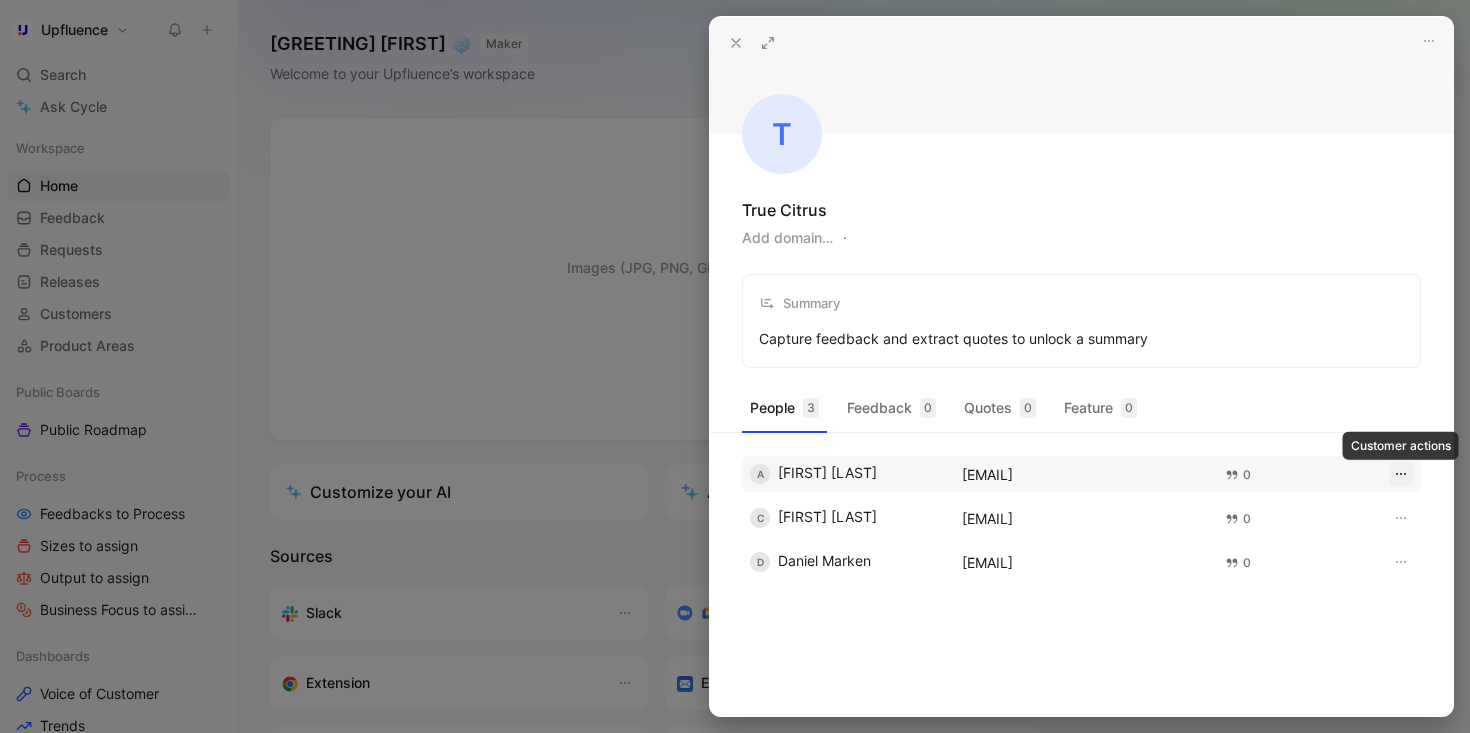 click at bounding box center (1401, 474) 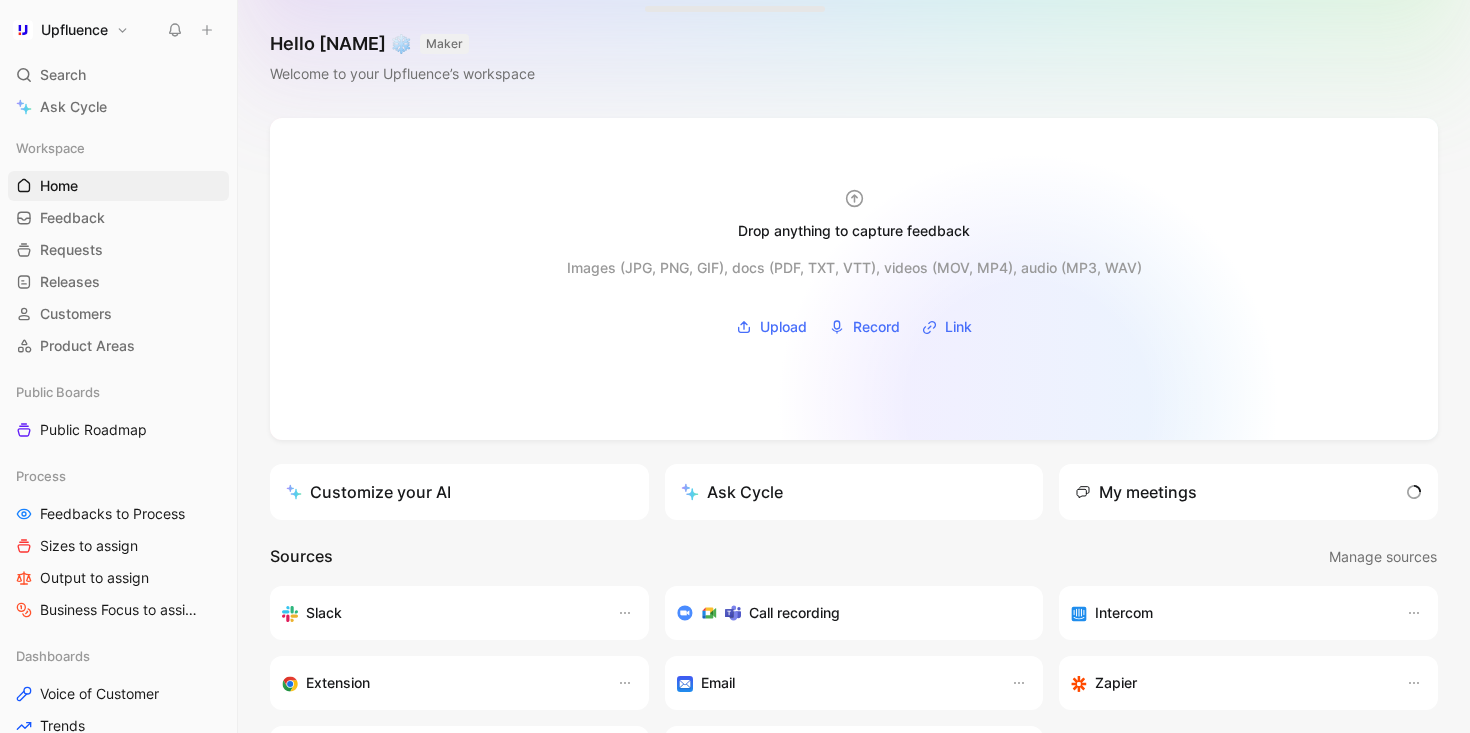 scroll, scrollTop: 0, scrollLeft: 0, axis: both 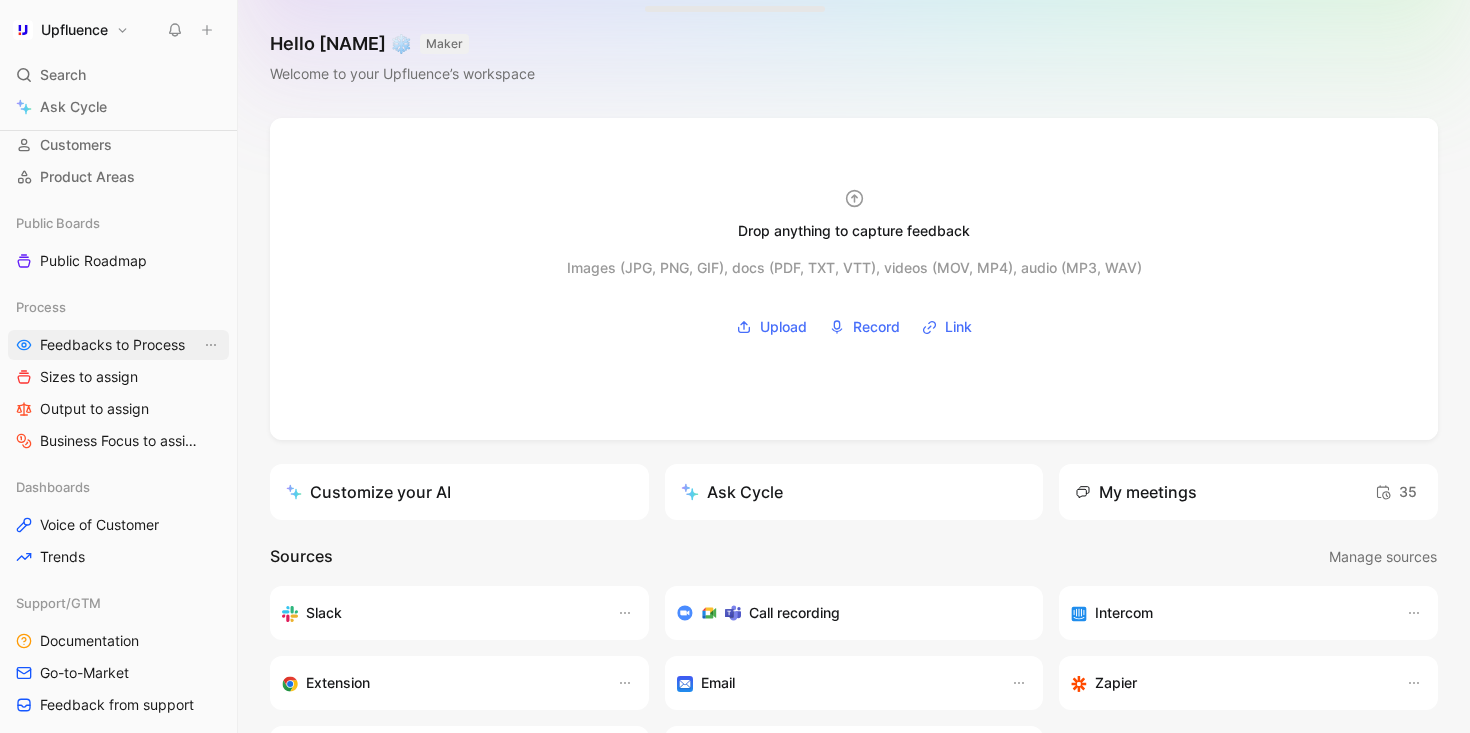 click on "Feedbacks to Process" at bounding box center (112, 345) 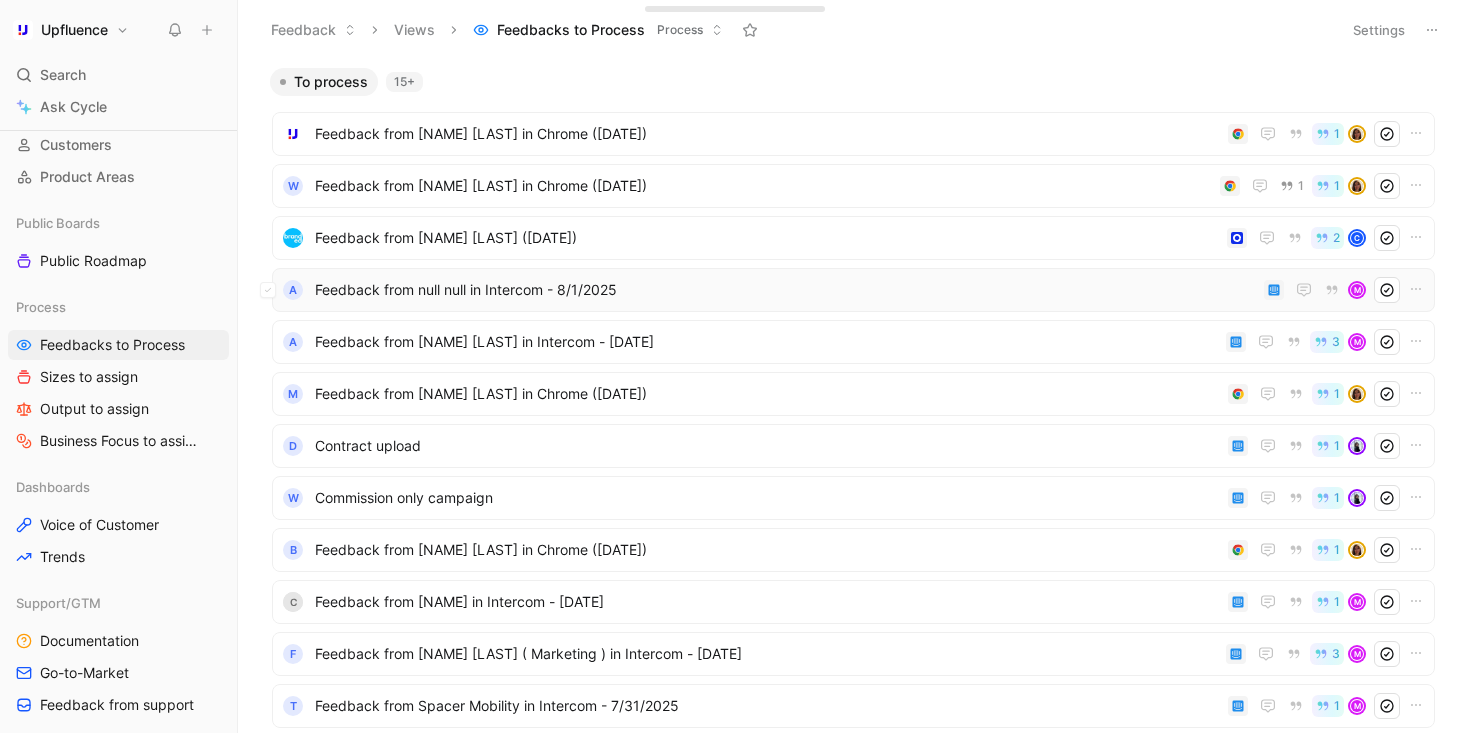 click on "Feedback from null null in Intercom - 8/1/2025" at bounding box center [785, 290] 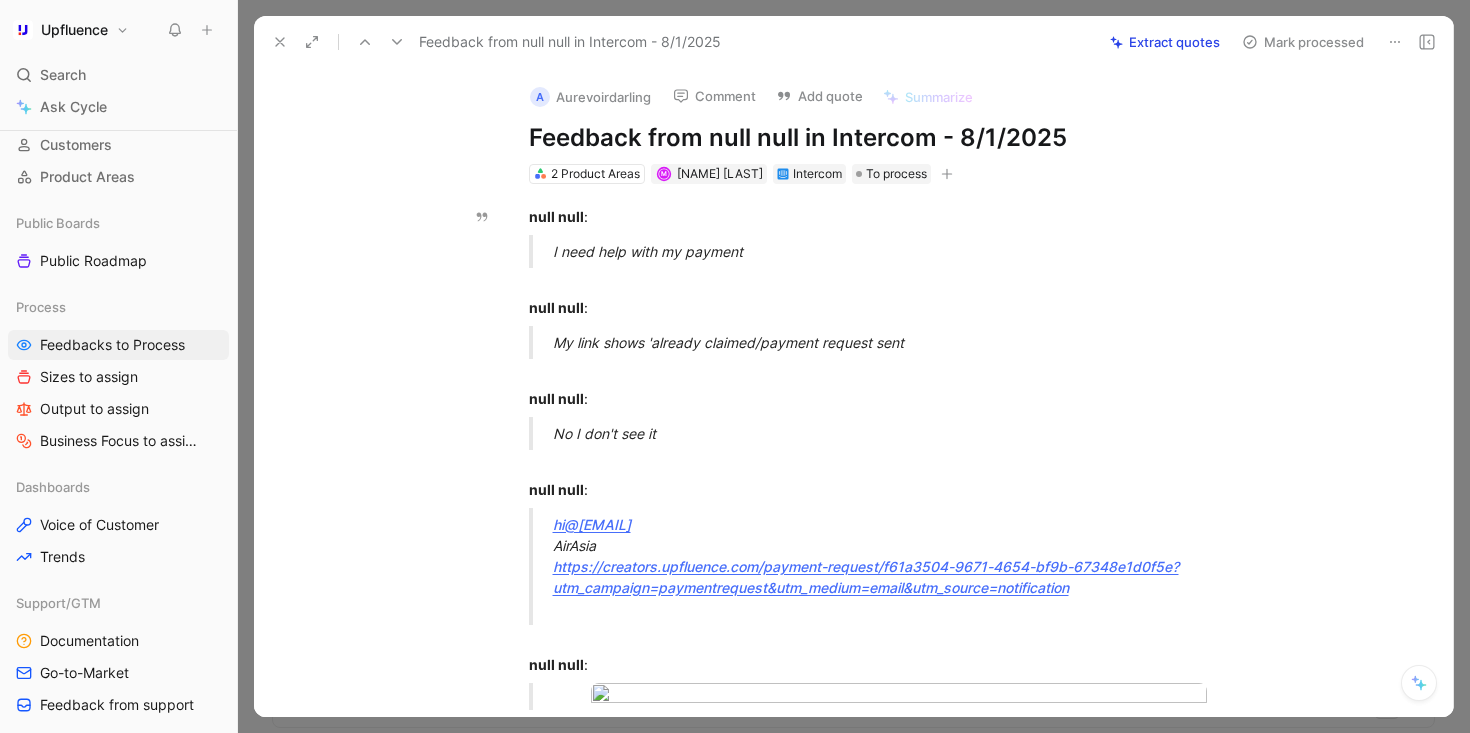 click 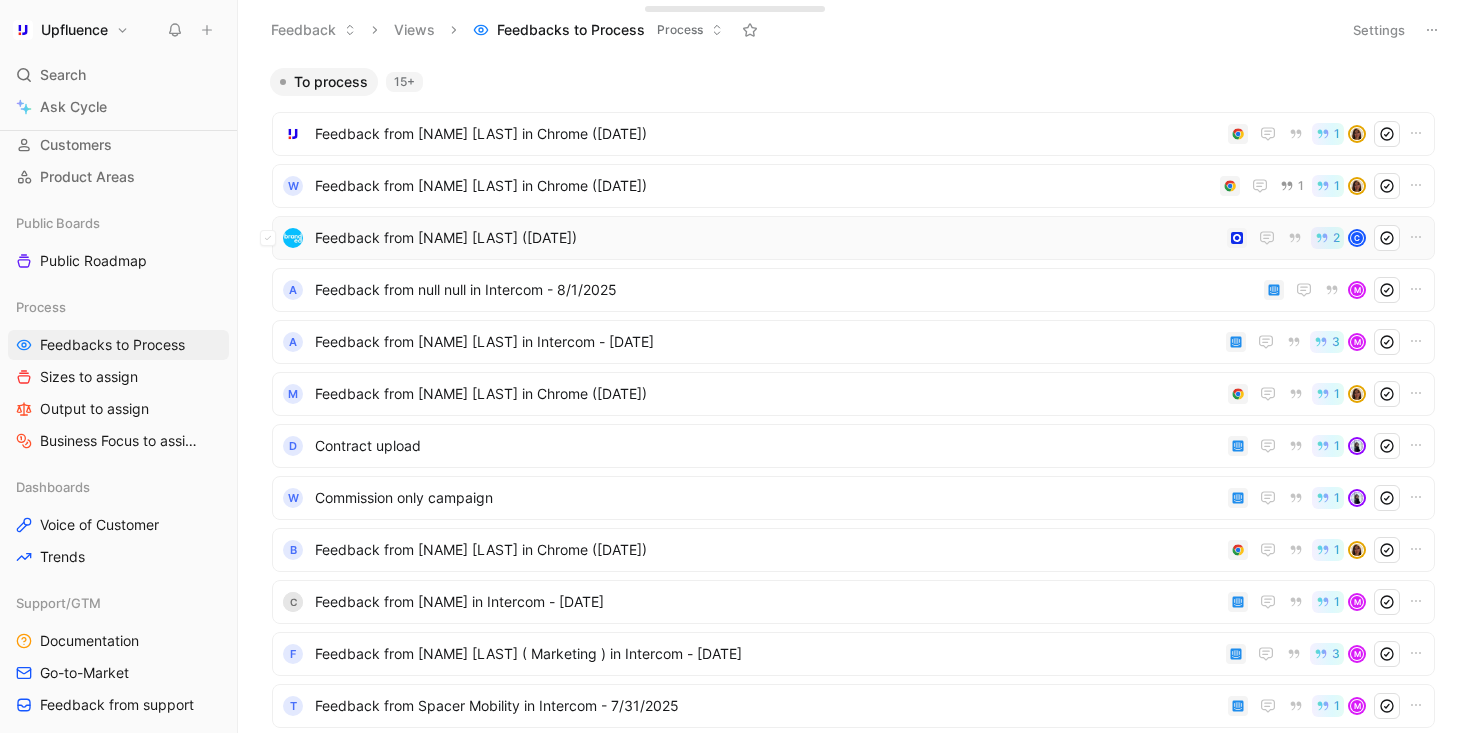 click on "Feedback from Laëtitia Durand (Aug 01, 2025) 2 C" at bounding box center (853, 238) 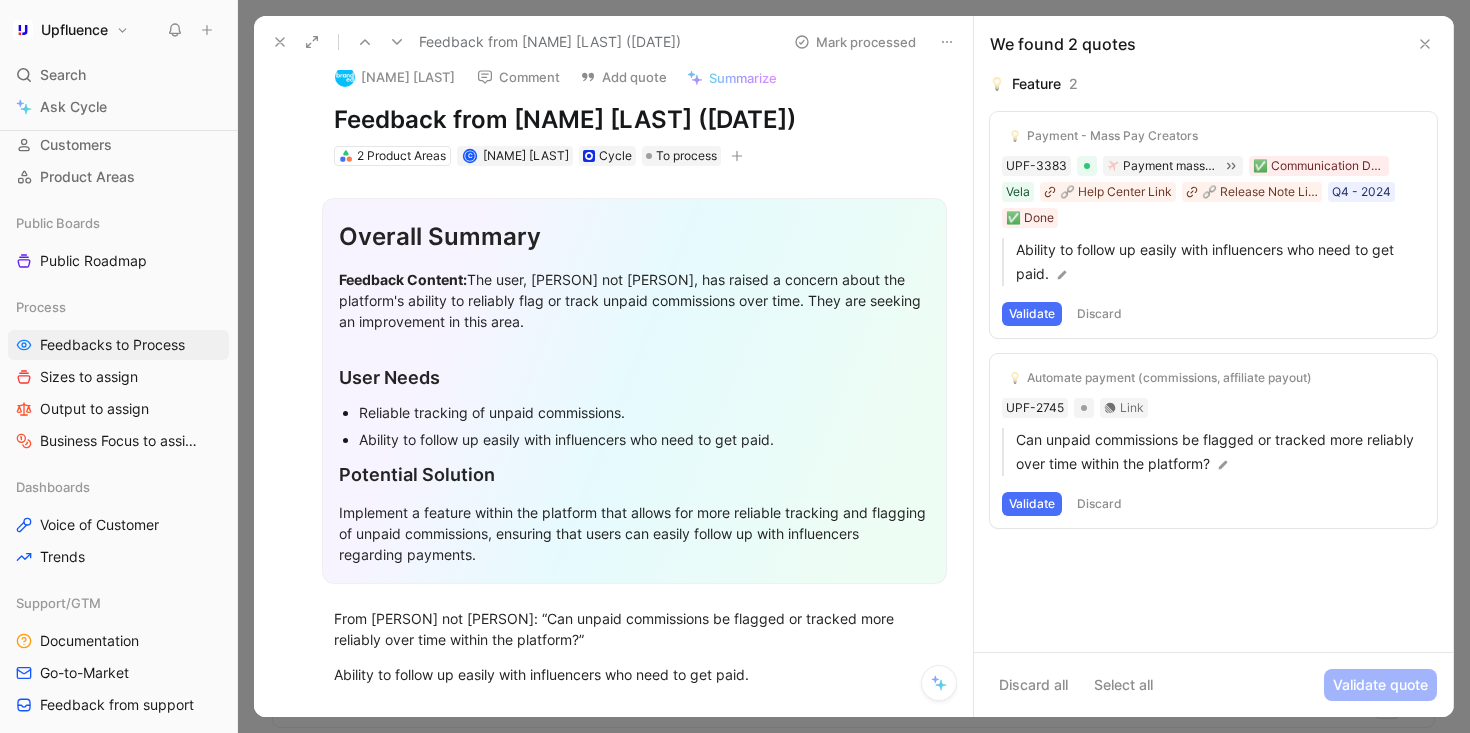 scroll, scrollTop: 0, scrollLeft: 0, axis: both 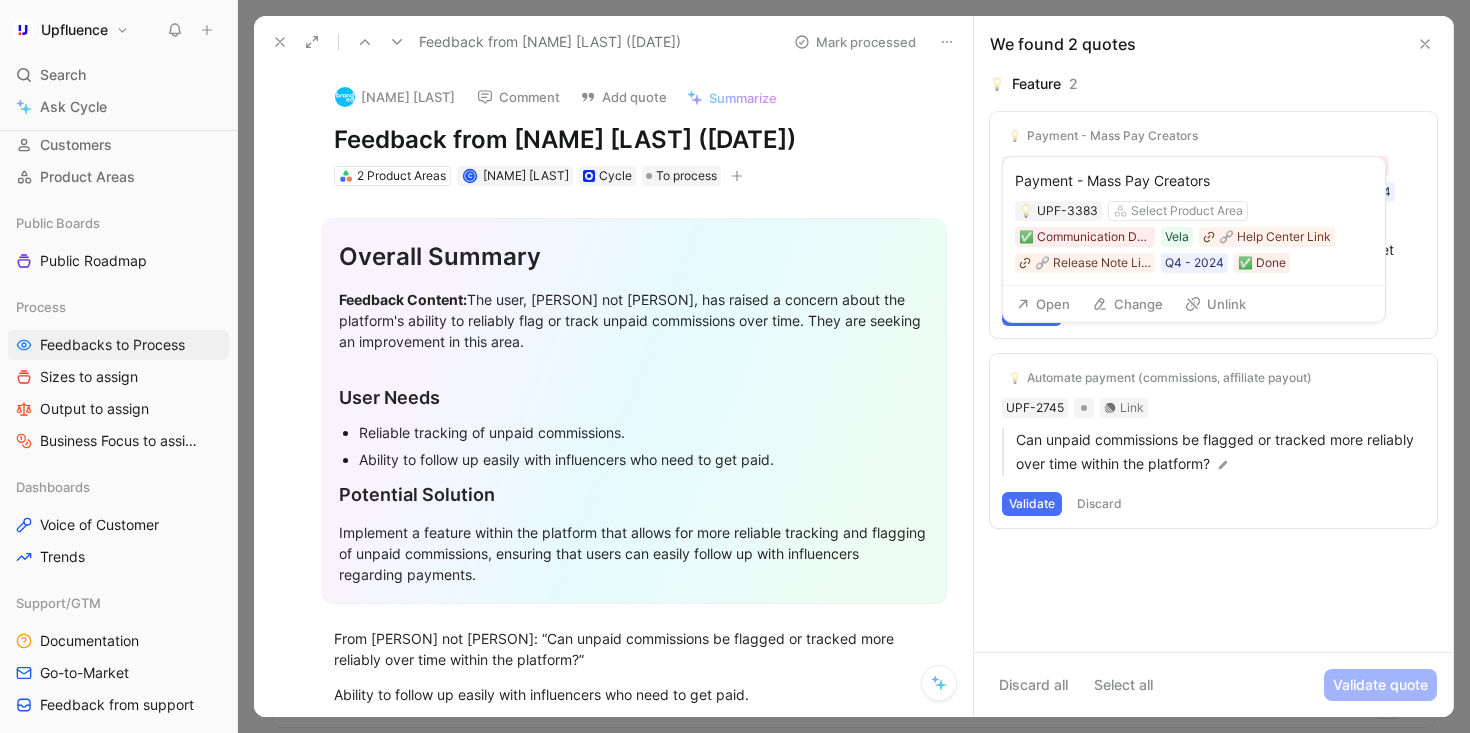 click on "Unlink" at bounding box center [1215, 304] 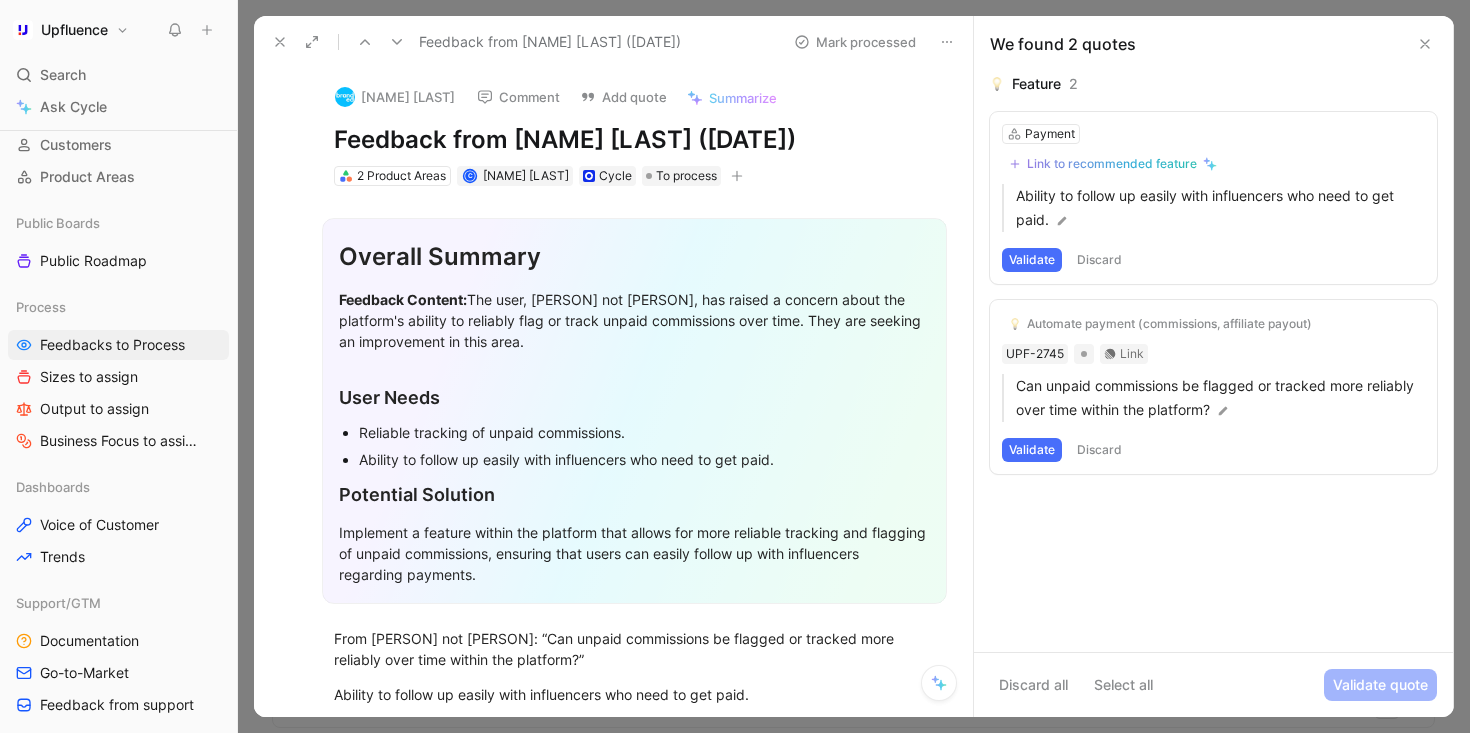 click on "Link to recommended feature" at bounding box center (1112, 164) 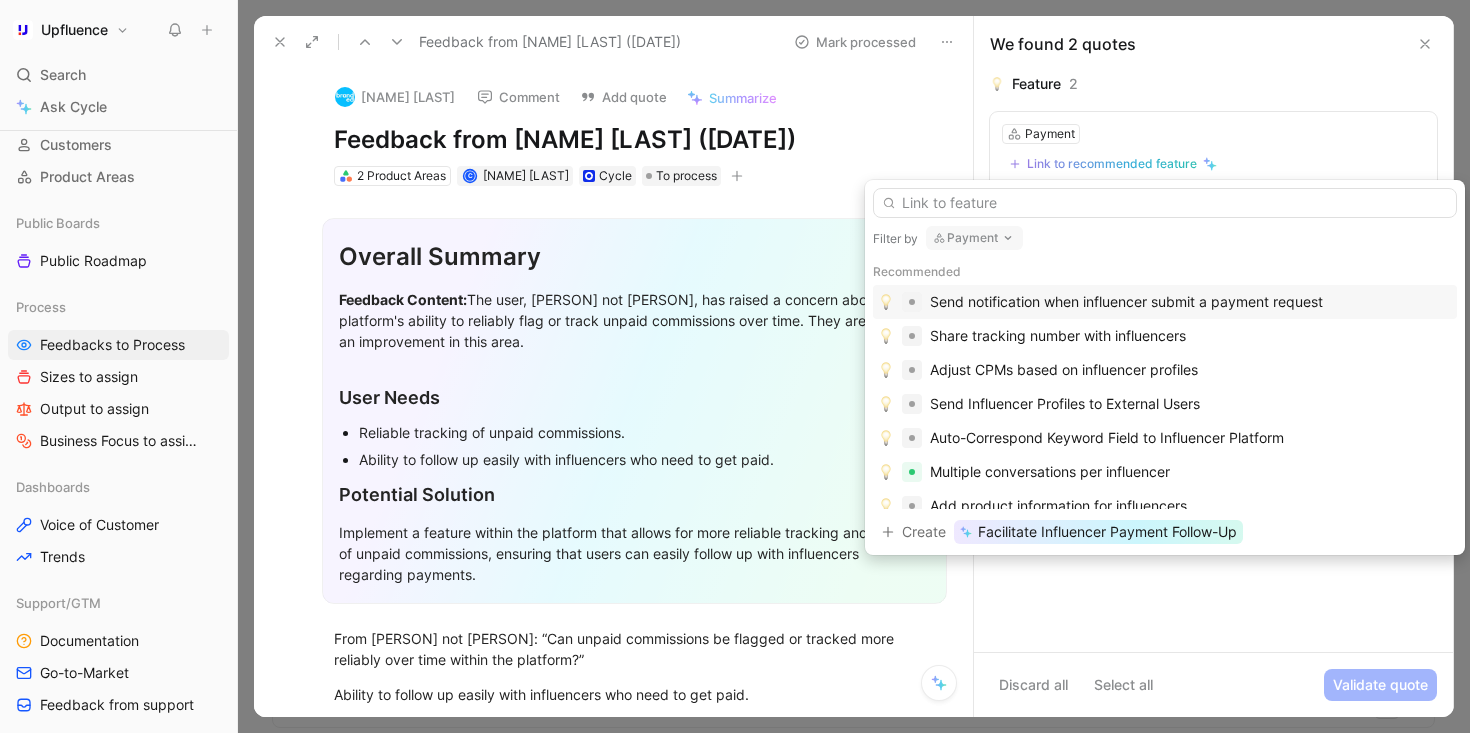 click on "Payment" at bounding box center [974, 238] 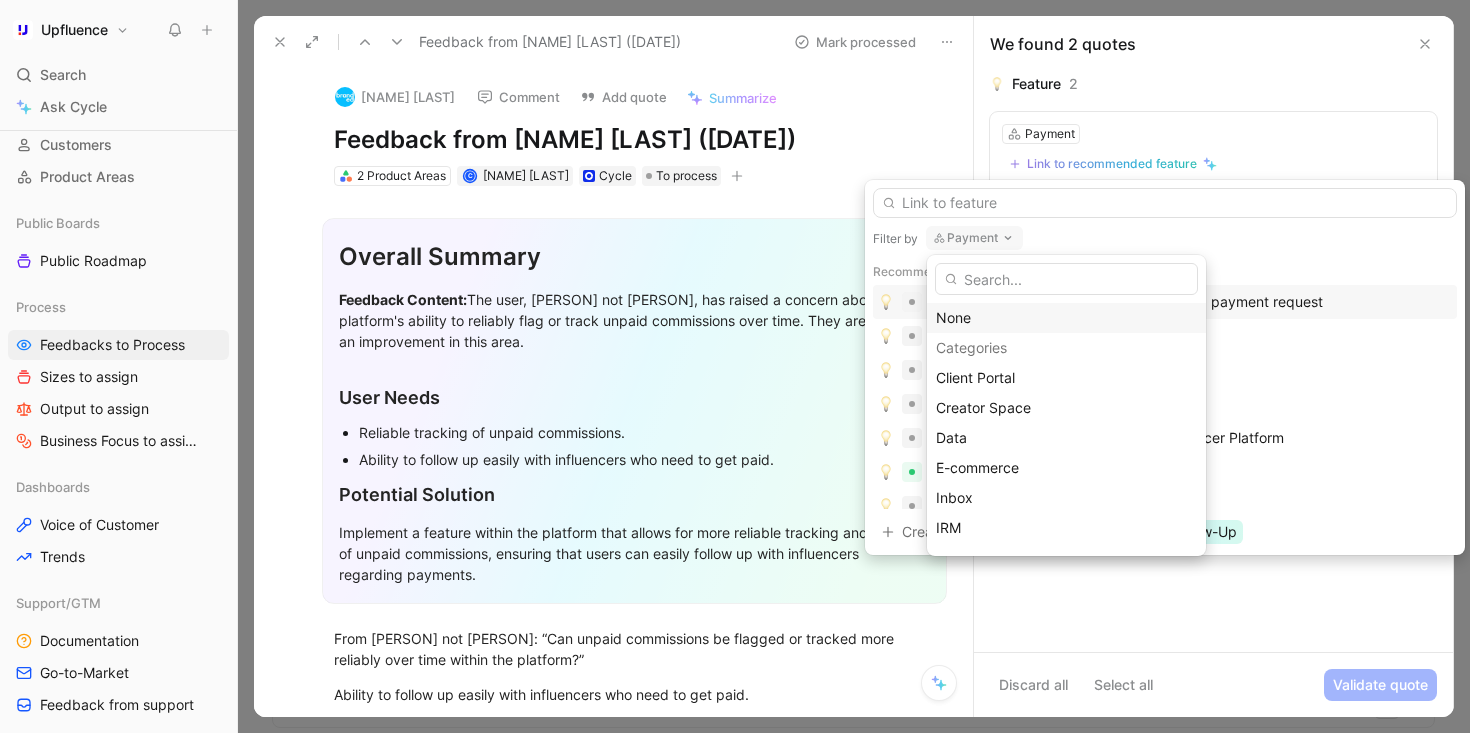 click on "None" at bounding box center (1066, 318) 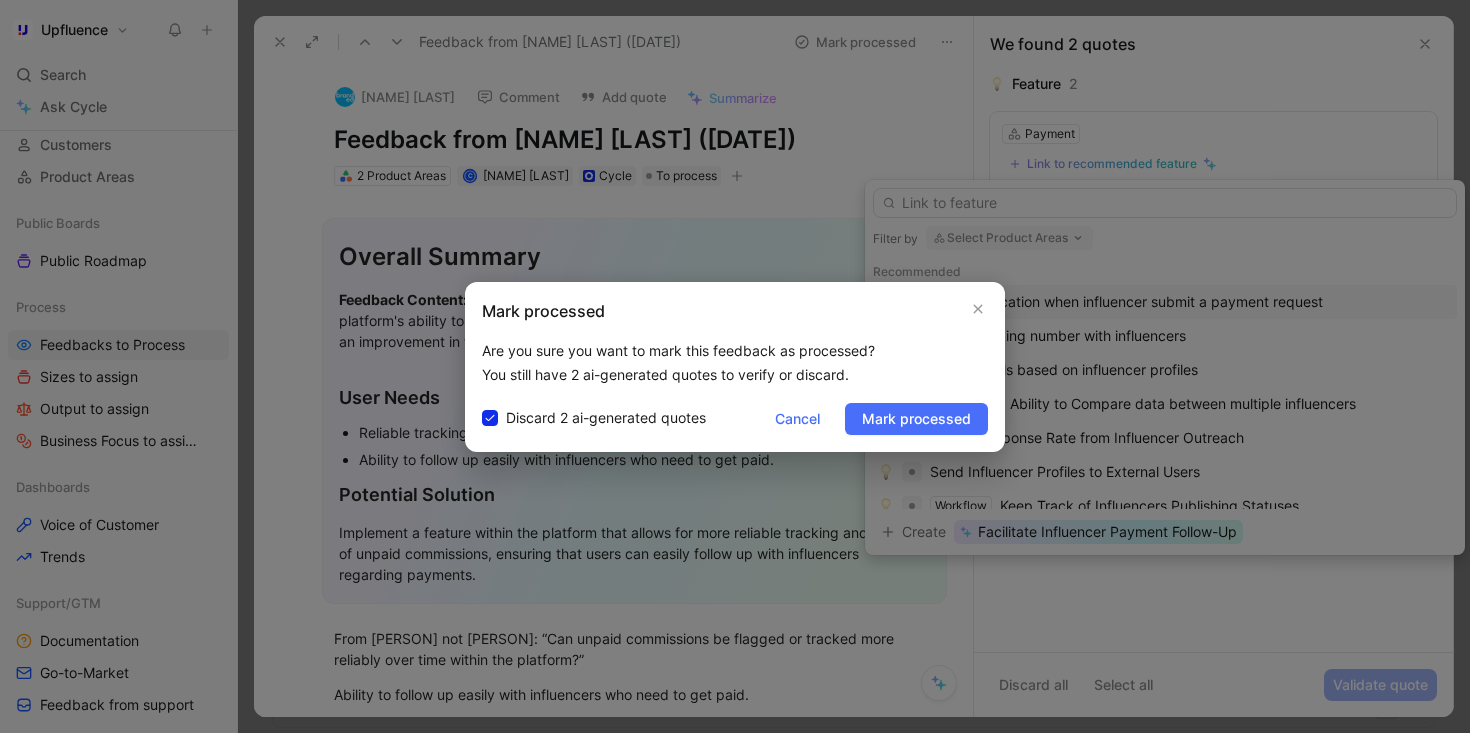 click at bounding box center (735, 366) 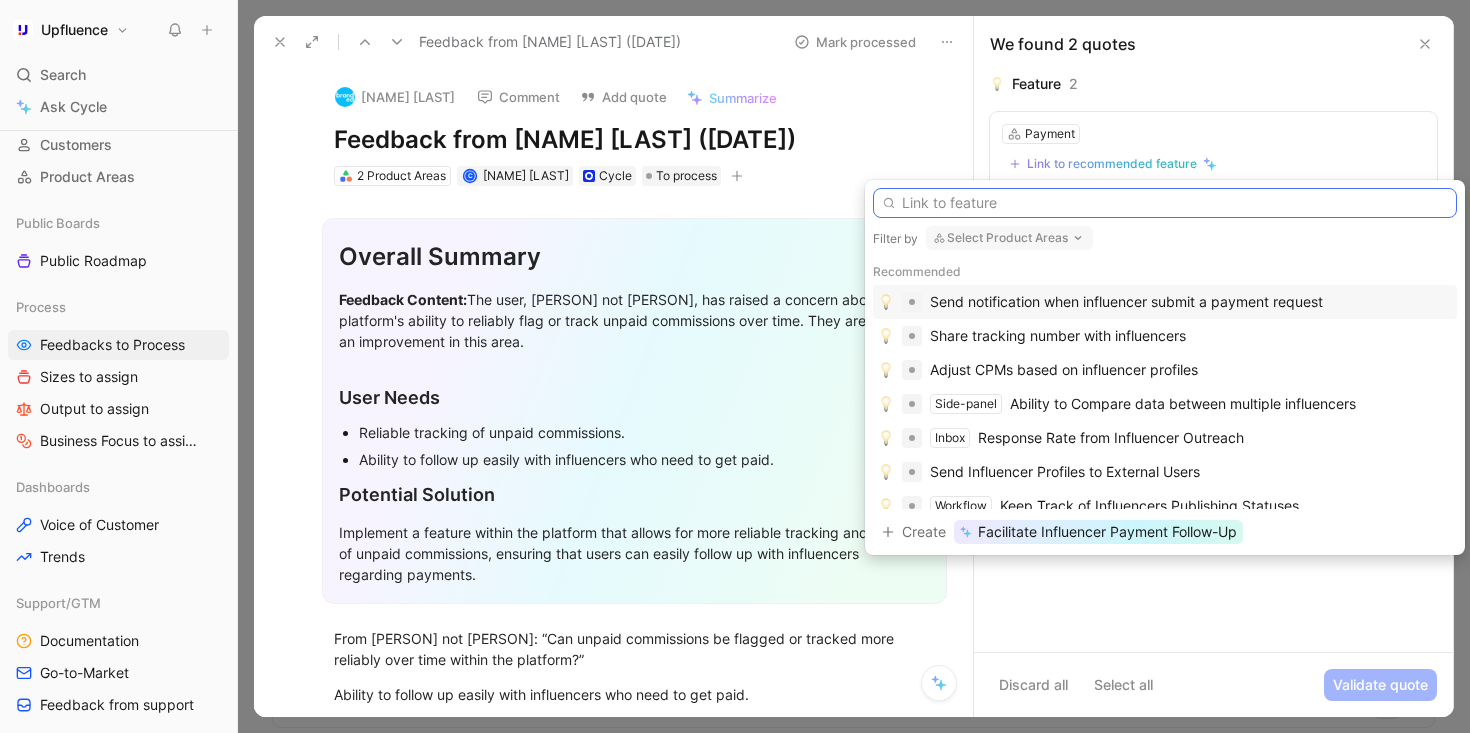 click at bounding box center [1165, 203] 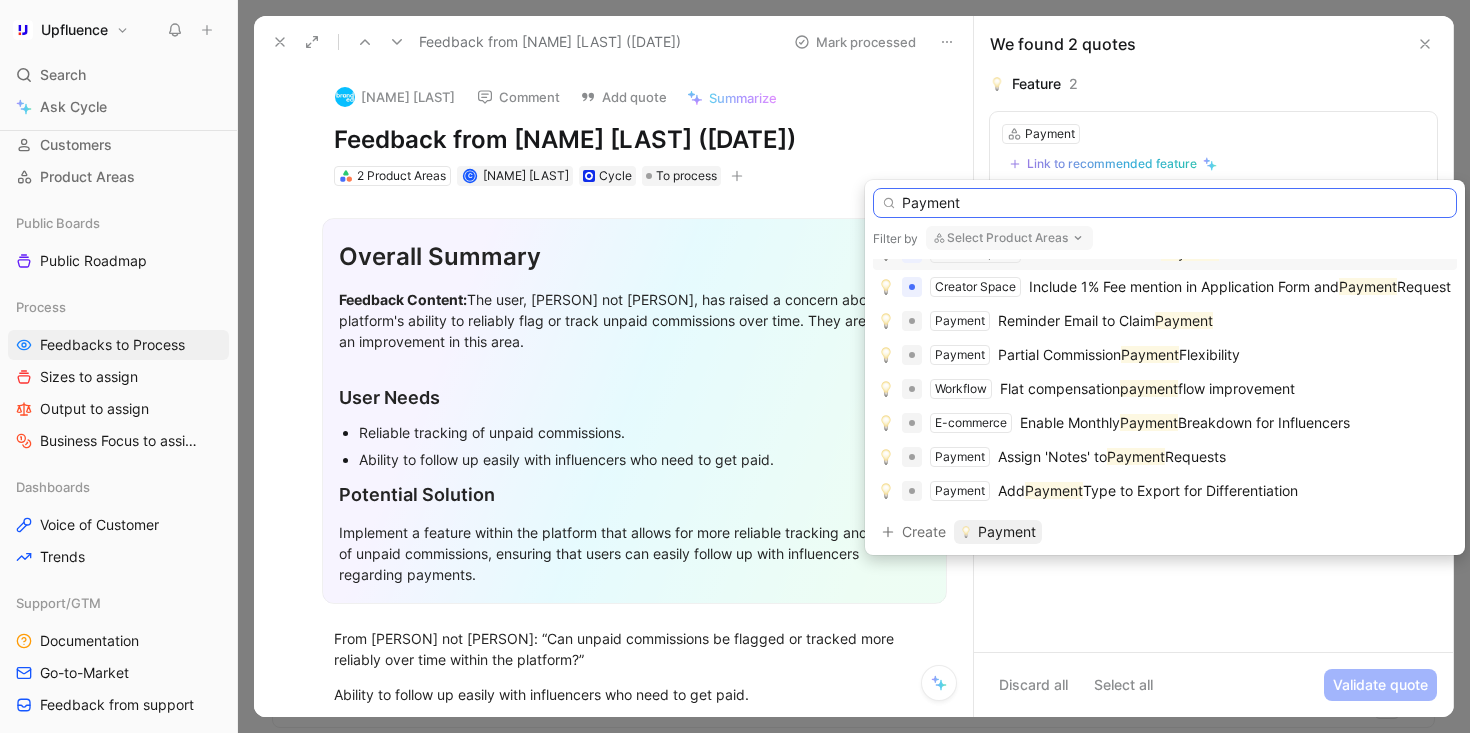 scroll, scrollTop: 229, scrollLeft: 0, axis: vertical 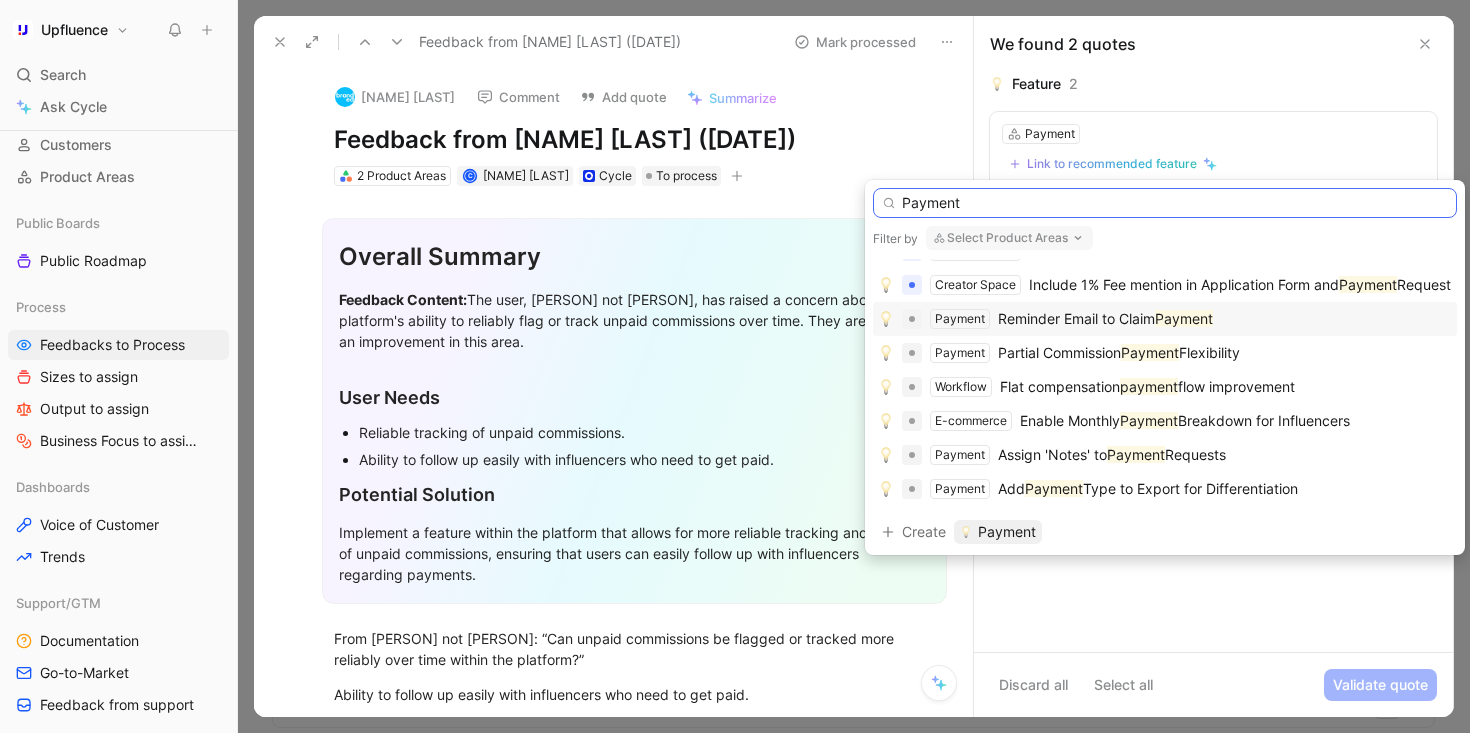 type on "Payment" 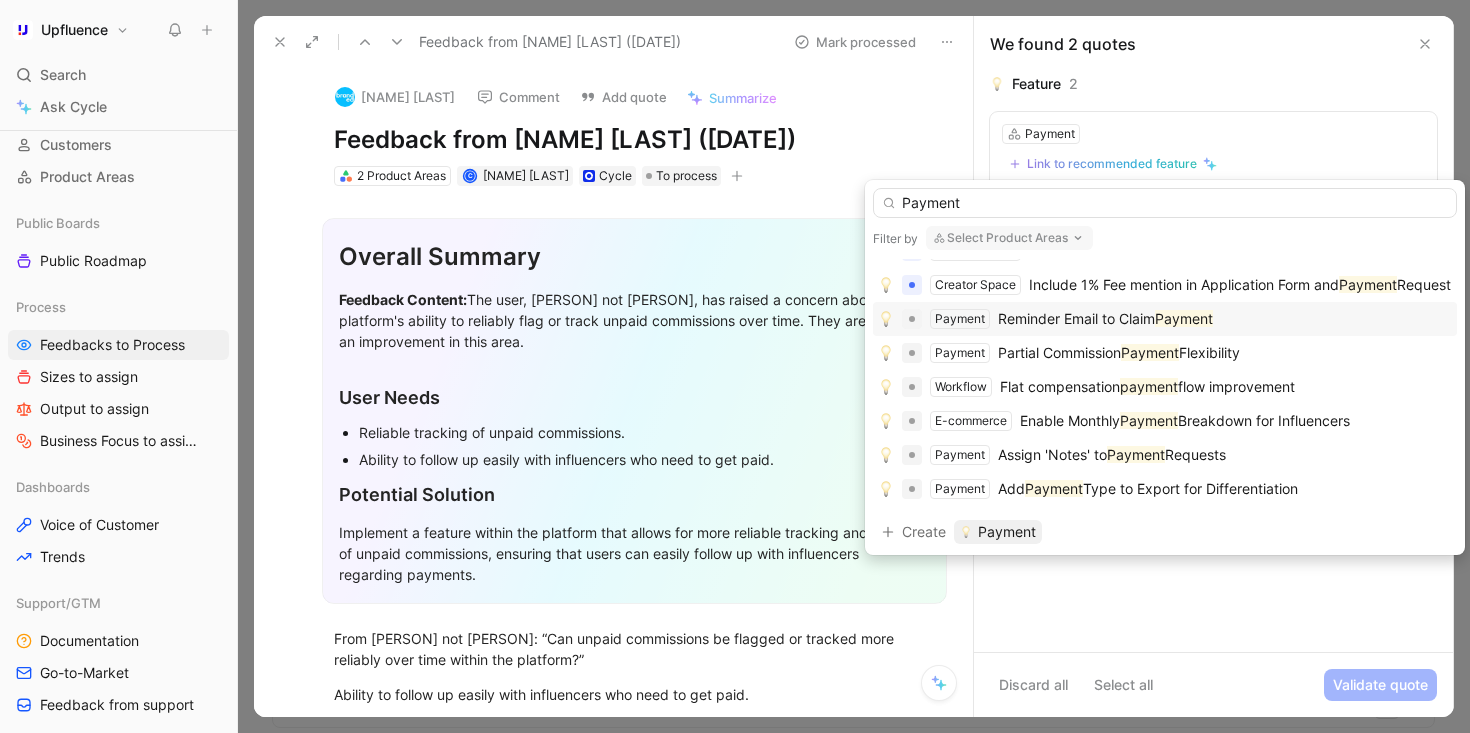 click on "Payment Reminder Email to Claim  Payment" at bounding box center [1165, 319] 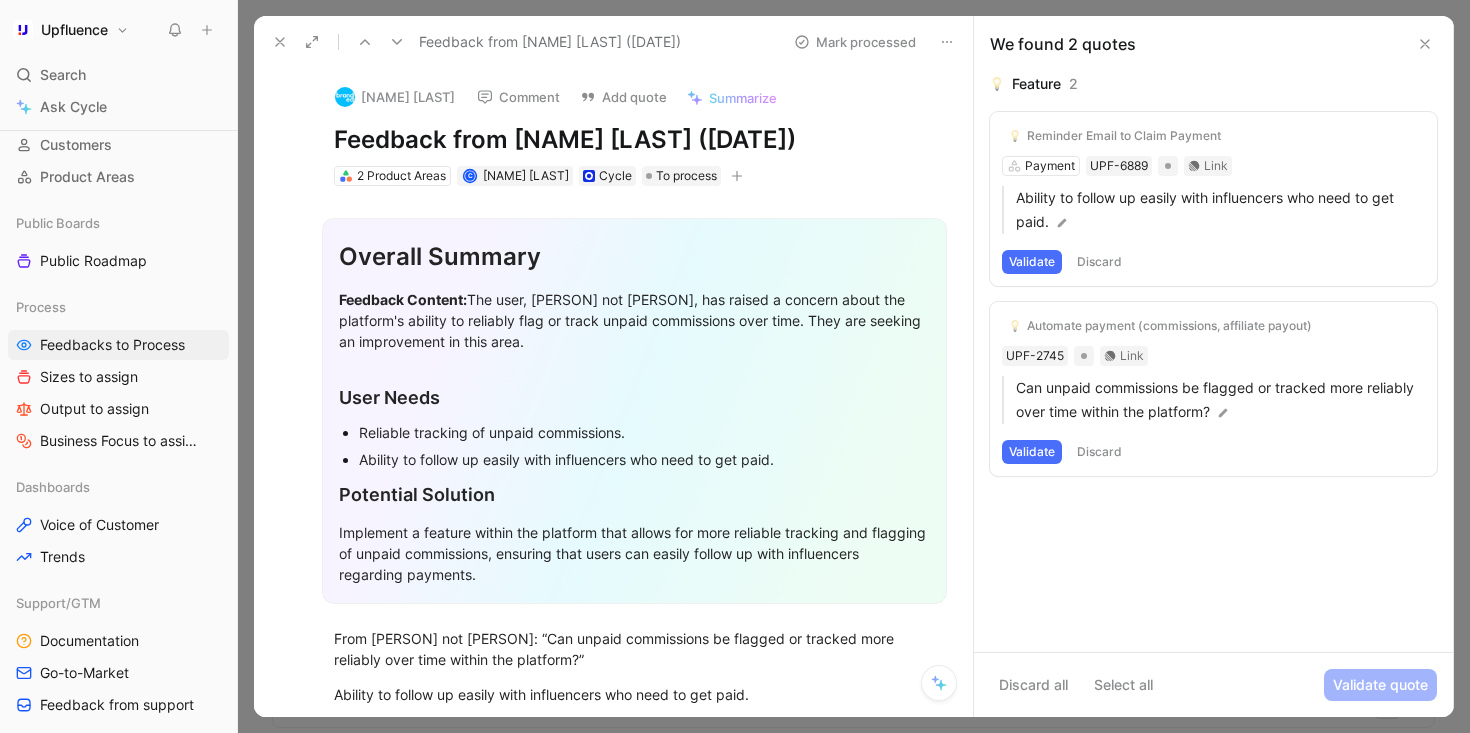 click on "Validate" at bounding box center (1032, 262) 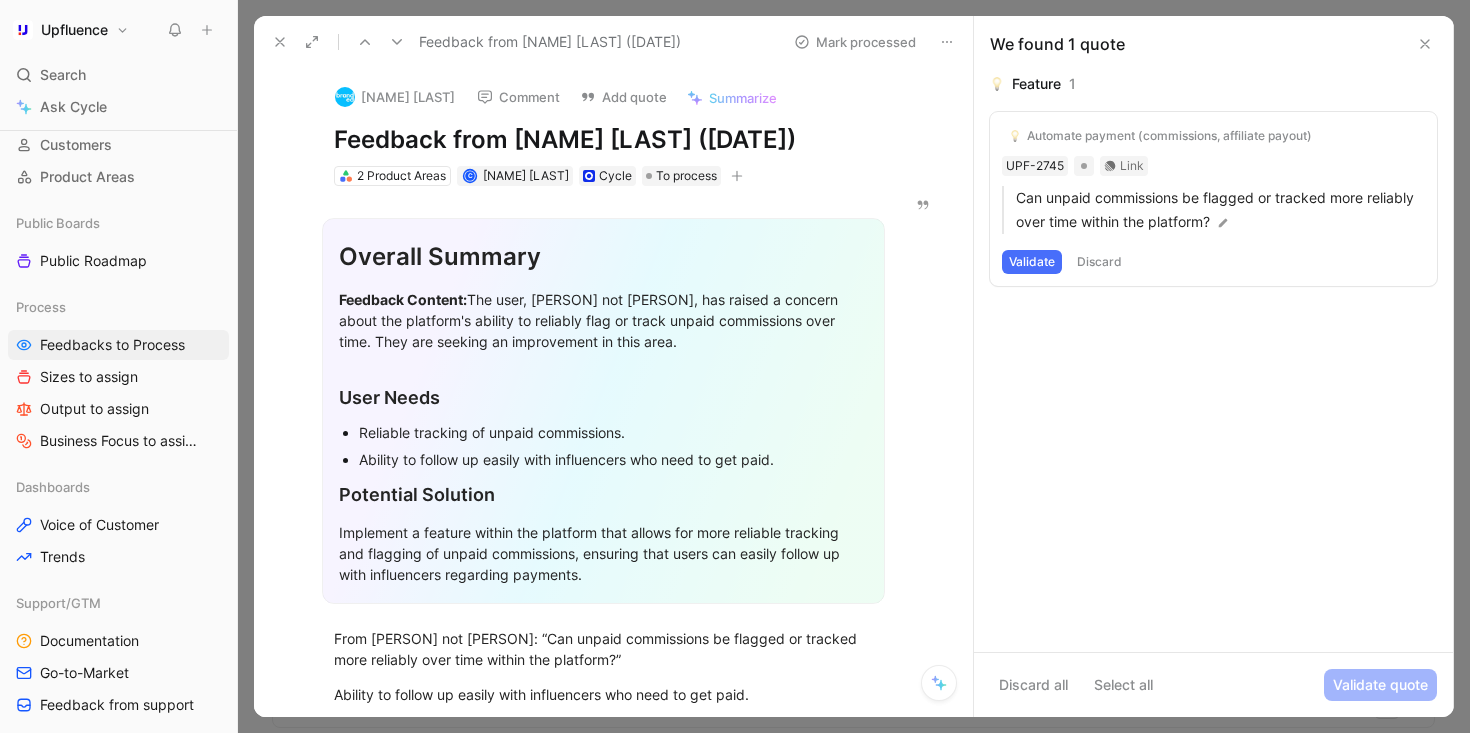 click on "Validate" at bounding box center (1032, 262) 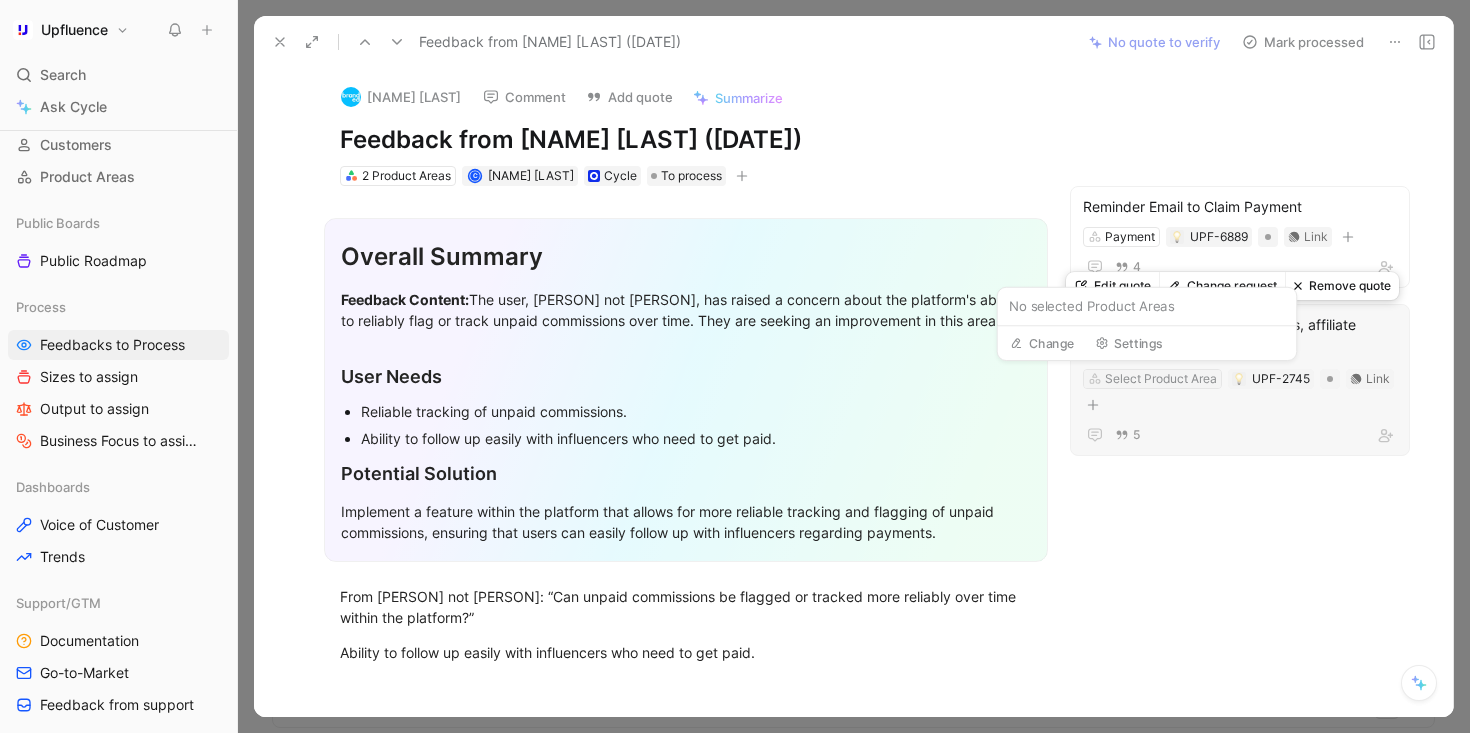 click on "Select Product Area" at bounding box center [1161, 379] 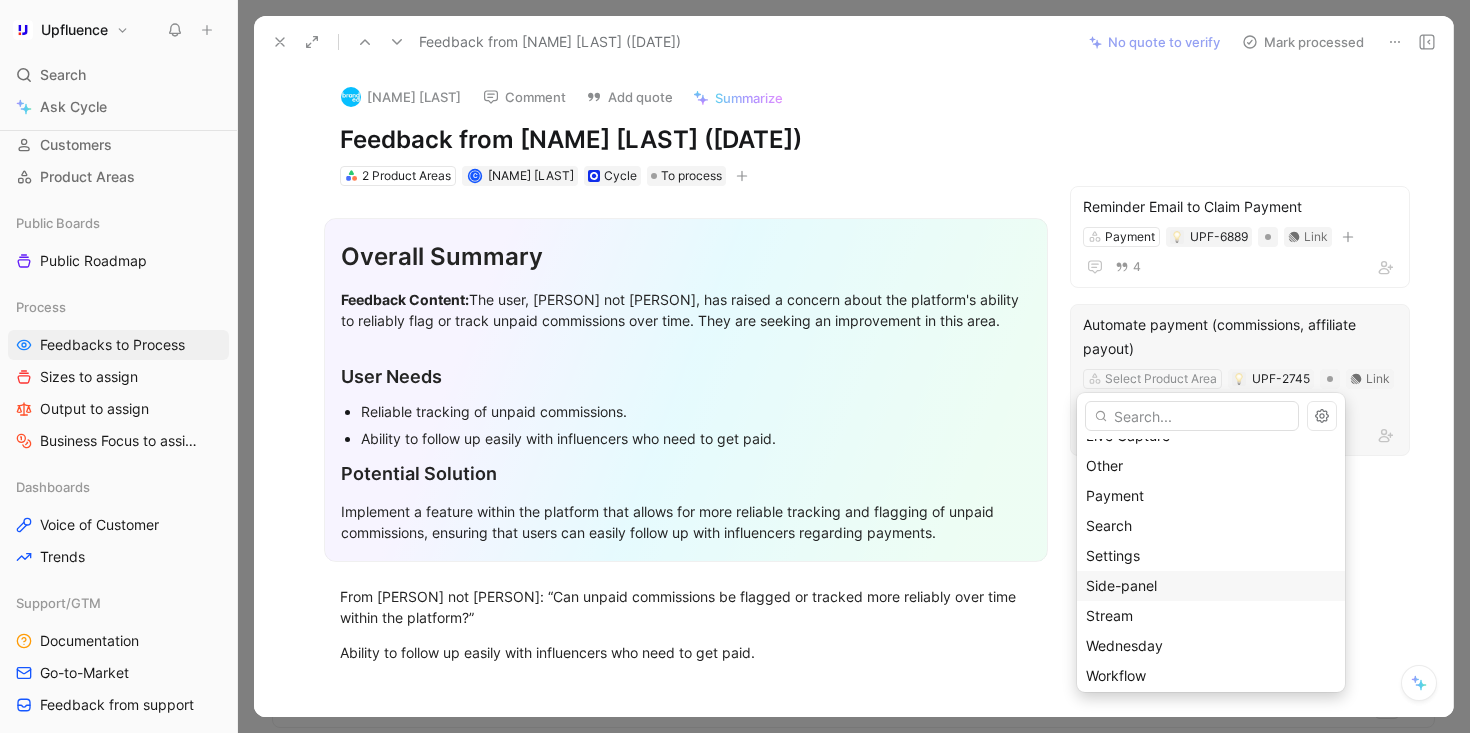 scroll, scrollTop: 134, scrollLeft: 0, axis: vertical 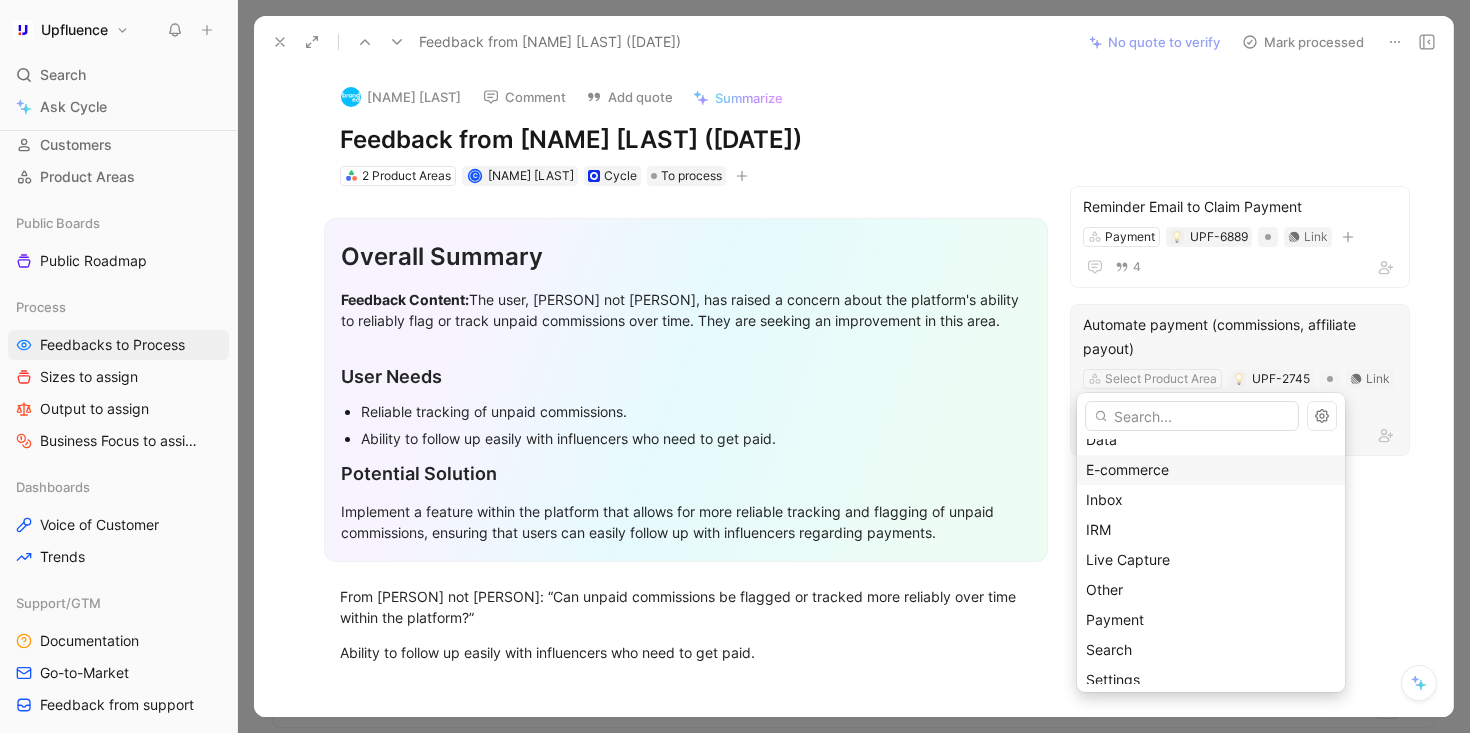 click on "E-commerce" at bounding box center [1211, 470] 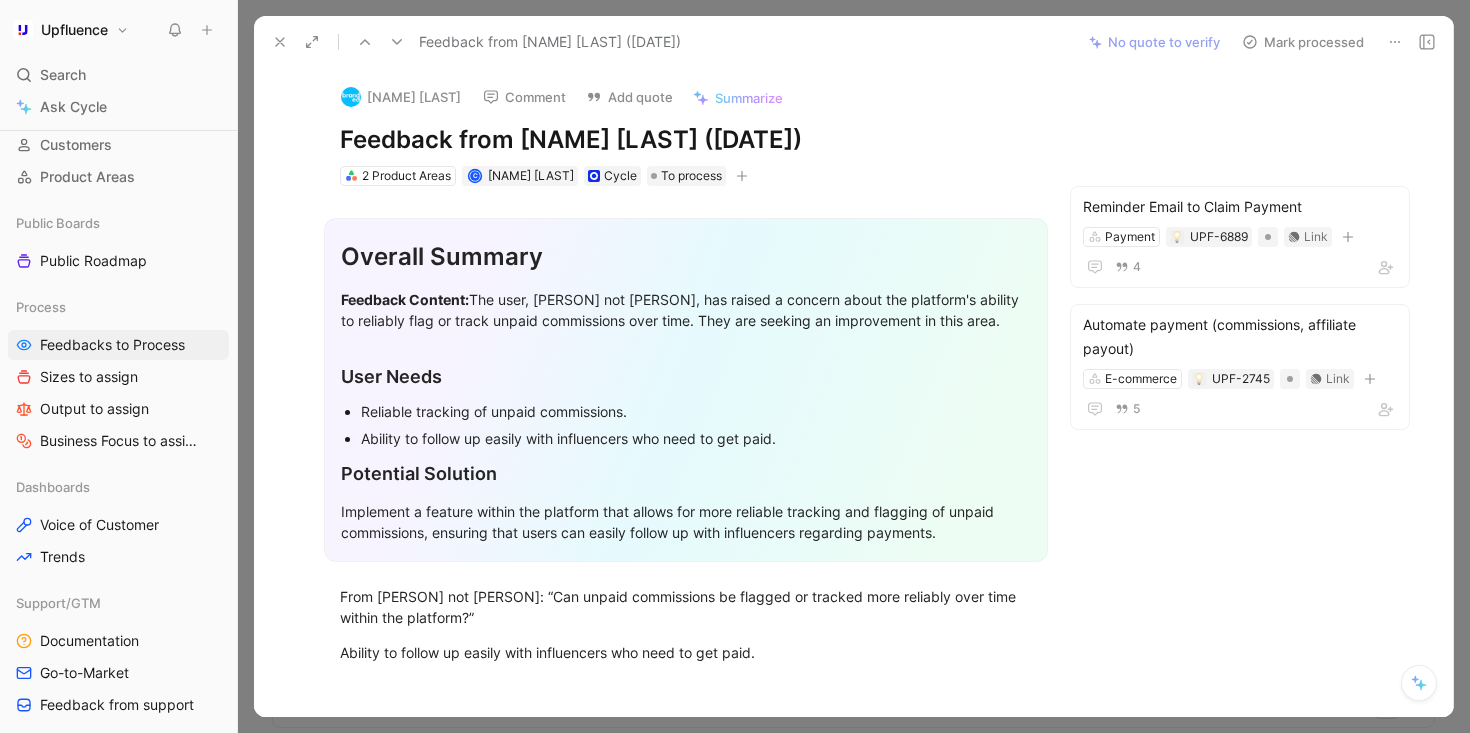 click on "Mark processed" at bounding box center (1303, 42) 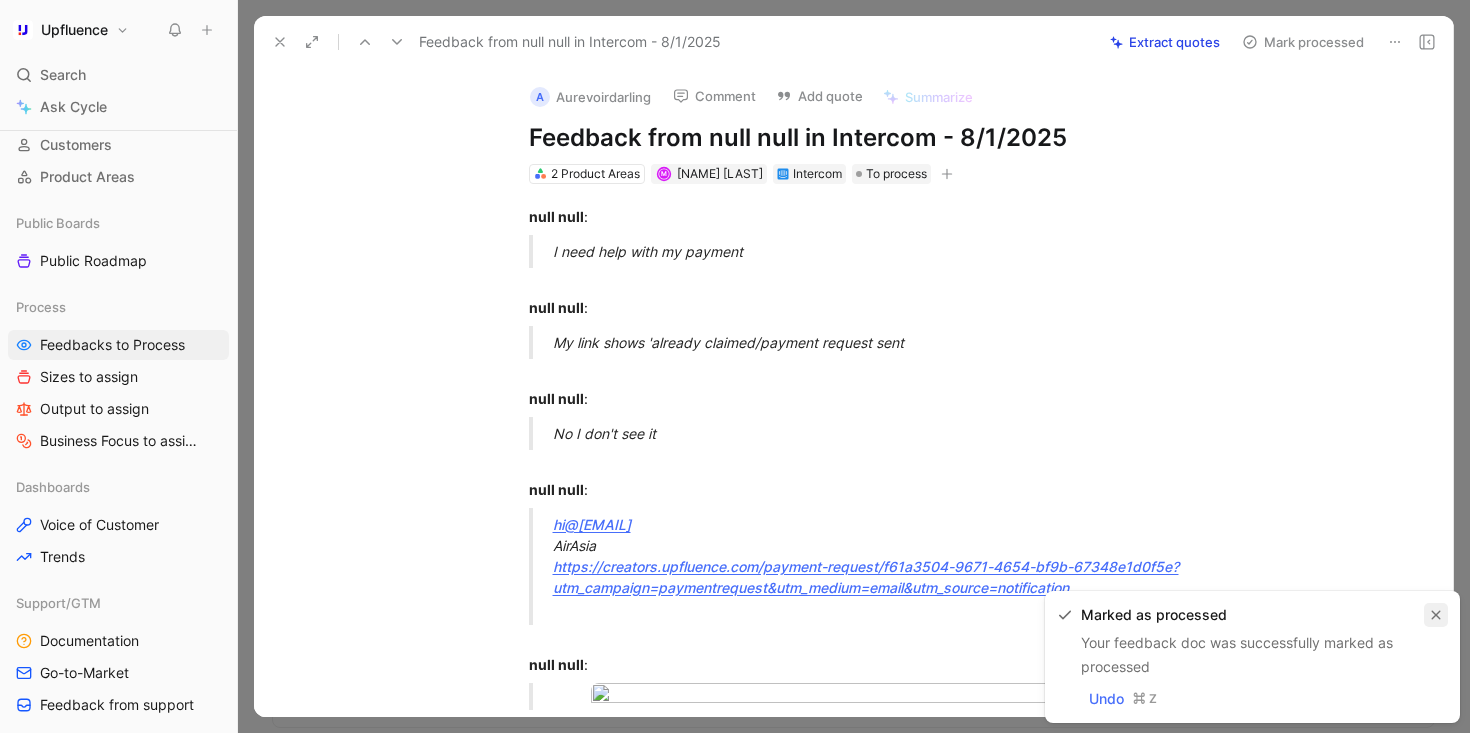 click at bounding box center [1436, 615] 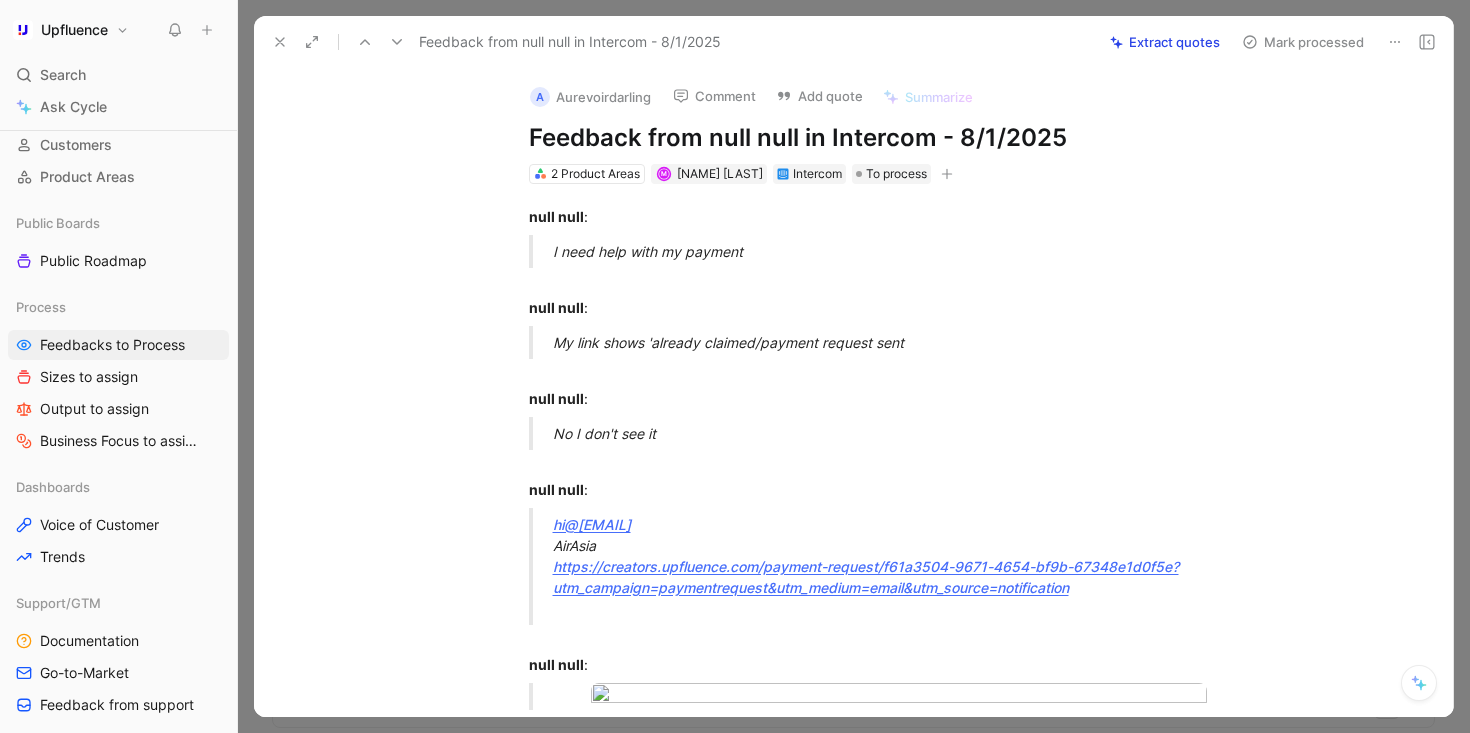 click on "Extract quotes" at bounding box center (1165, 42) 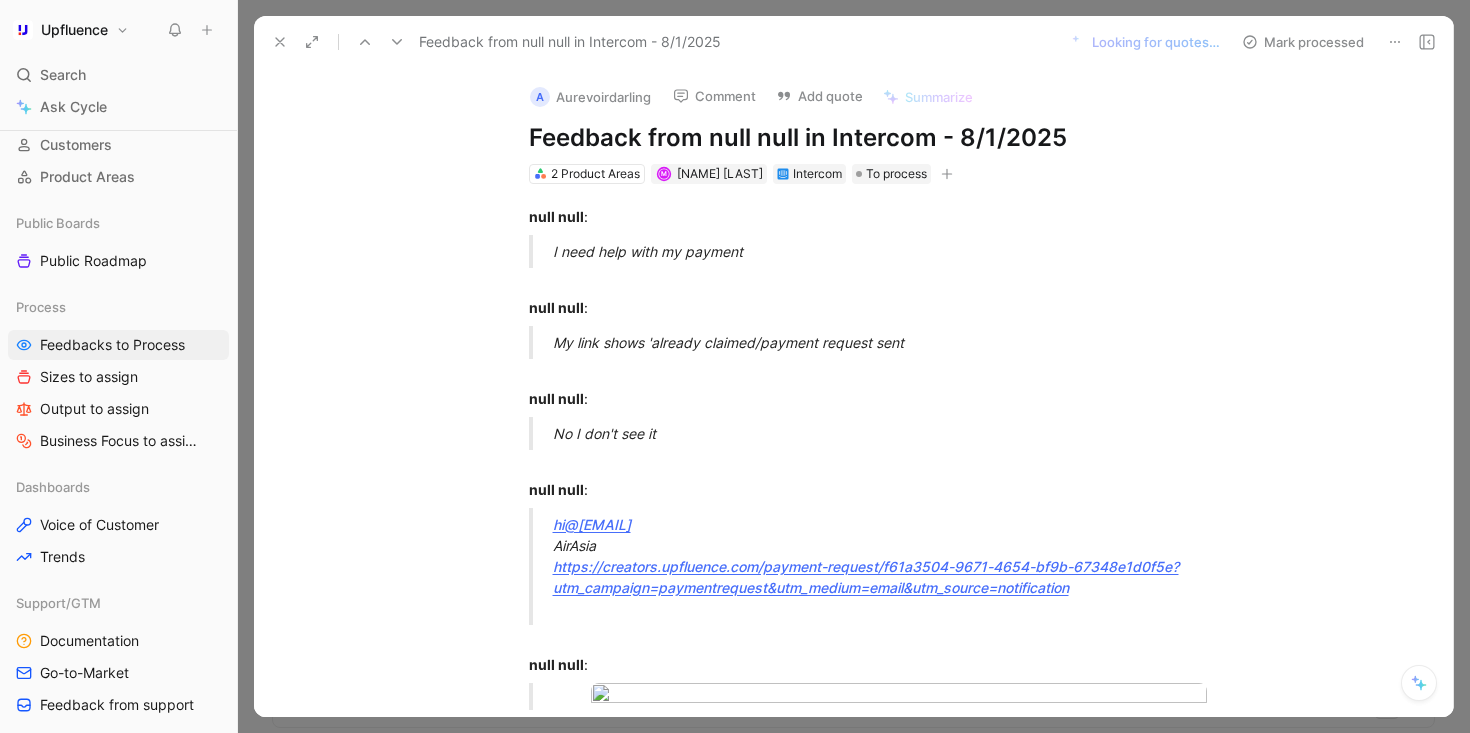 click at bounding box center [397, 42] 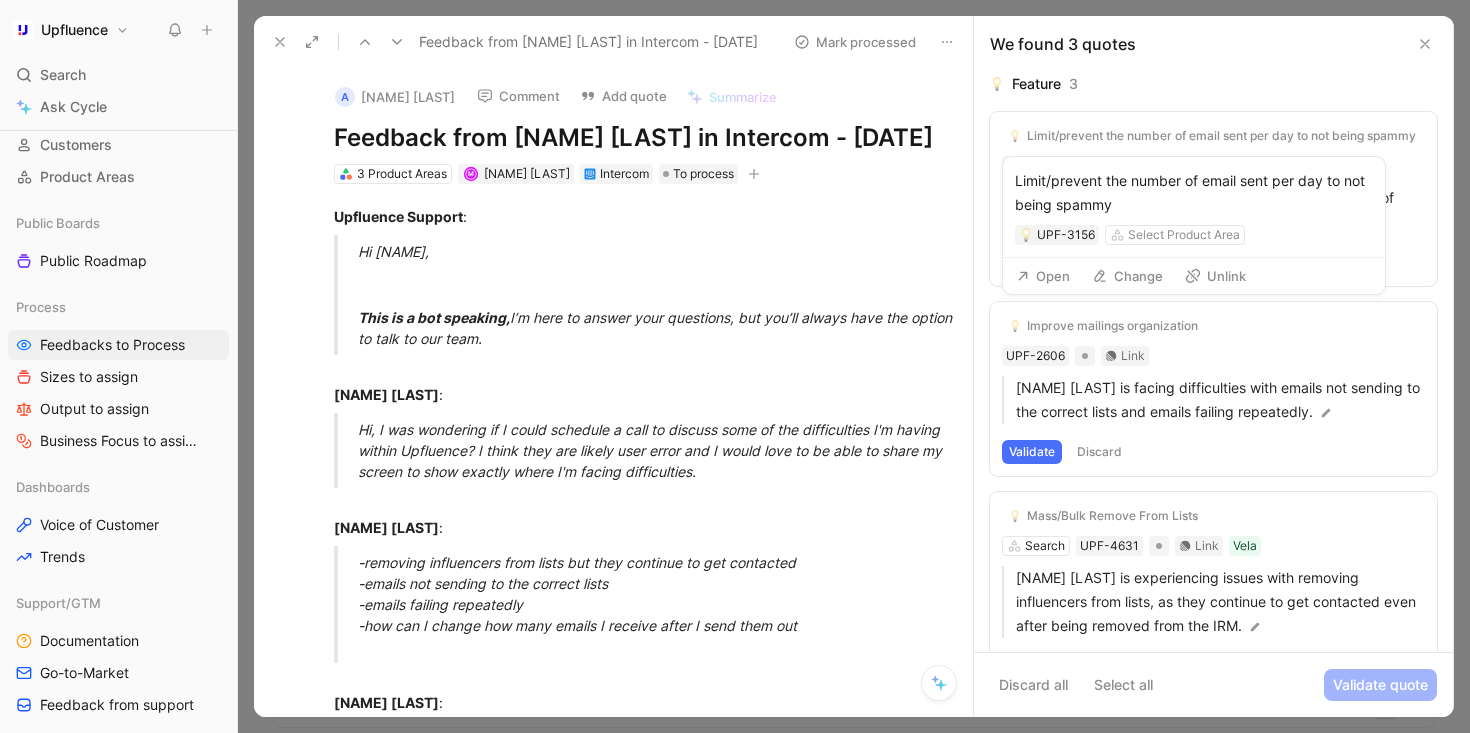 click on "Unlink" at bounding box center [1215, 276] 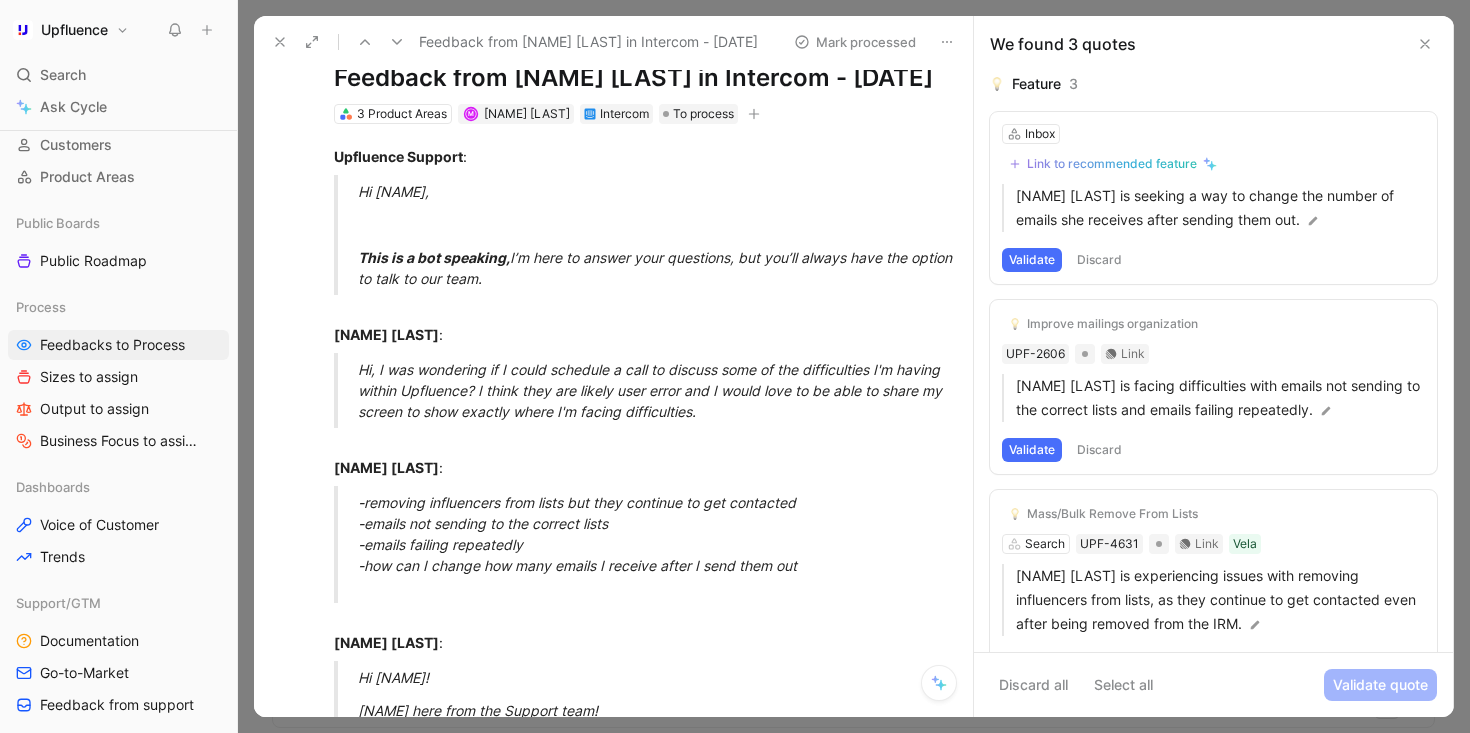 scroll, scrollTop: 0, scrollLeft: 0, axis: both 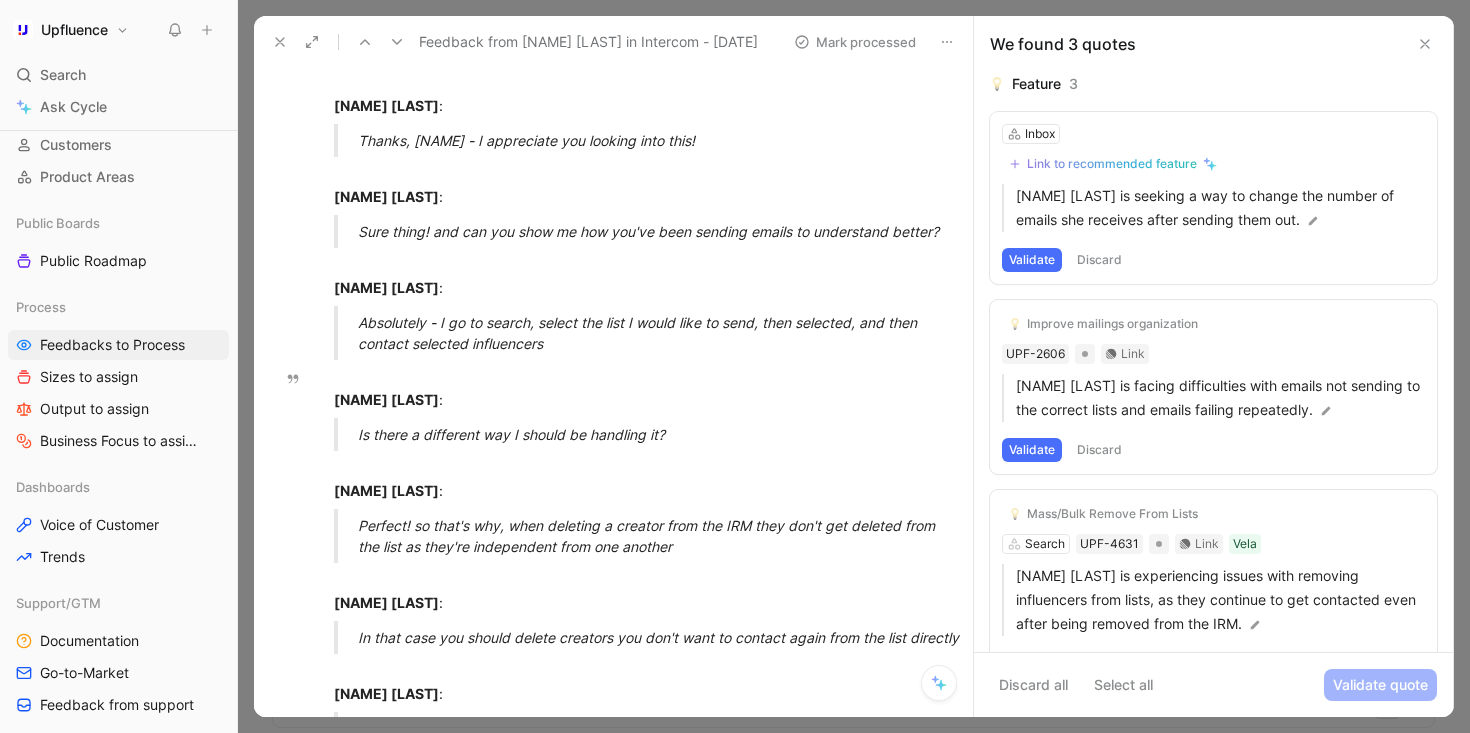 click on "Discard" at bounding box center (1099, 450) 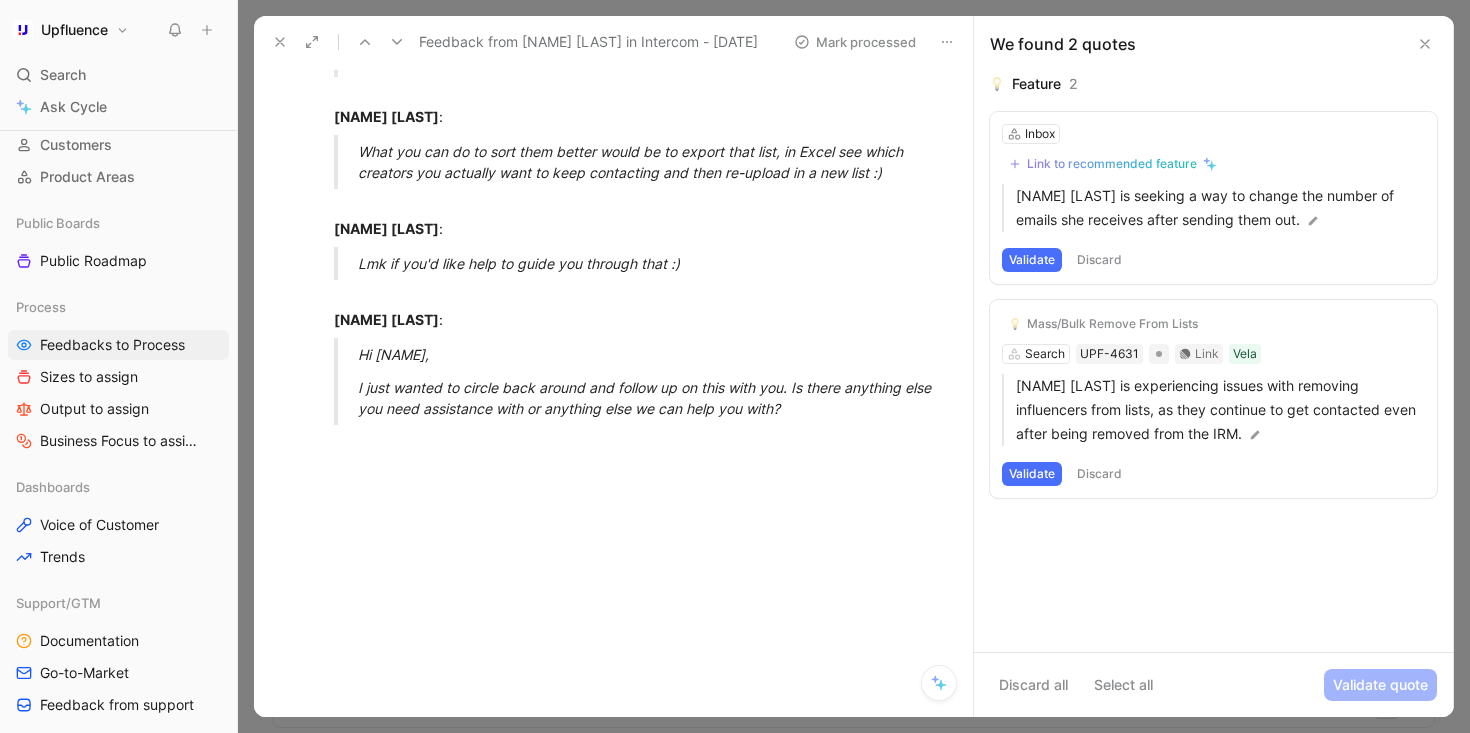 scroll, scrollTop: 2282, scrollLeft: 0, axis: vertical 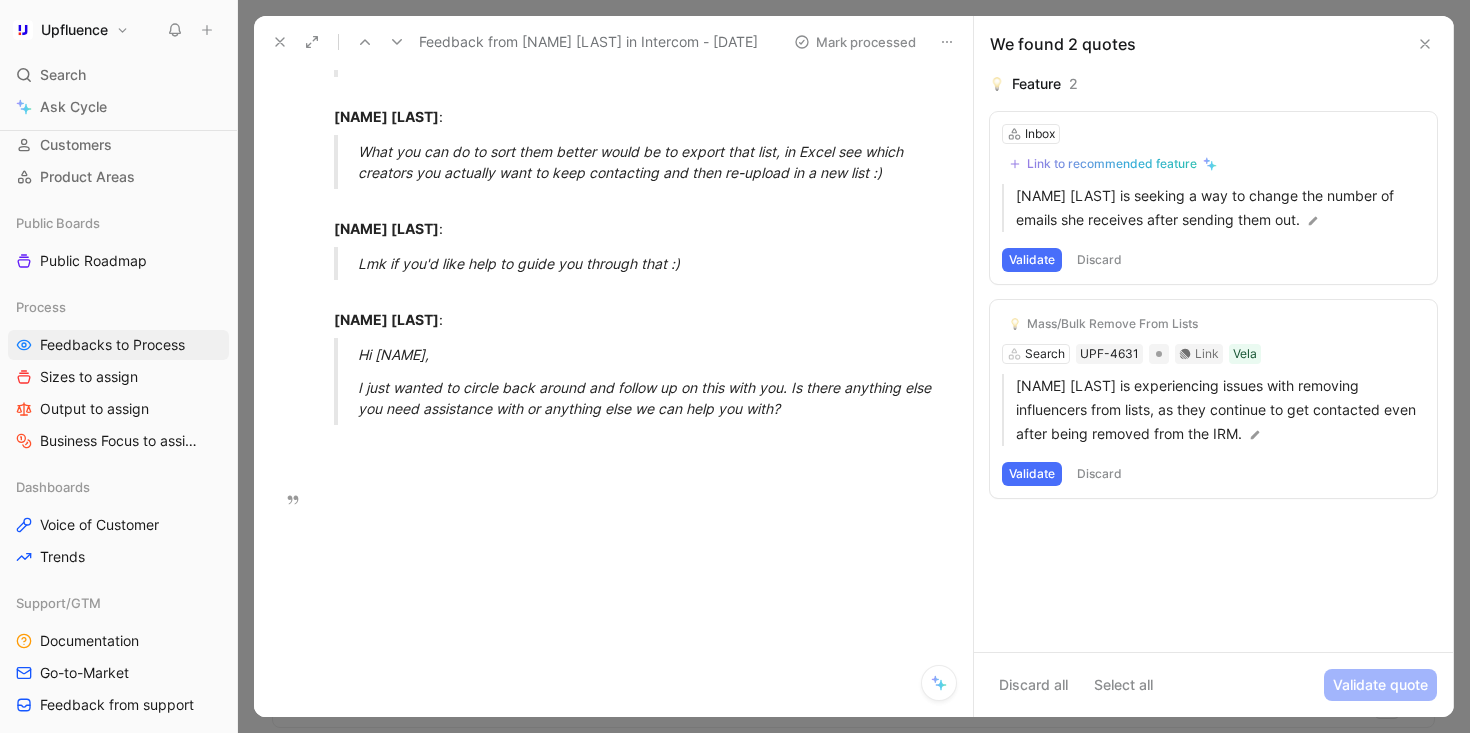 click on "Discard" at bounding box center (1099, 474) 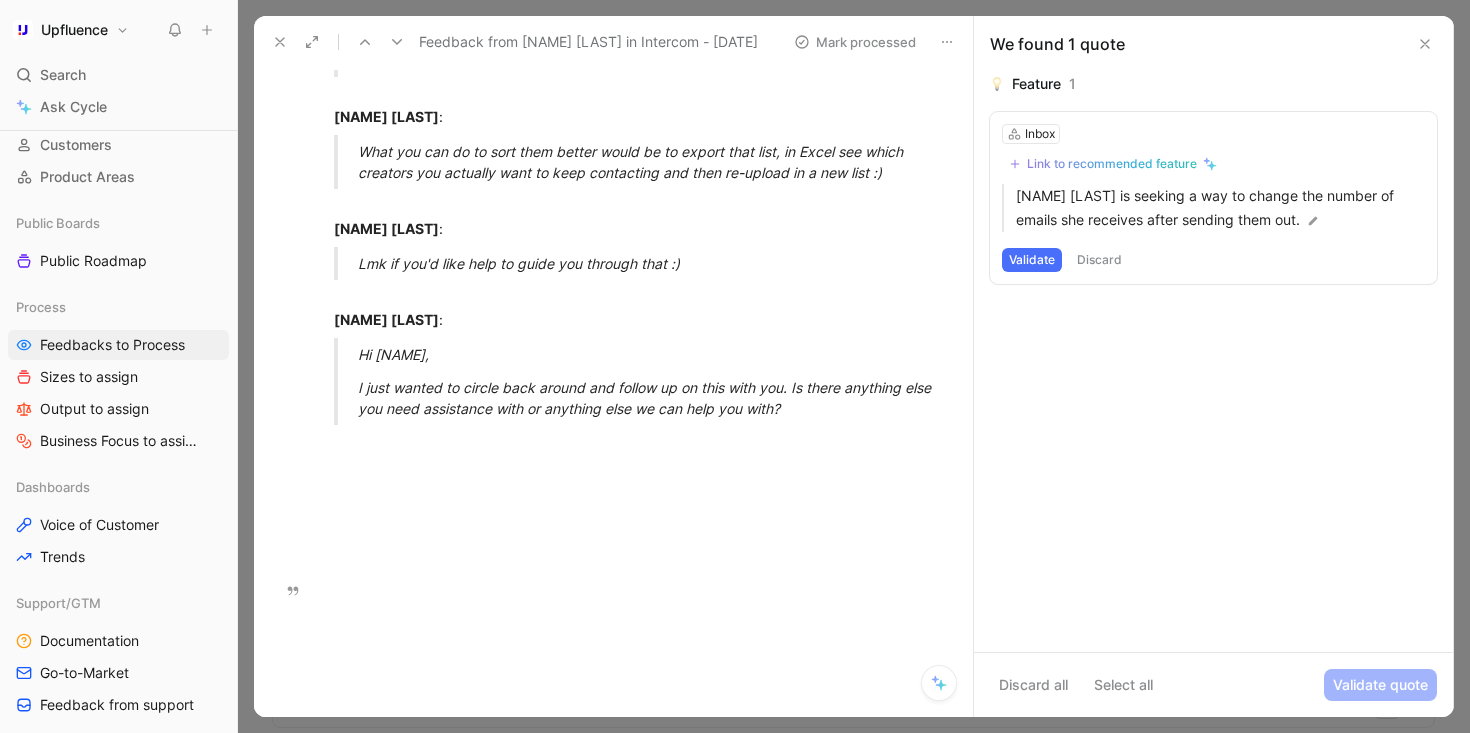 scroll, scrollTop: 2461, scrollLeft: 0, axis: vertical 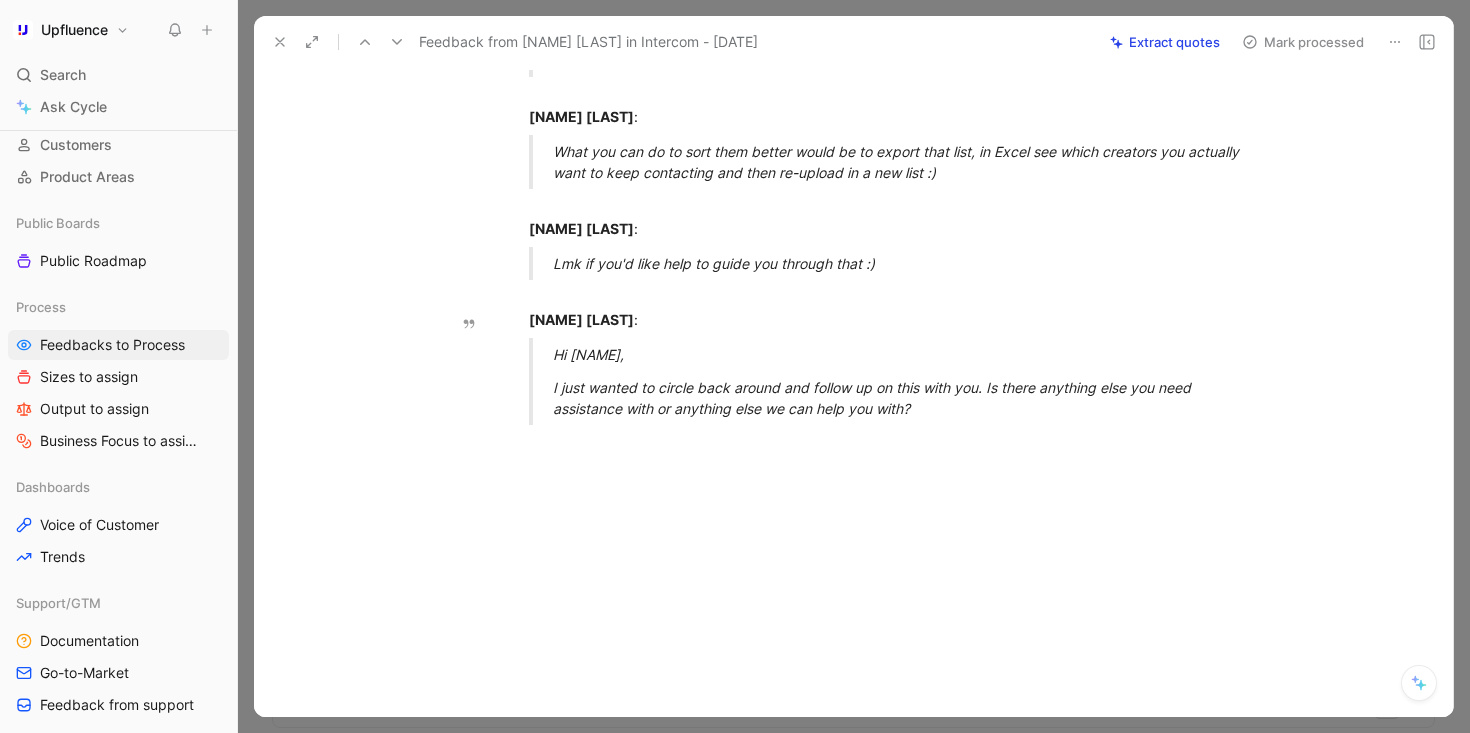 click on "Mark processed" at bounding box center [1303, 42] 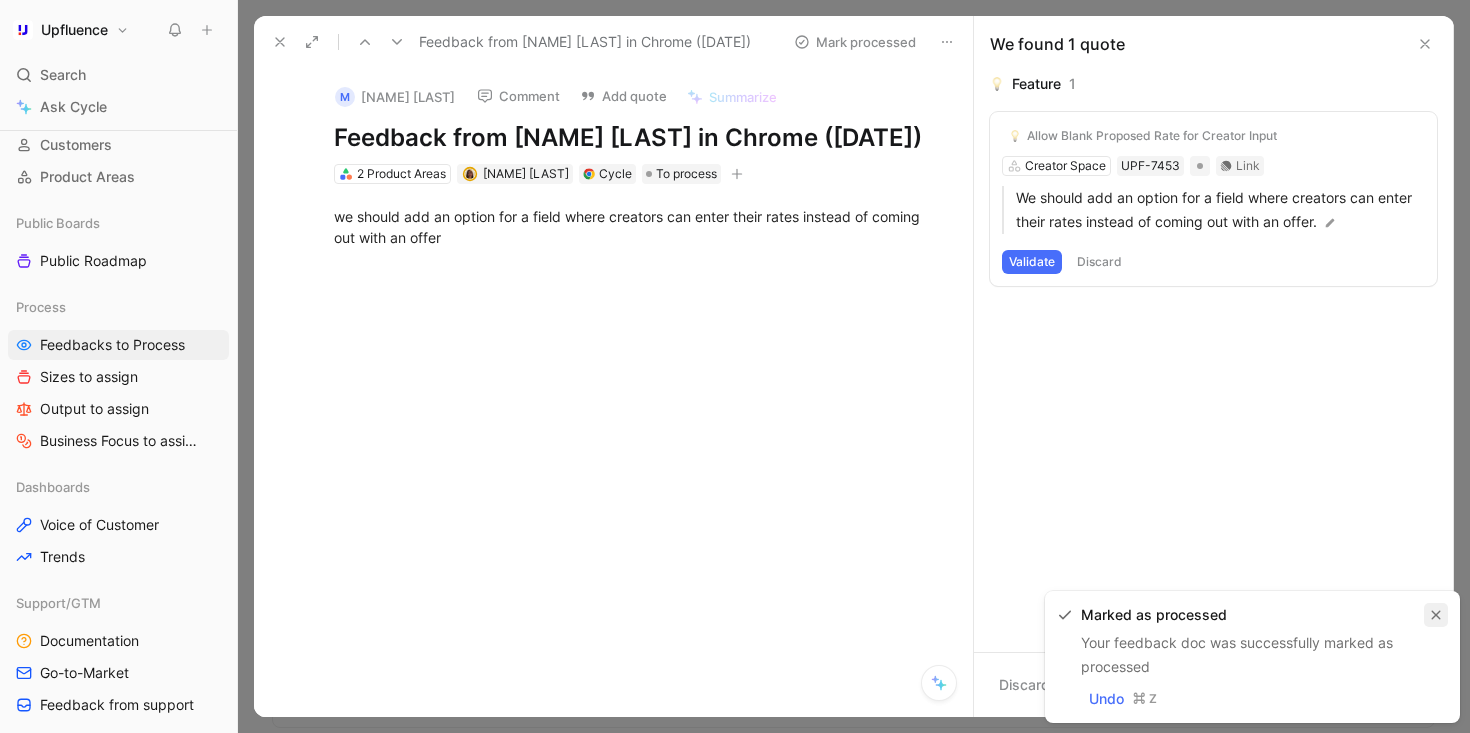 click 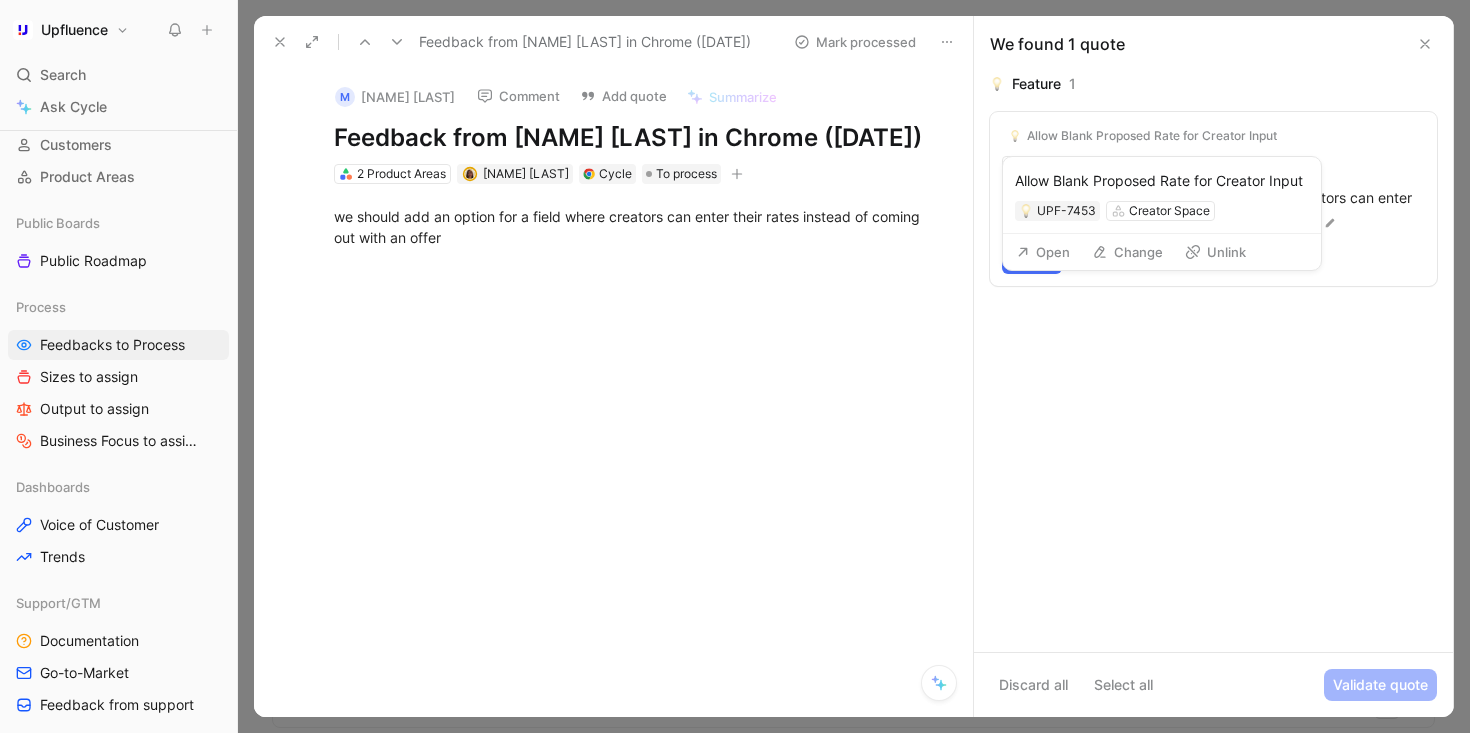click on "Unlink" at bounding box center (1215, 252) 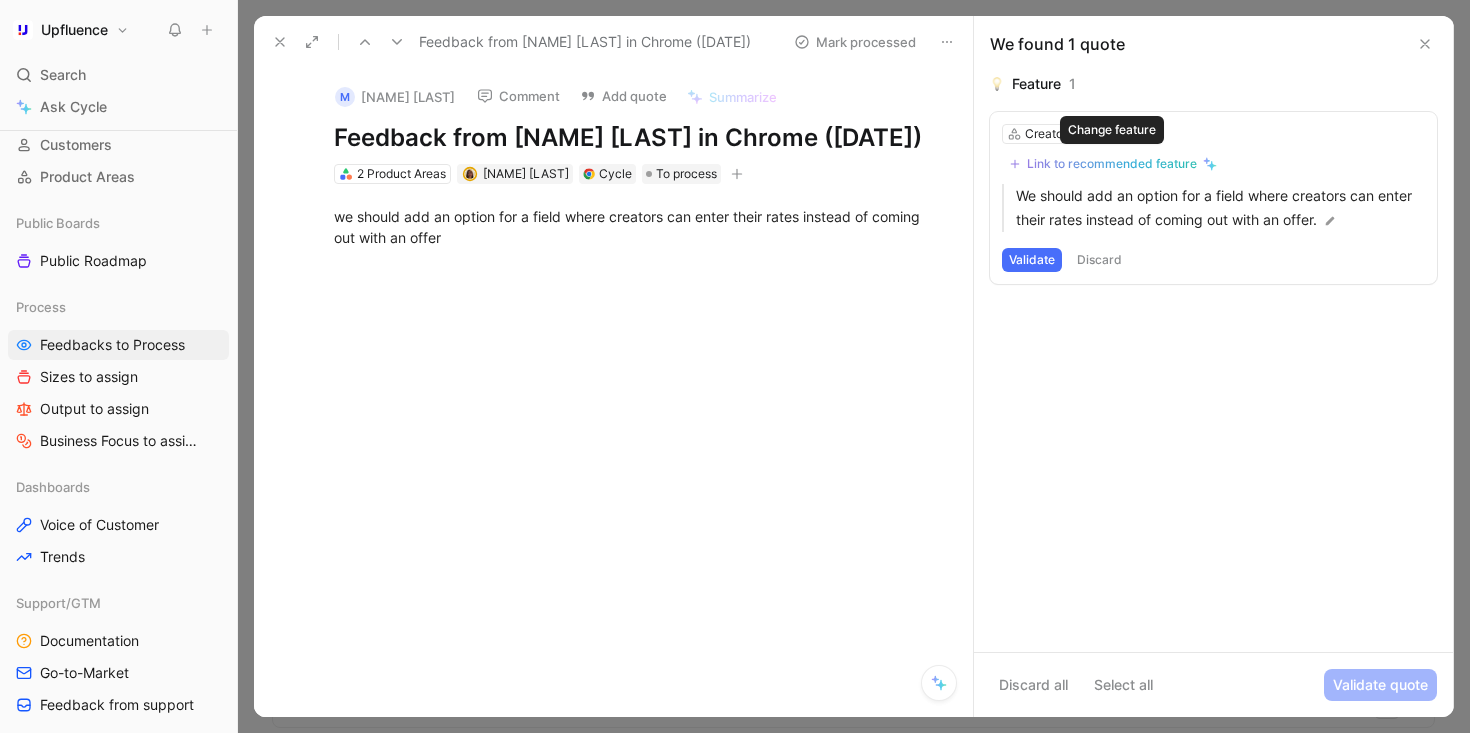 click on "Link to recommended feature" at bounding box center (1112, 164) 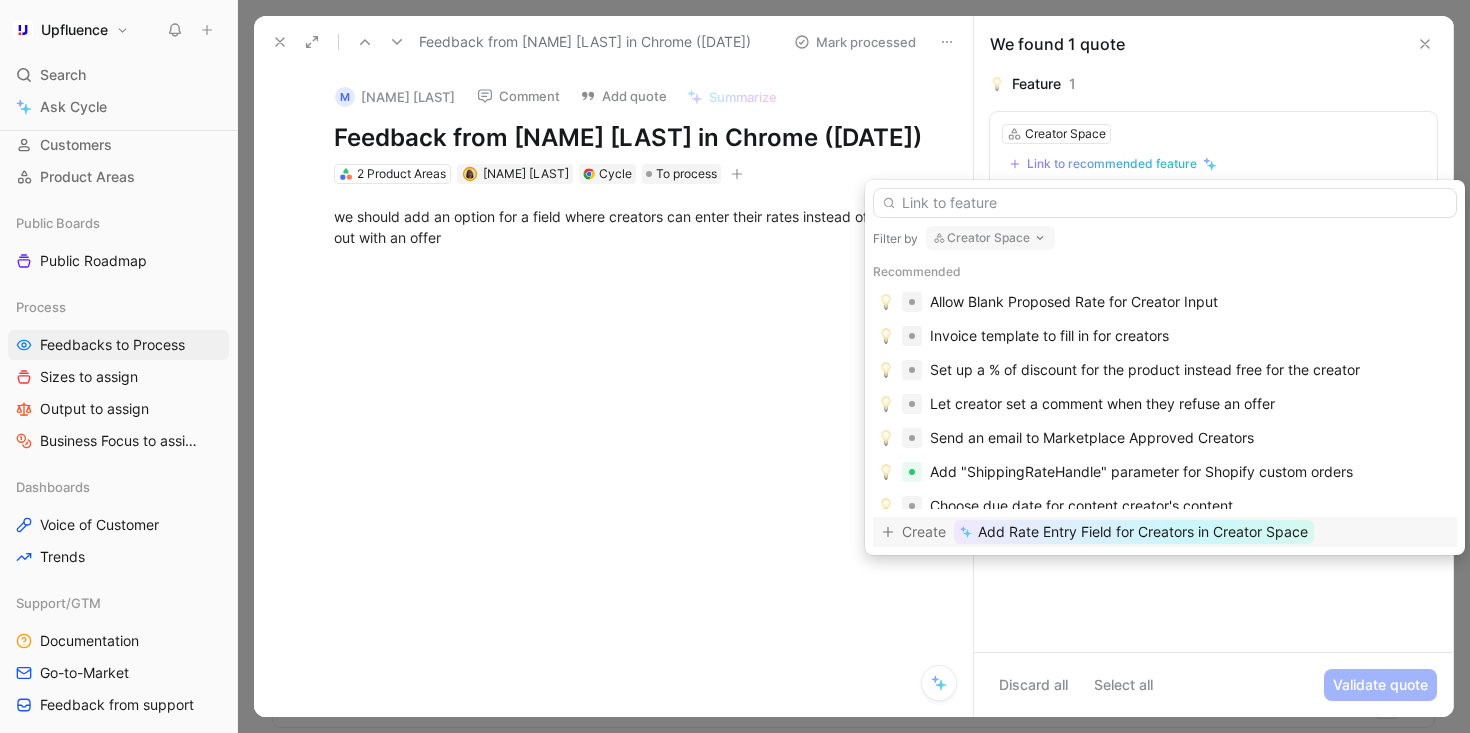 click on "Creator Space" at bounding box center (990, 238) 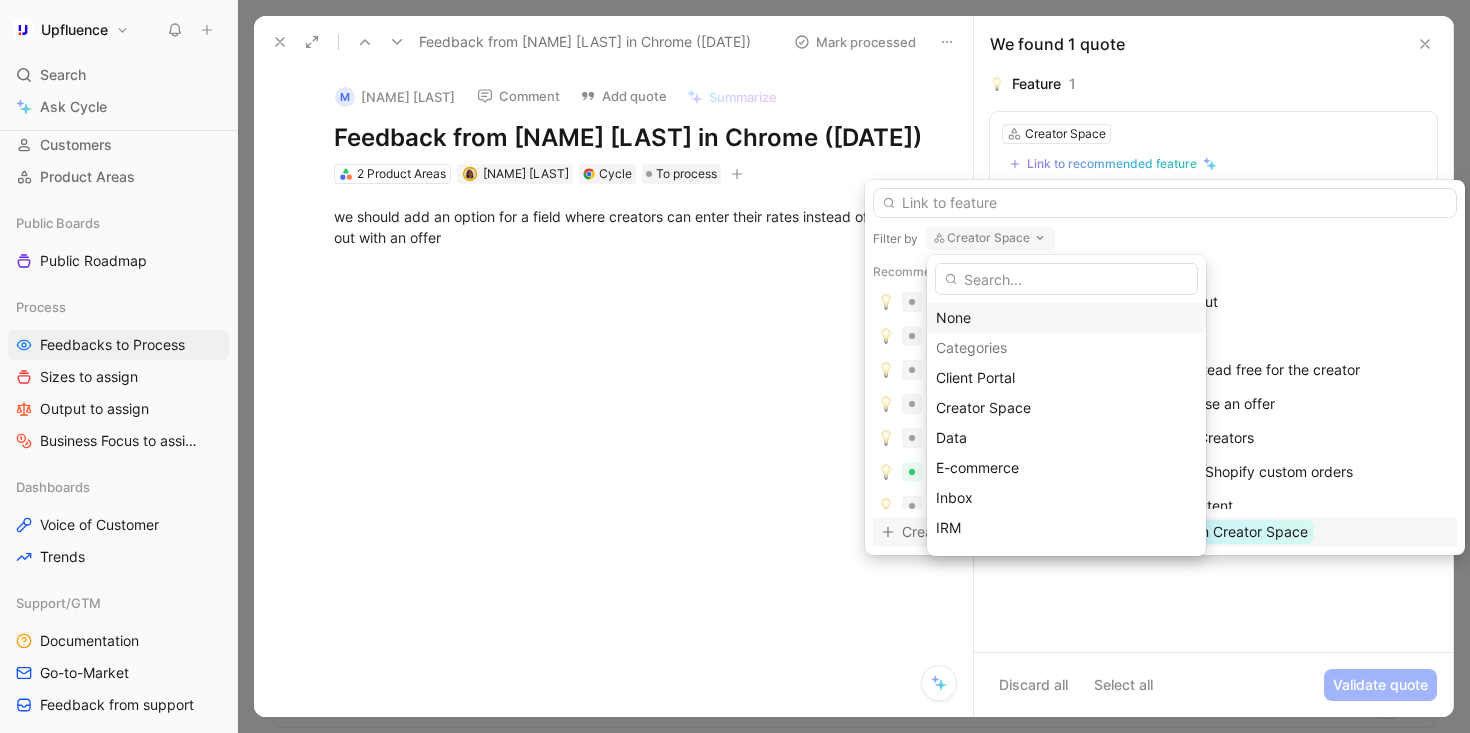 click on "None" at bounding box center [1066, 318] 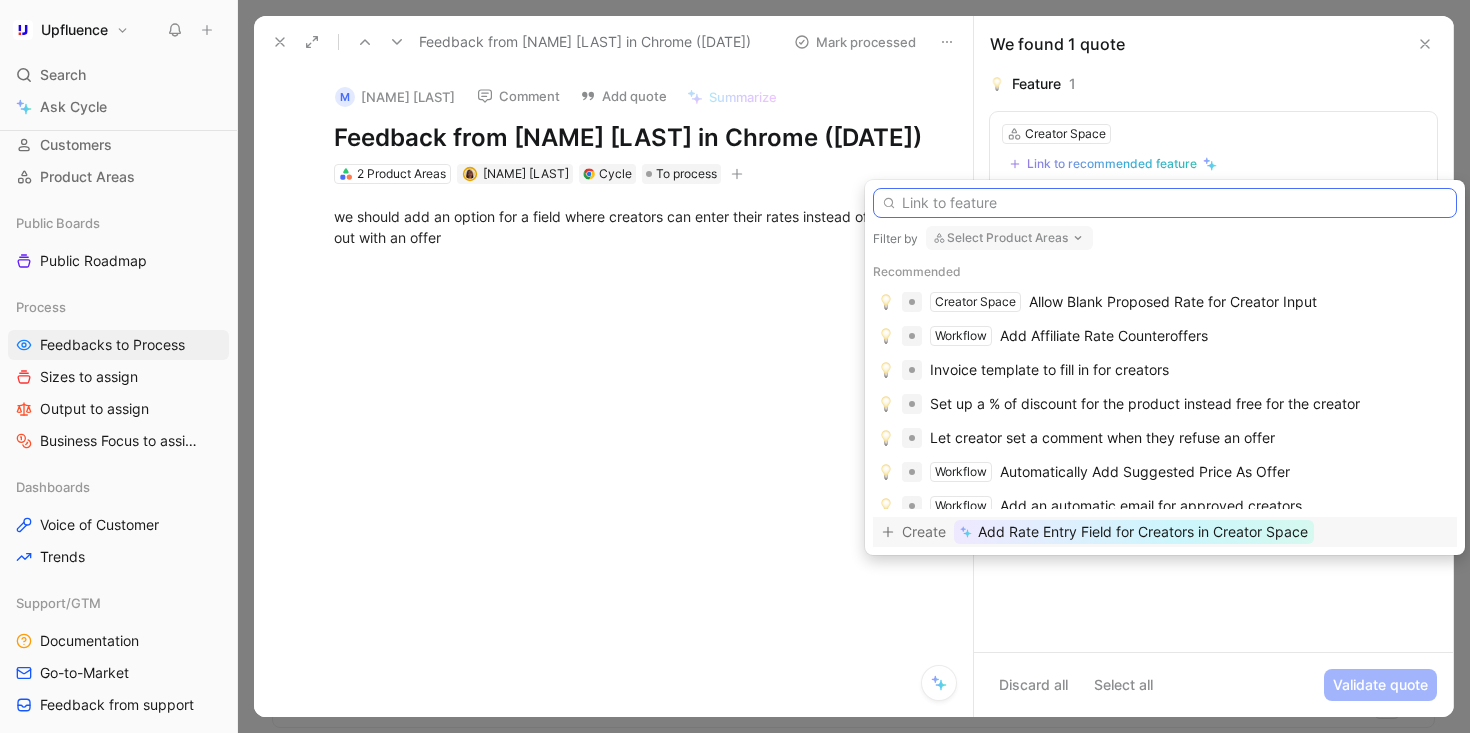 click at bounding box center [1165, 203] 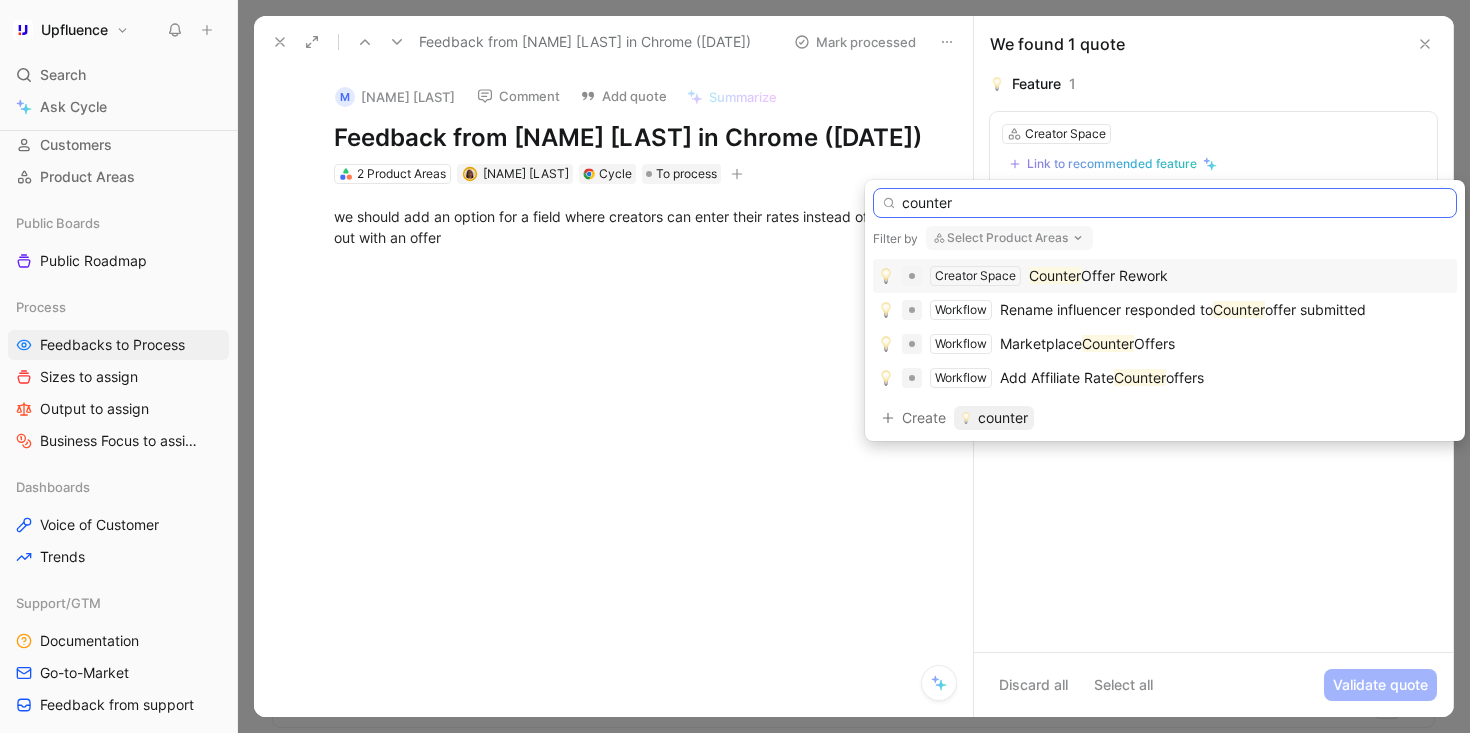 type on "counter" 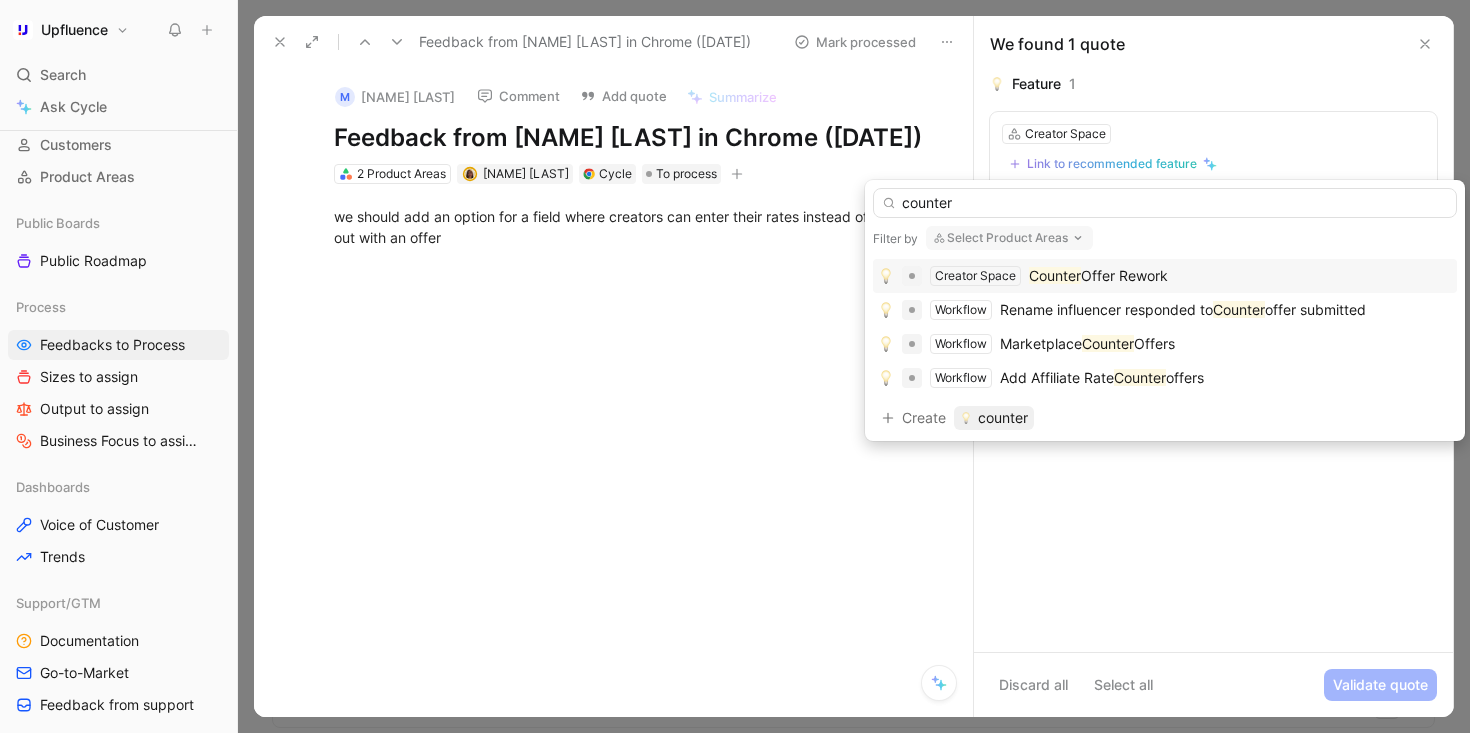 click on "Offer Rework" at bounding box center [1124, 275] 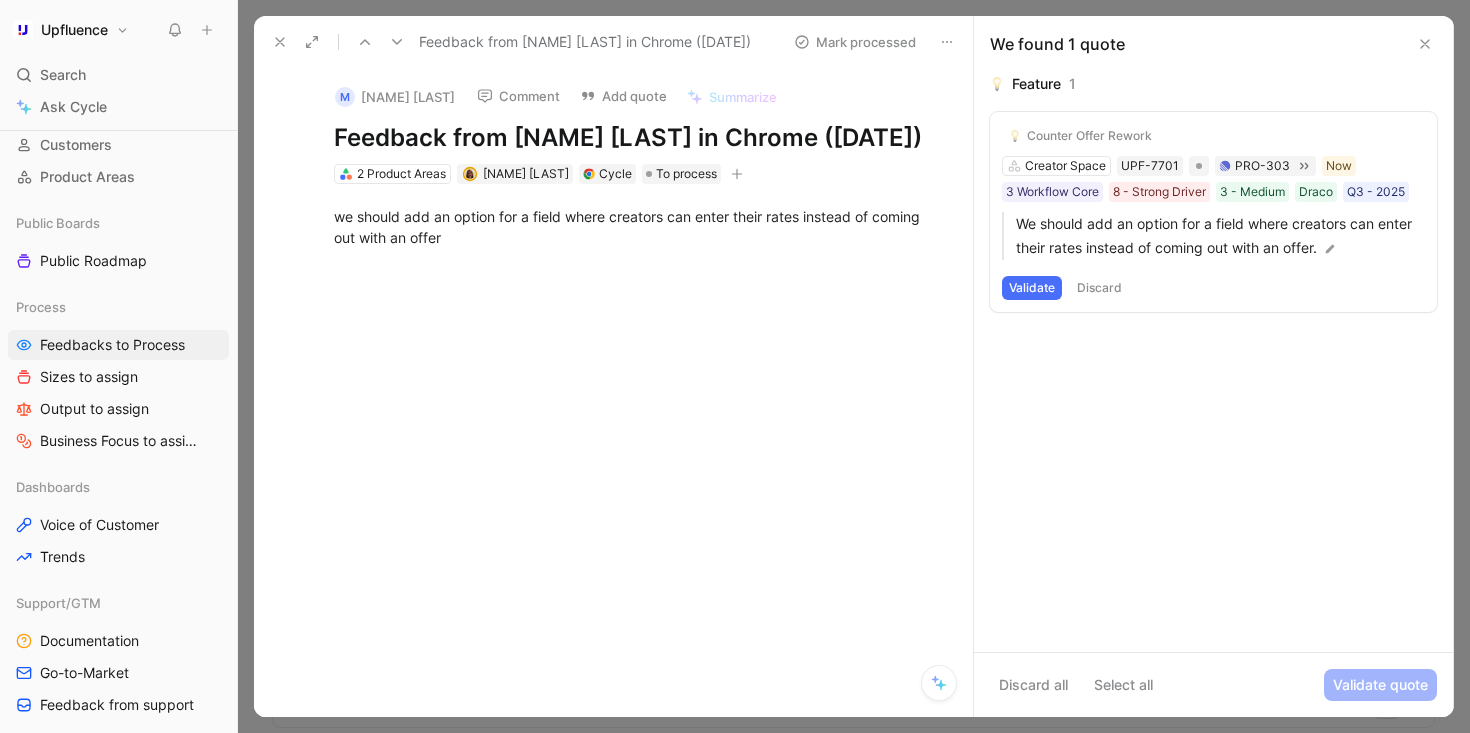click on "Validate" at bounding box center (1032, 288) 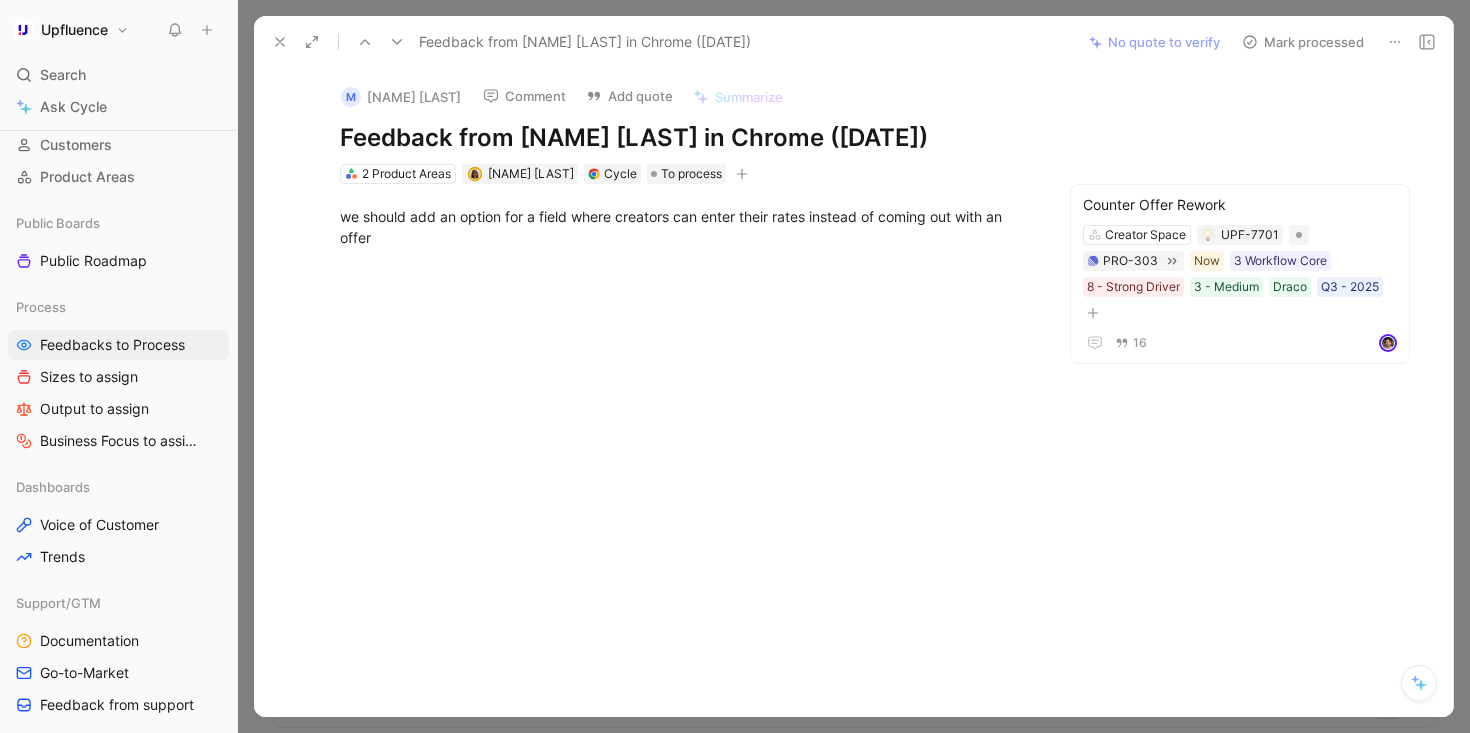 click on "Mark processed" at bounding box center (1303, 42) 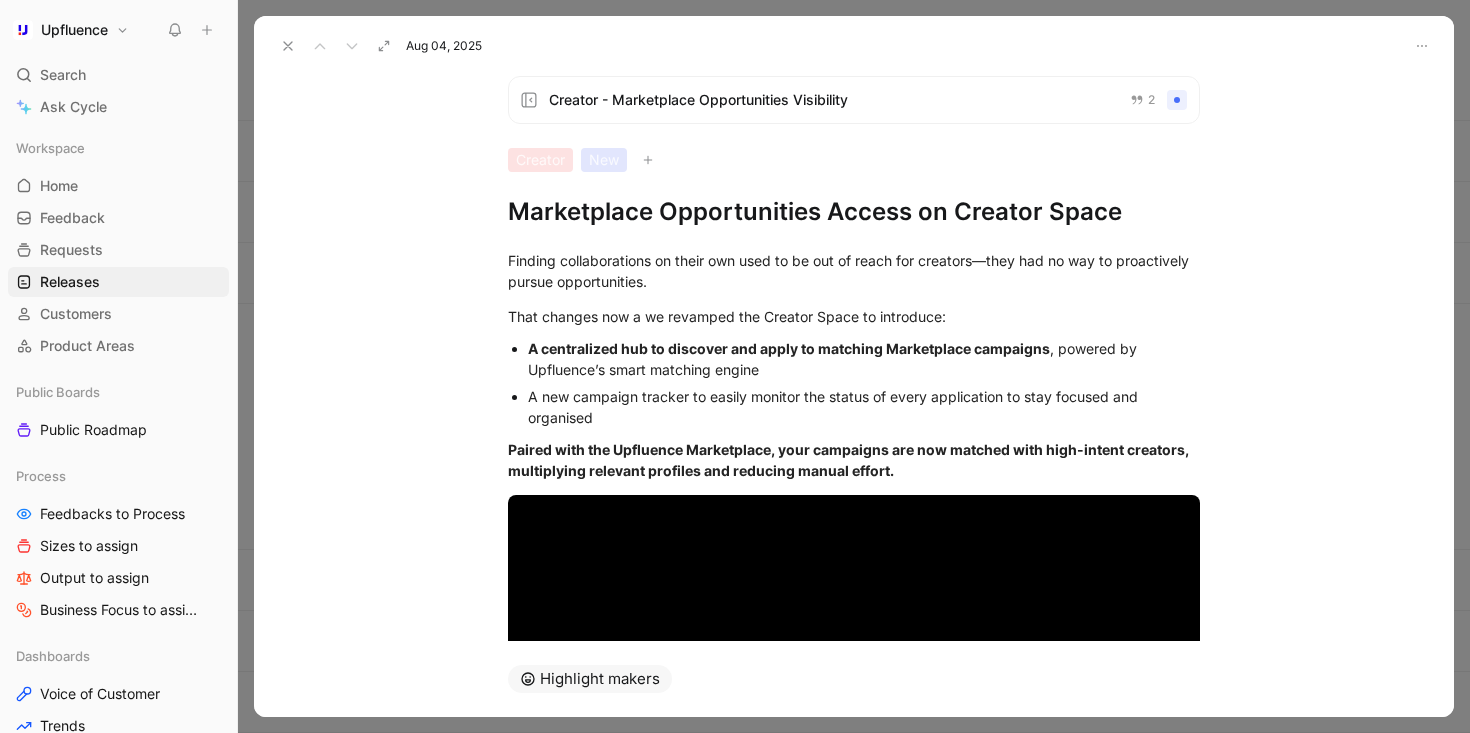 scroll, scrollTop: 0, scrollLeft: 0, axis: both 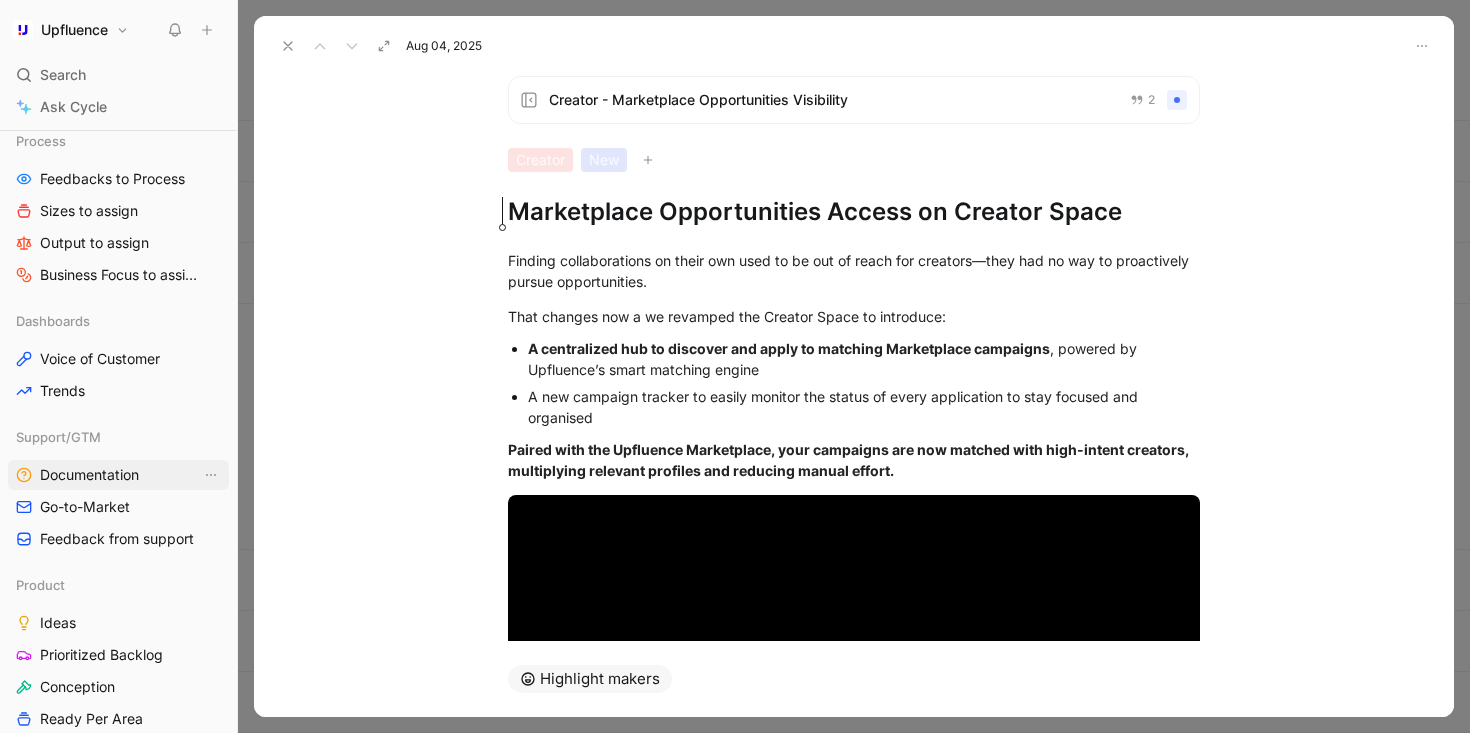 click on "Documentation" at bounding box center [89, 475] 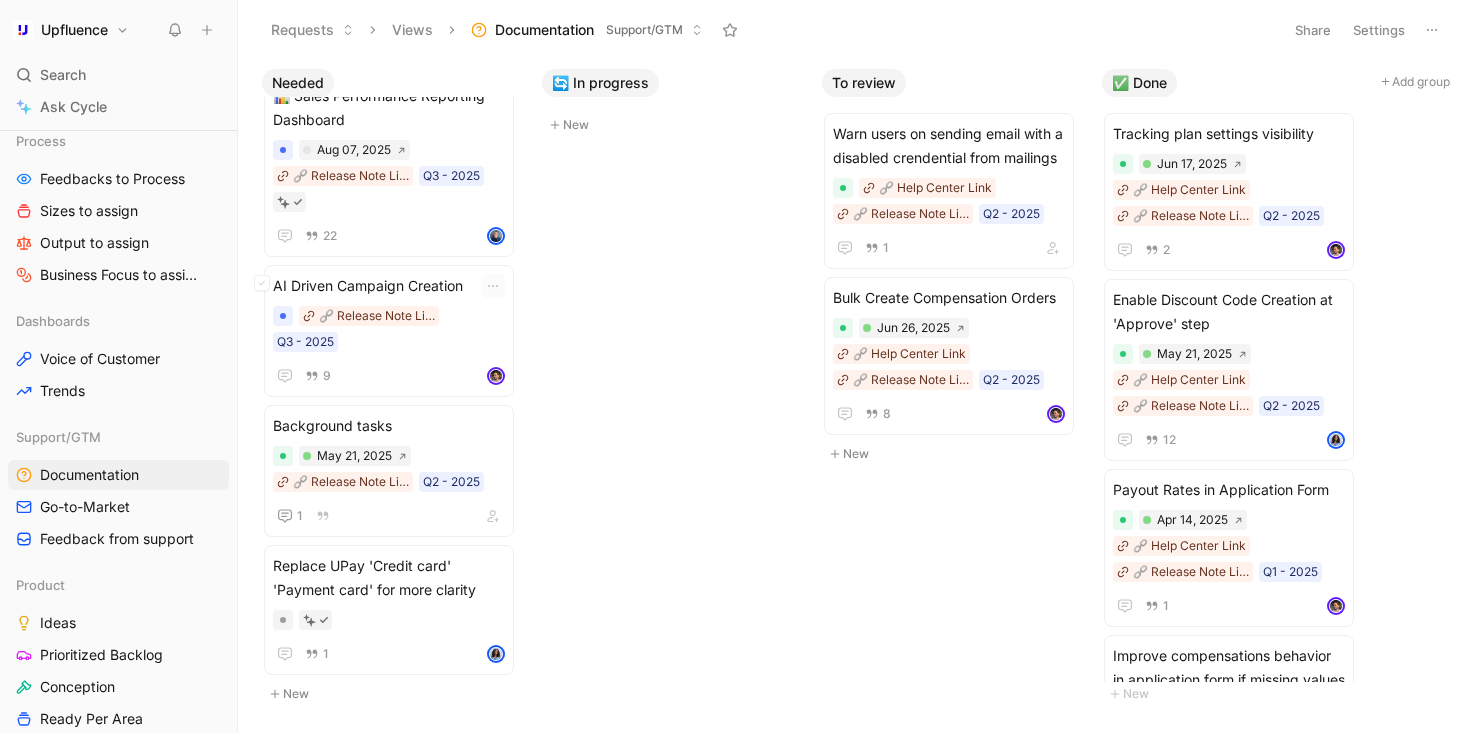 scroll, scrollTop: 496, scrollLeft: 0, axis: vertical 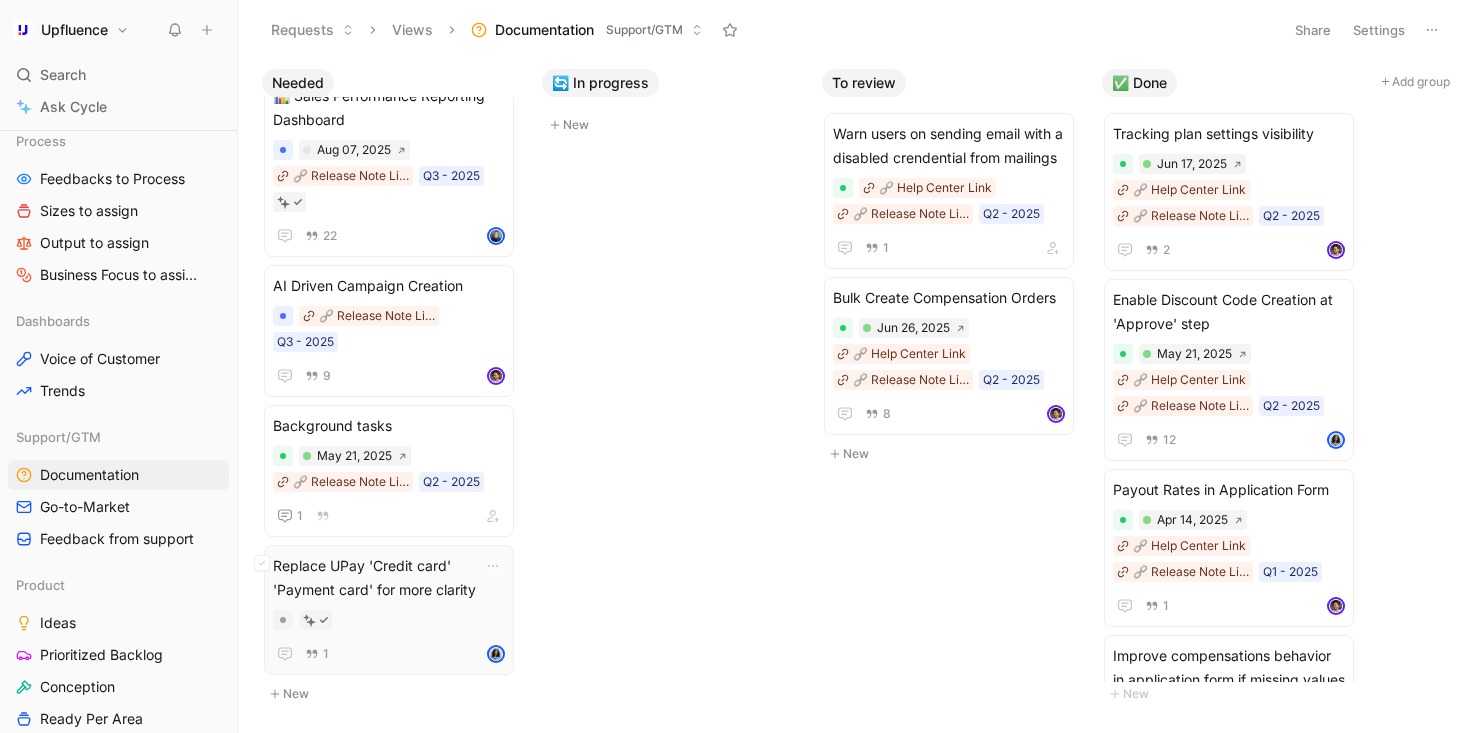 click on "Replace UPay 'Credit card' 'Payment card' for more clarity" at bounding box center [389, 578] 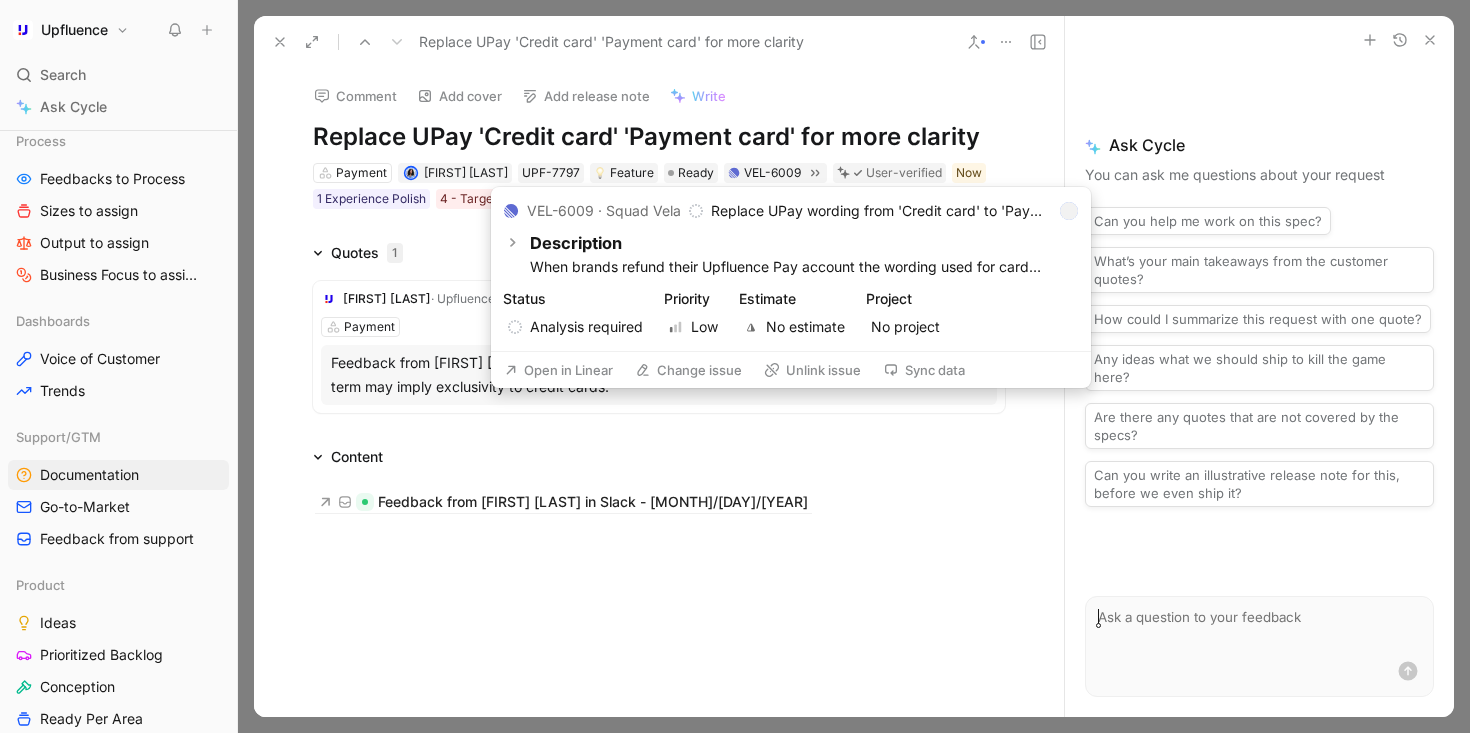 click on "Open in Linear" at bounding box center [558, 370] 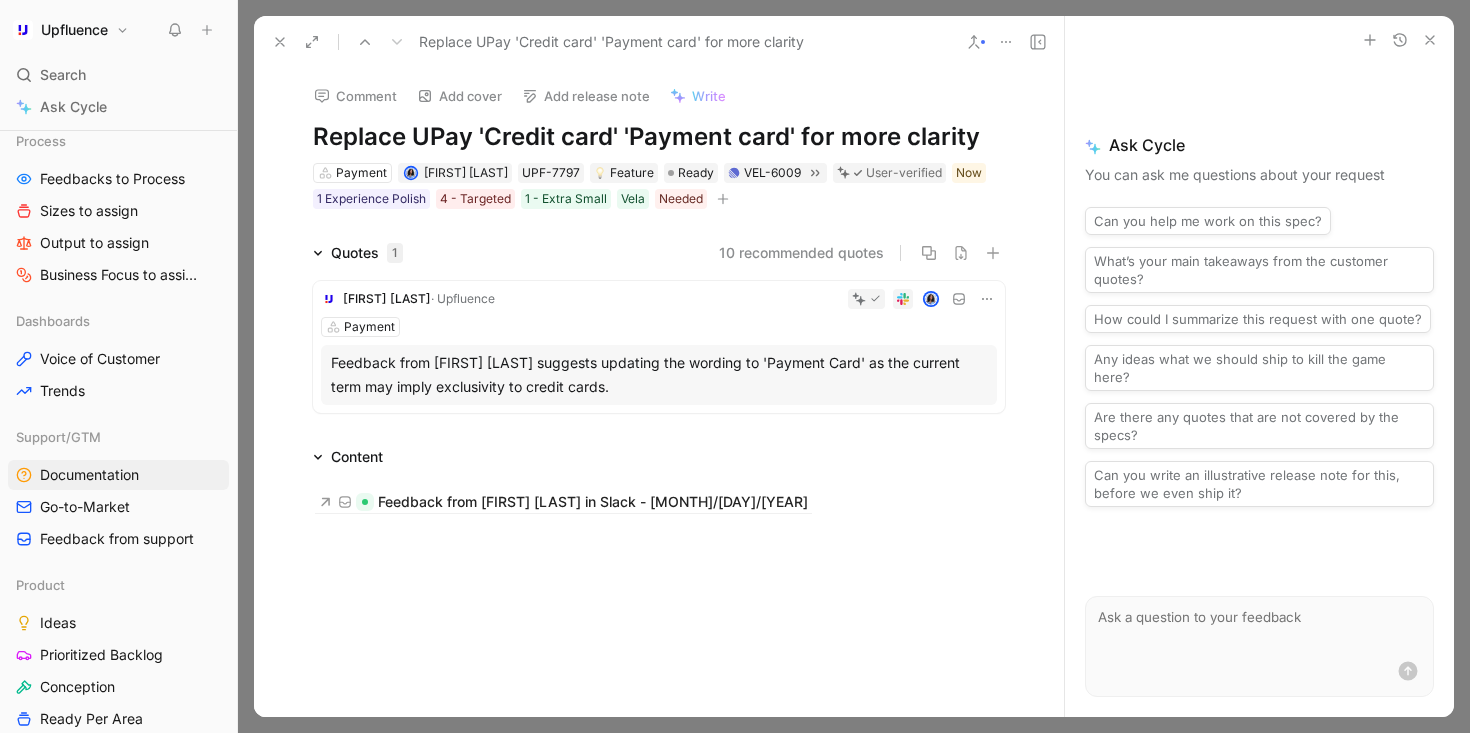 click 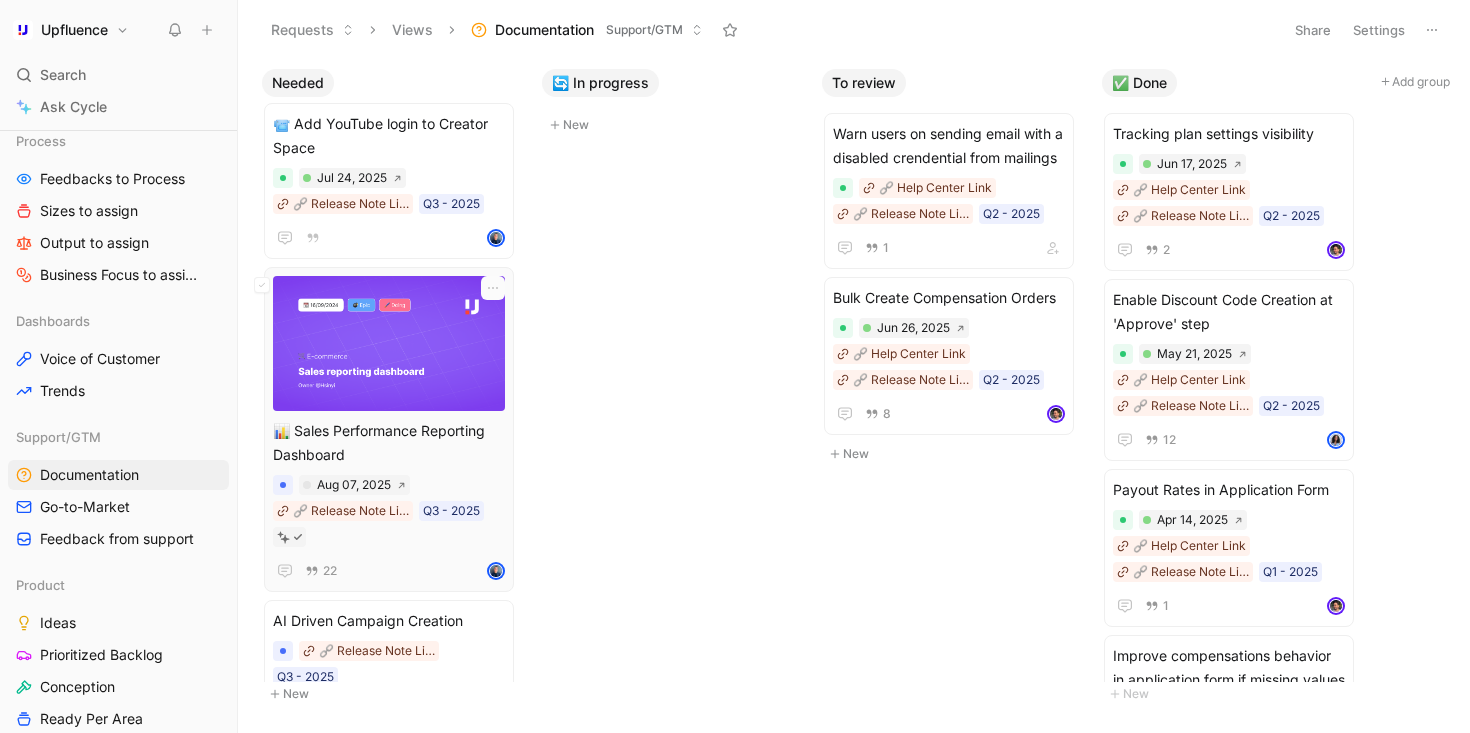 scroll, scrollTop: 153, scrollLeft: 0, axis: vertical 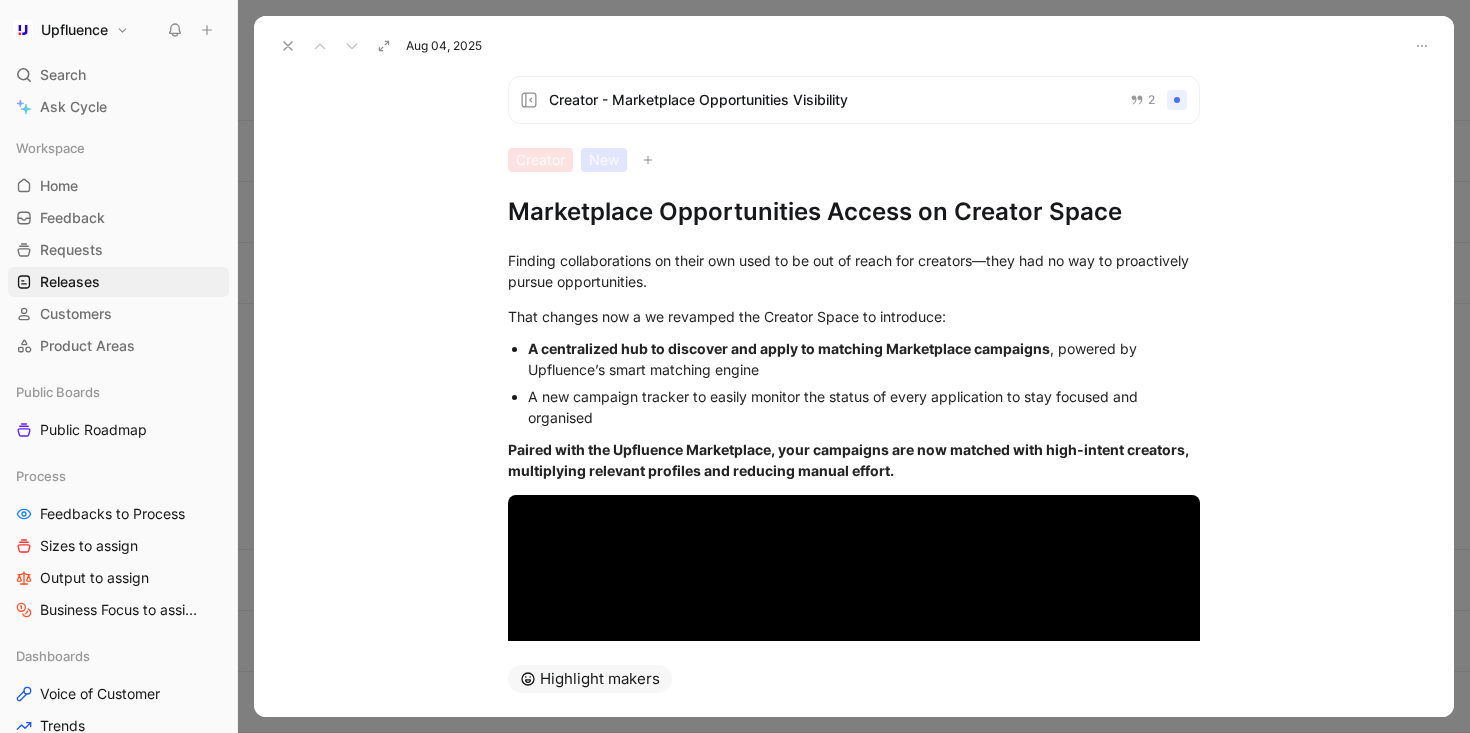 click on "Creator - Marketplace Opportunities Visibility" at bounding box center (831, 100) 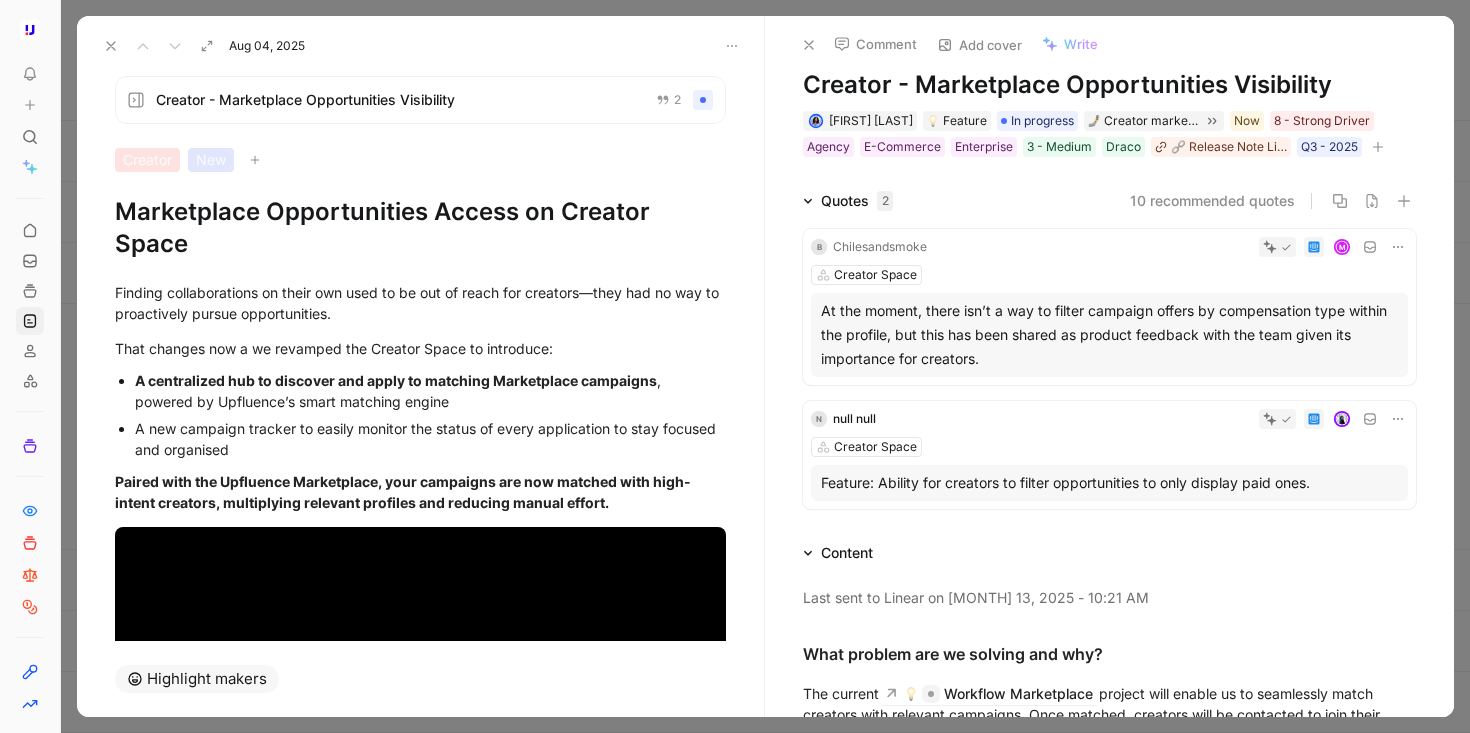 click 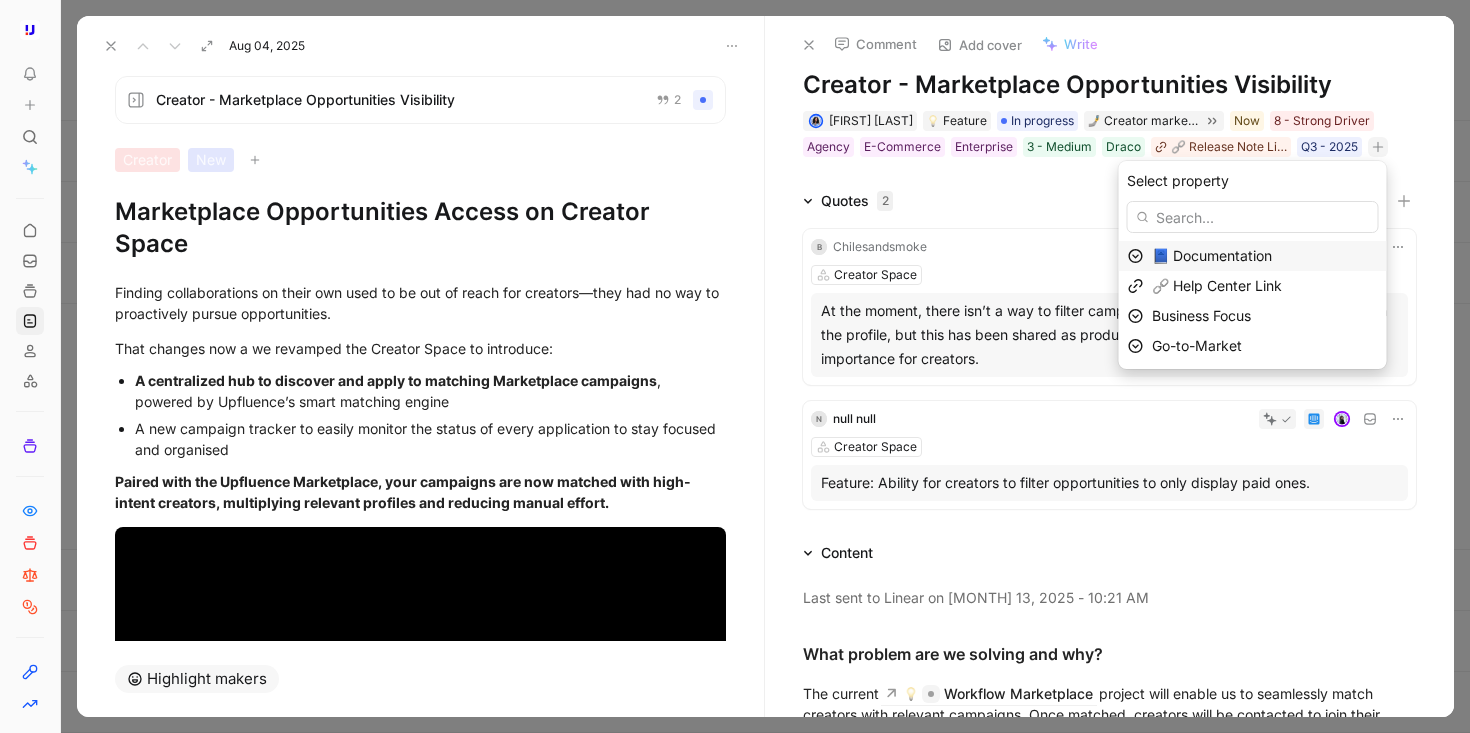 click on "📘 Documentation" at bounding box center [1212, 255] 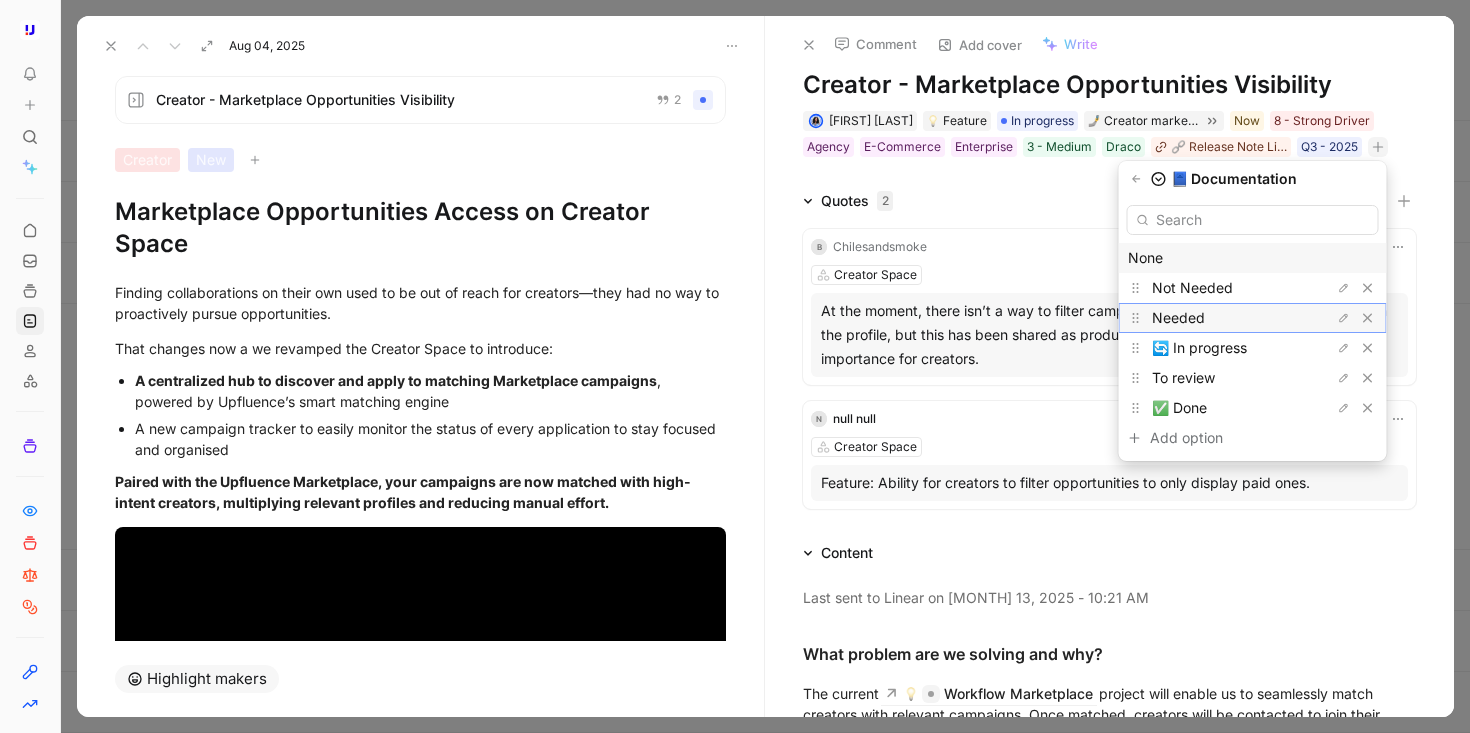 click on "Needed" at bounding box center (1178, 317) 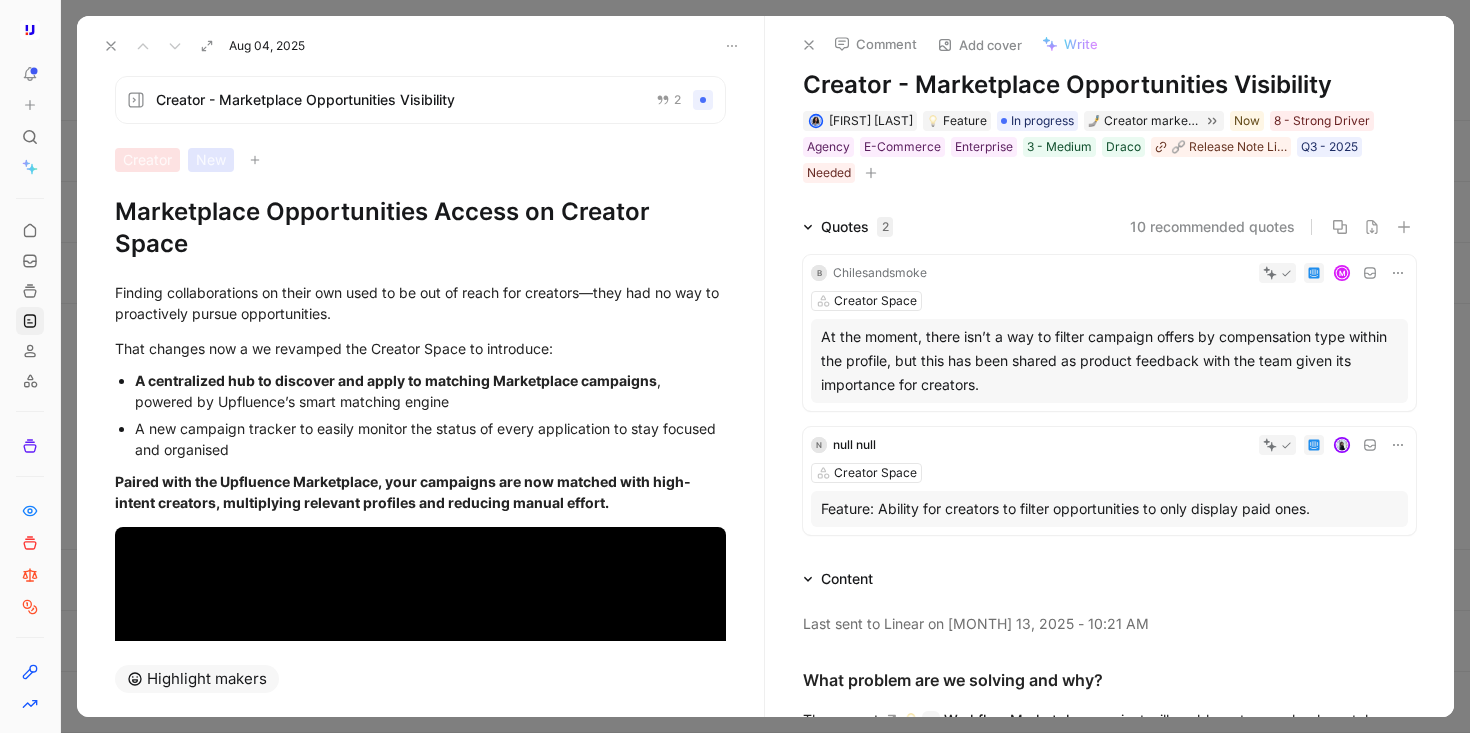 click 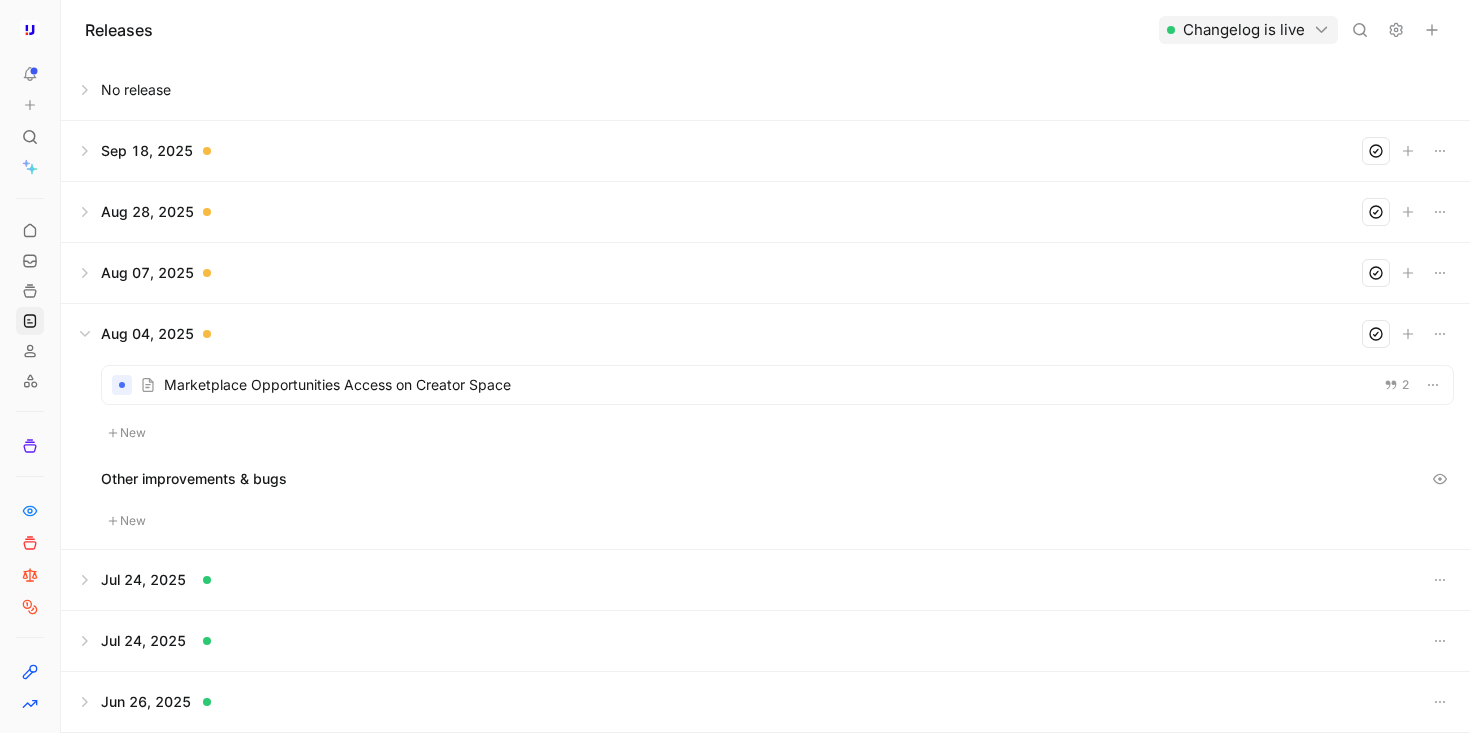 click 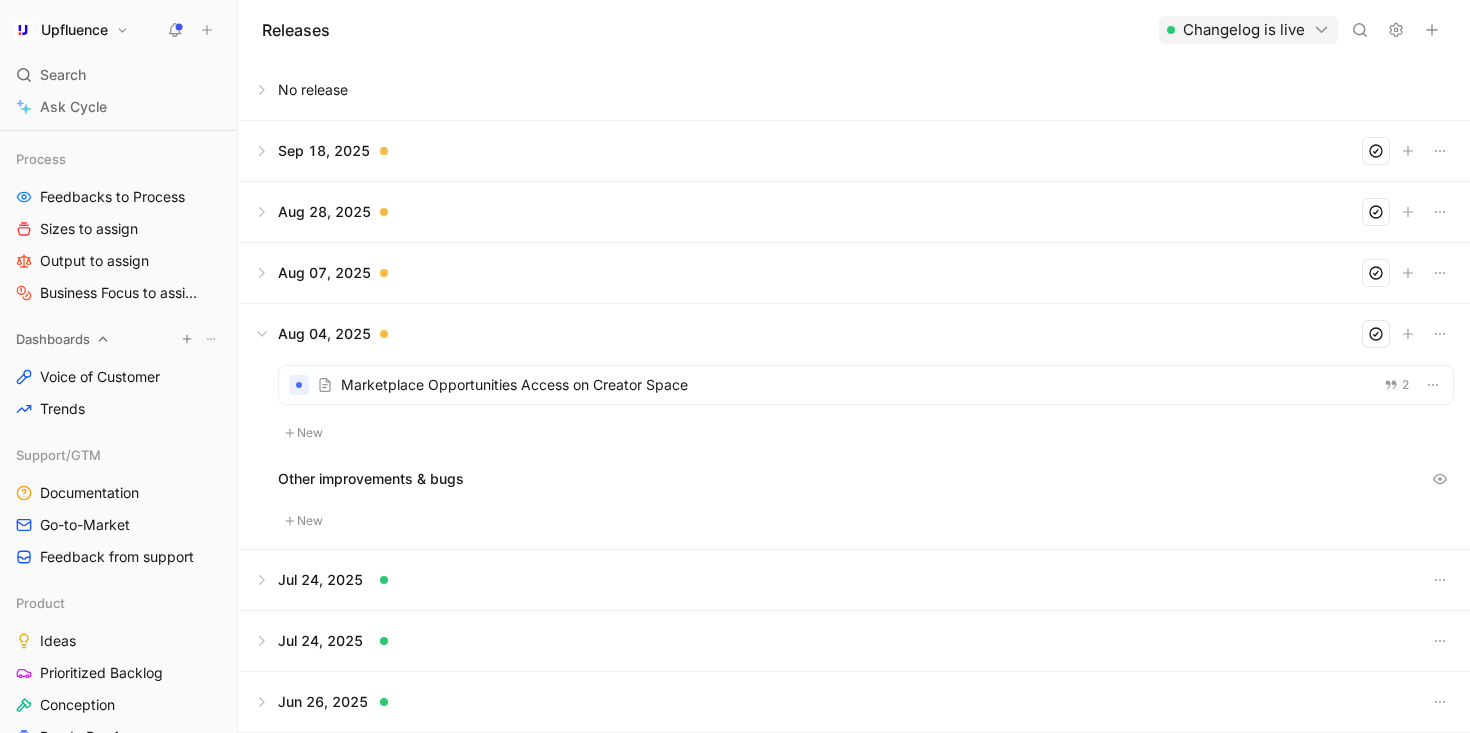 scroll, scrollTop: 351, scrollLeft: 0, axis: vertical 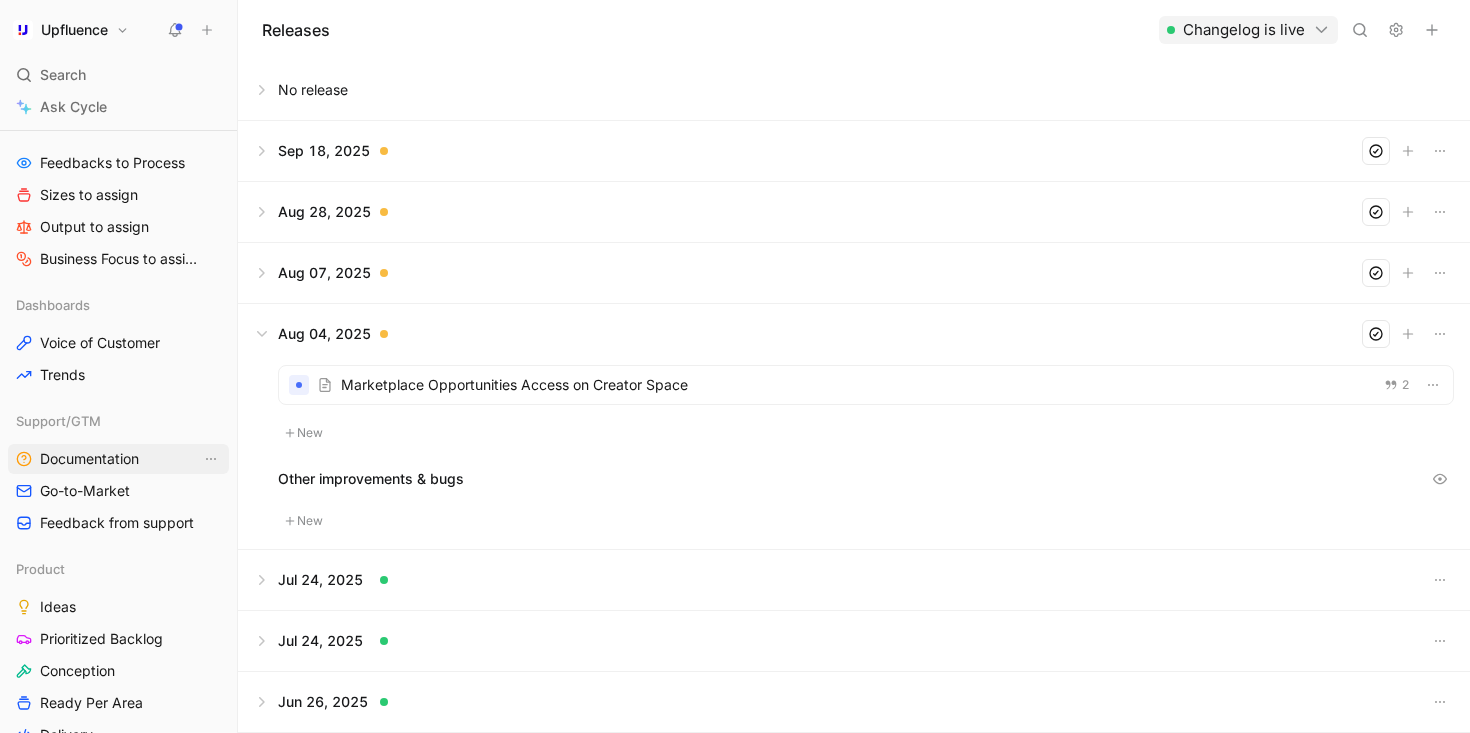 click on "Documentation" at bounding box center [89, 459] 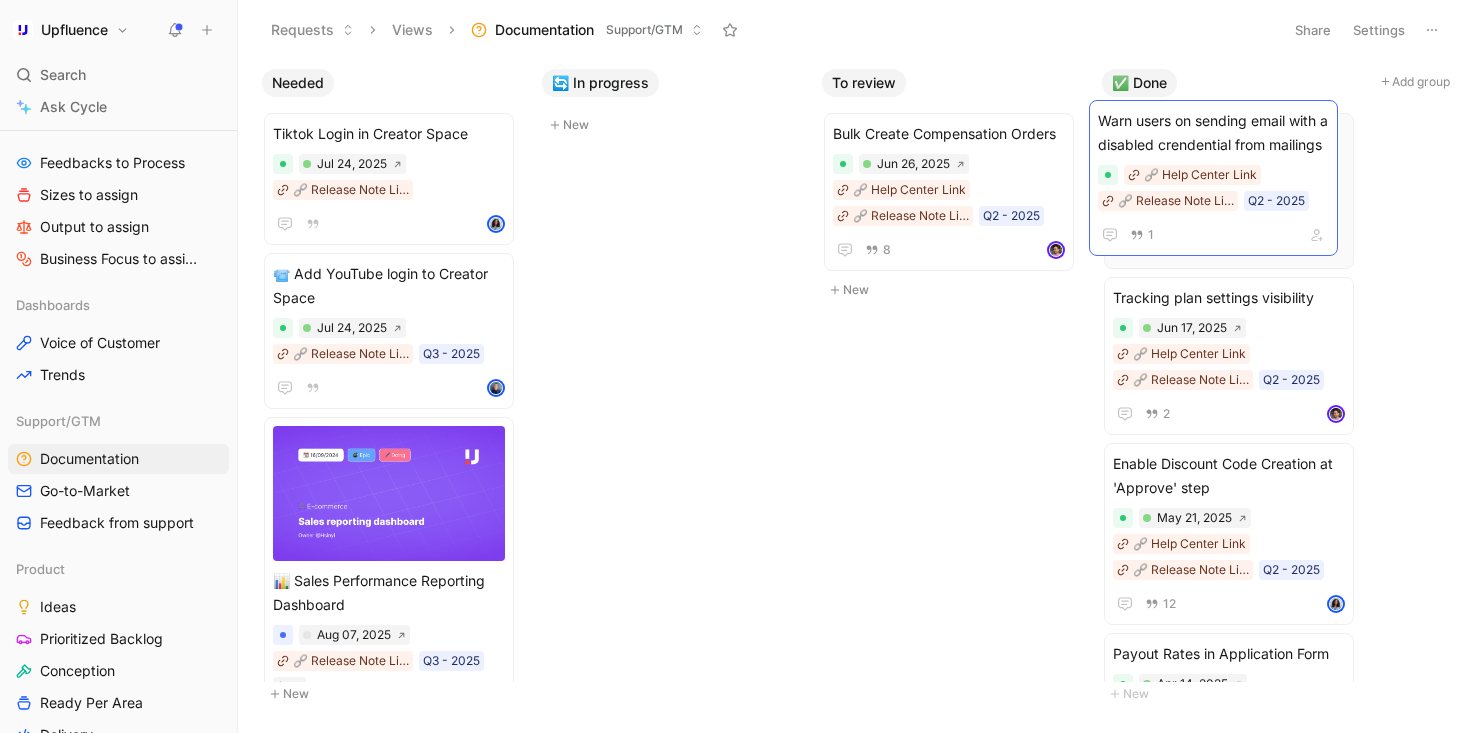drag, startPoint x: 930, startPoint y: 158, endPoint x: 1195, endPoint y: 145, distance: 265.31866 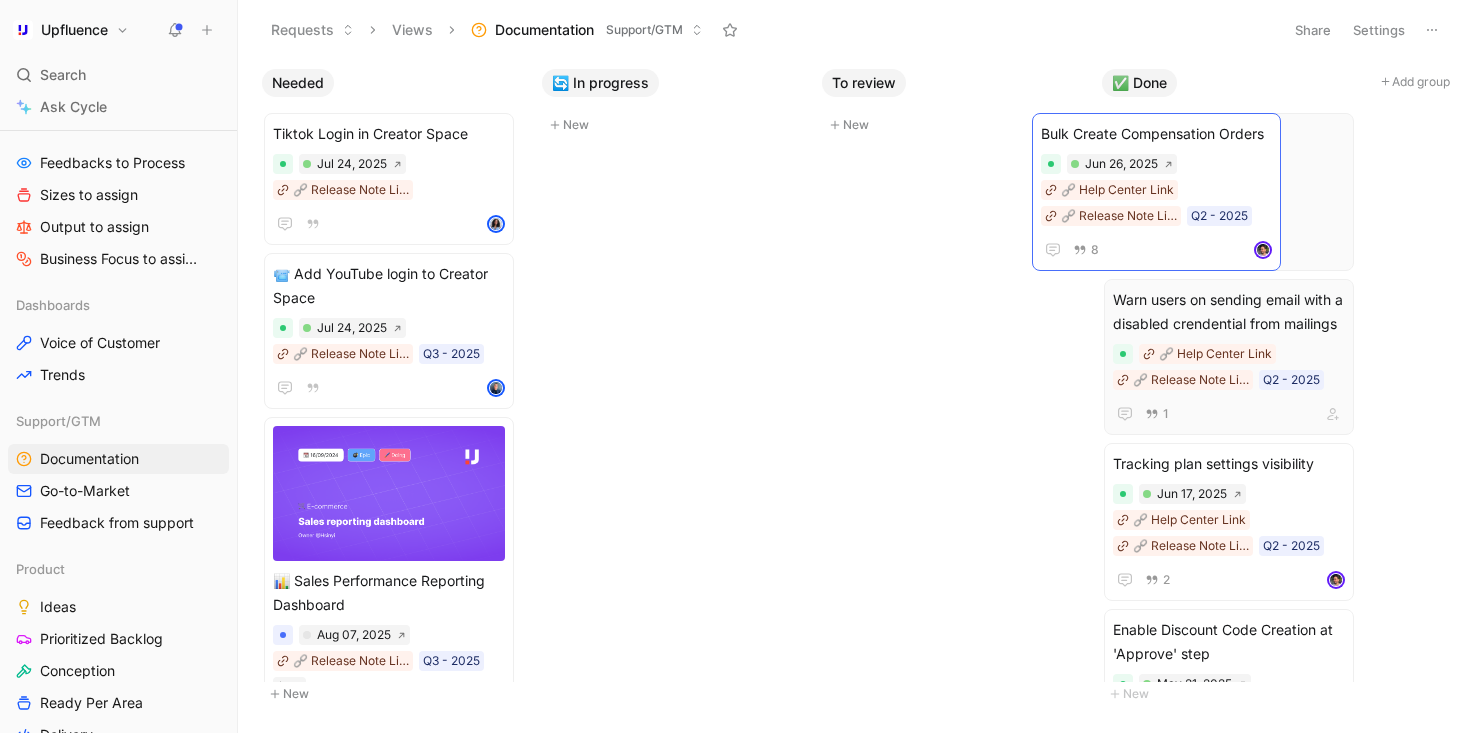 drag, startPoint x: 981, startPoint y: 138, endPoint x: 1142, endPoint y: 138, distance: 161 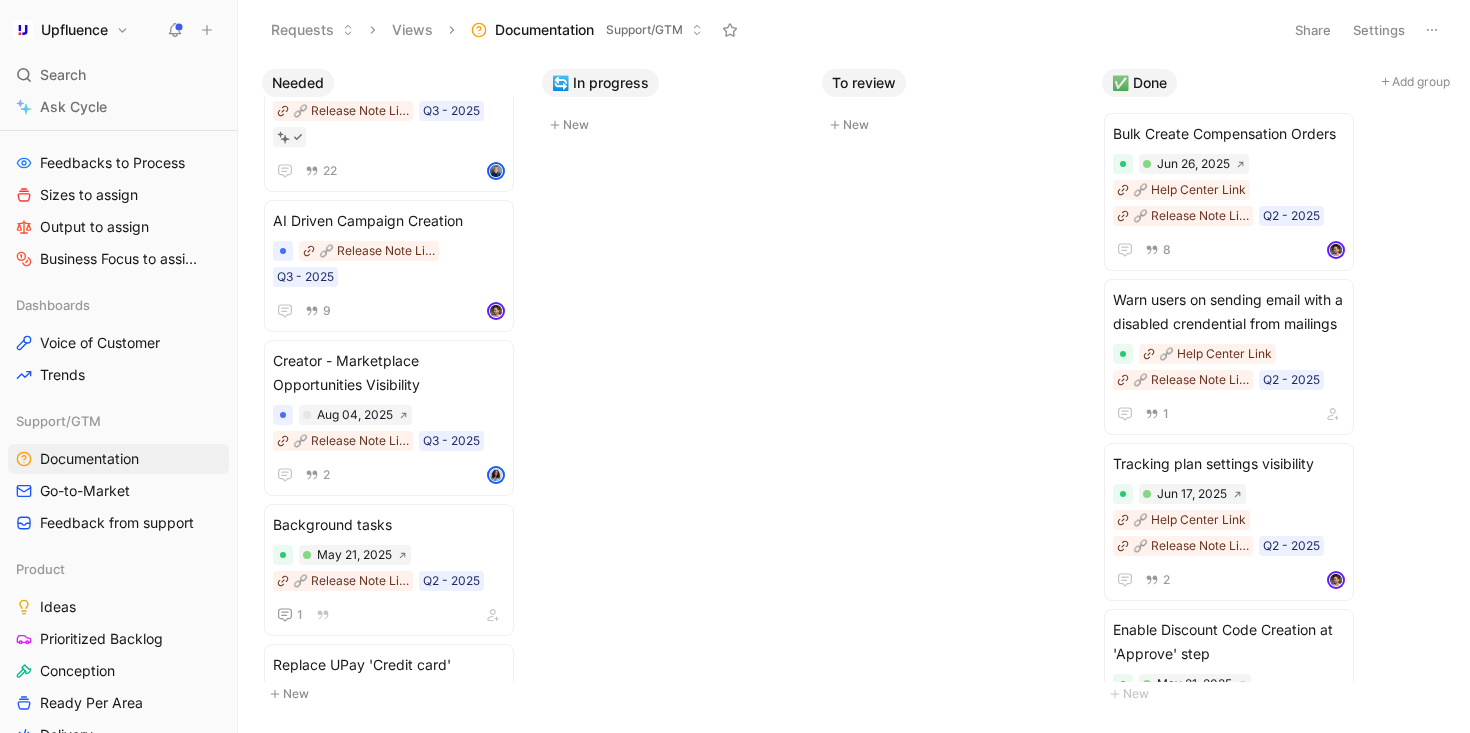 scroll, scrollTop: 535, scrollLeft: 0, axis: vertical 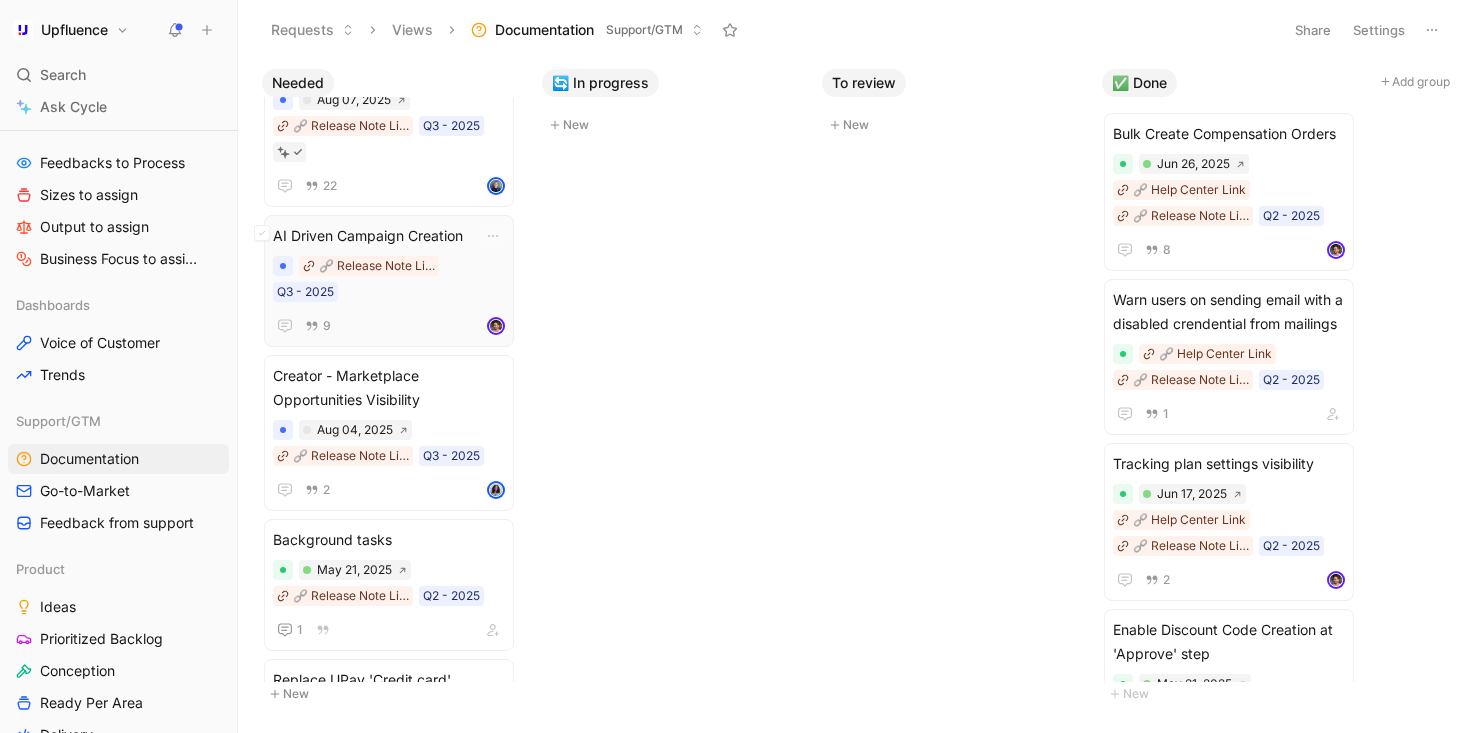 click on "AI Driven Campaign Creation" at bounding box center (389, 236) 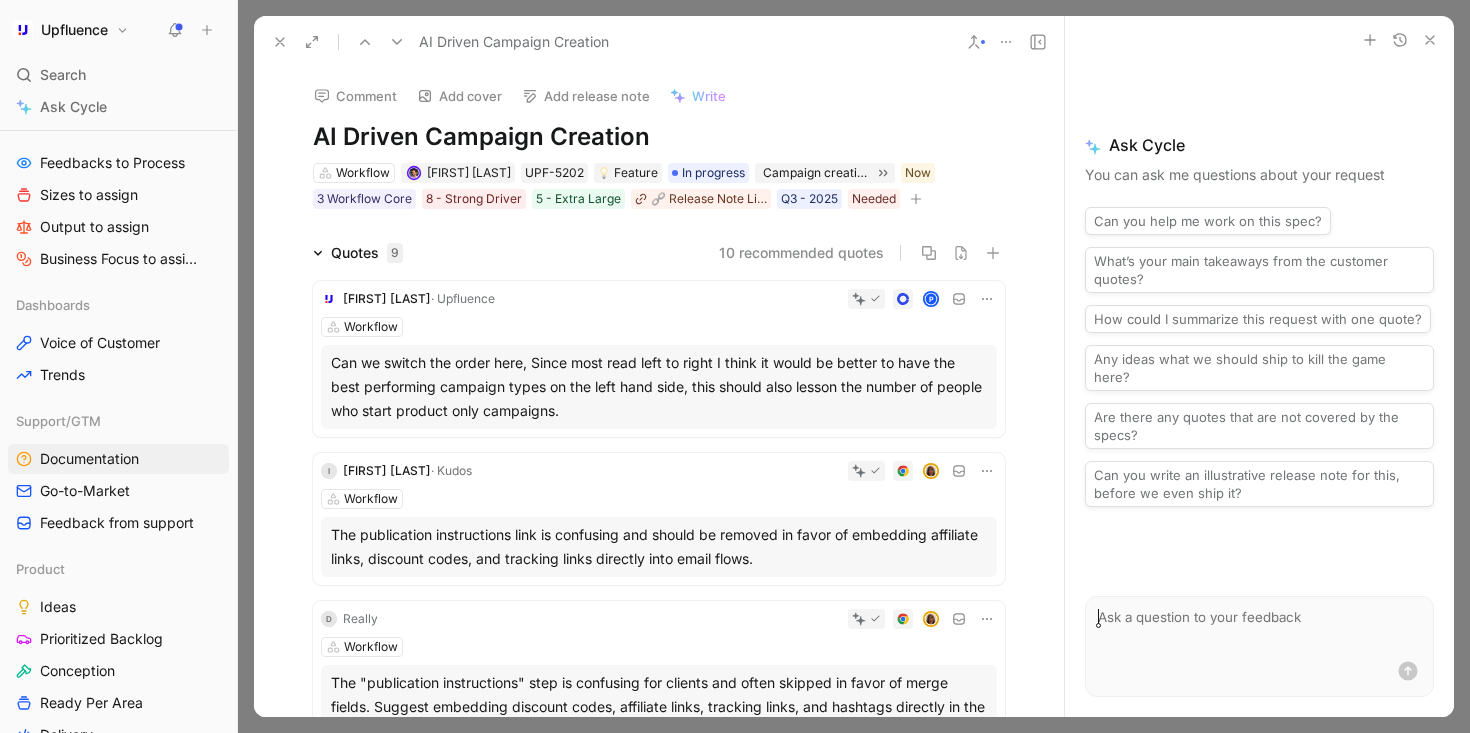 click 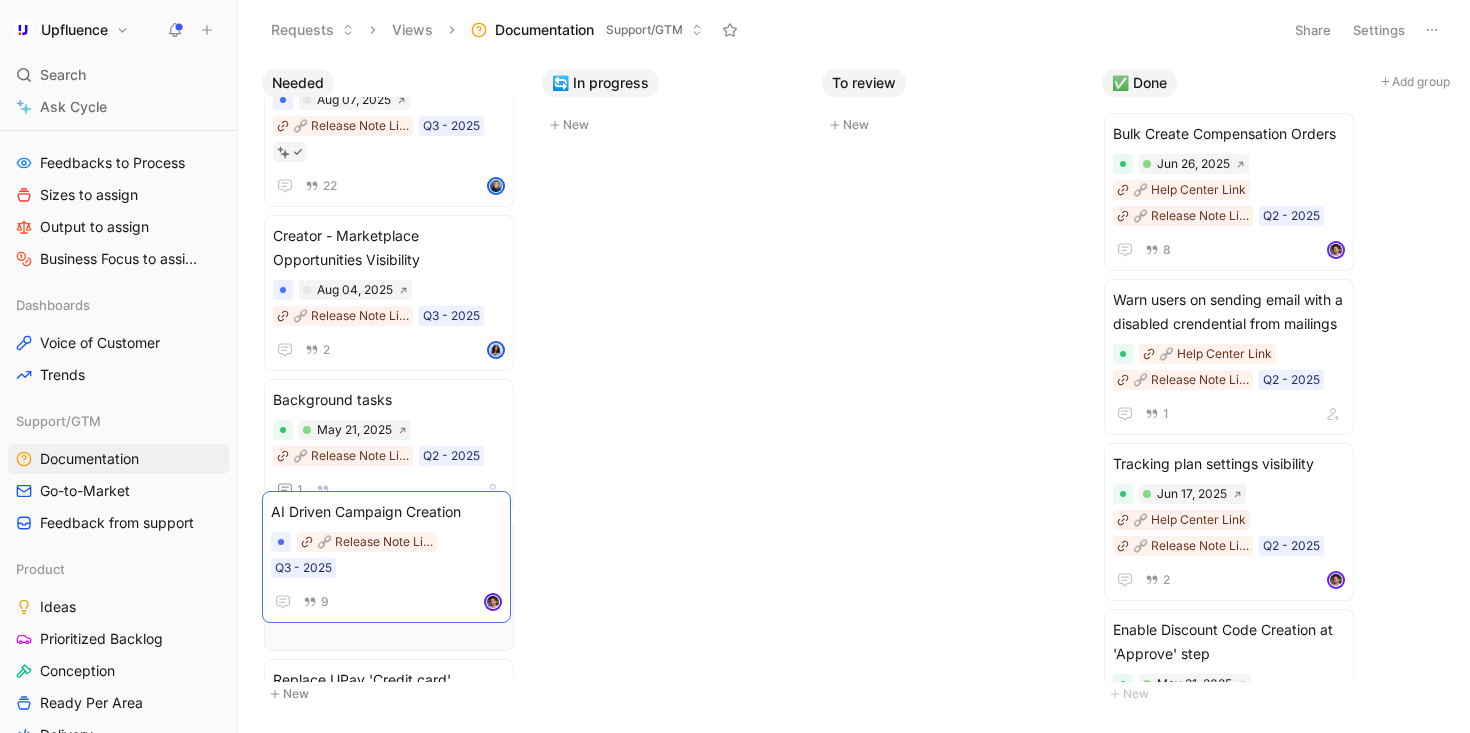 drag, startPoint x: 419, startPoint y: 267, endPoint x: 416, endPoint y: 541, distance: 274.01642 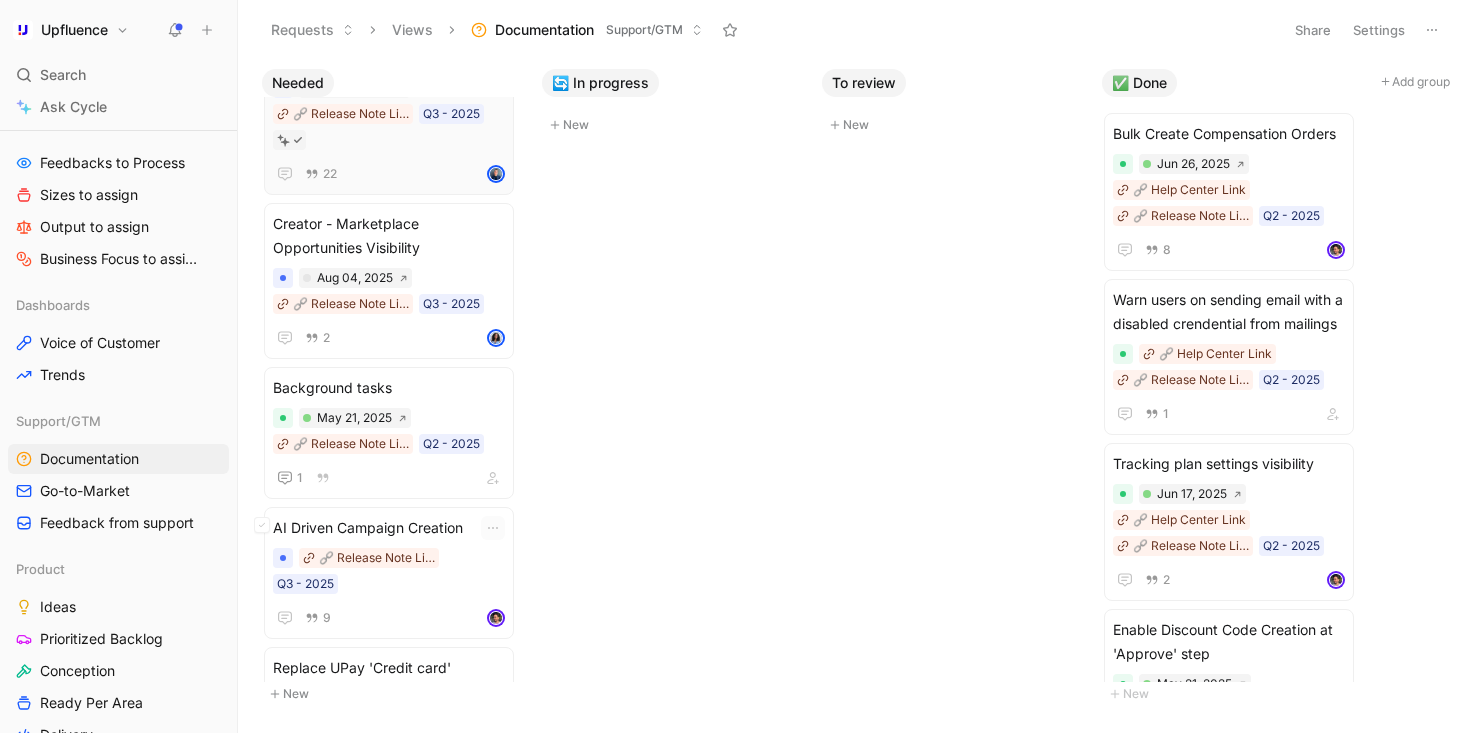 scroll, scrollTop: 572, scrollLeft: 0, axis: vertical 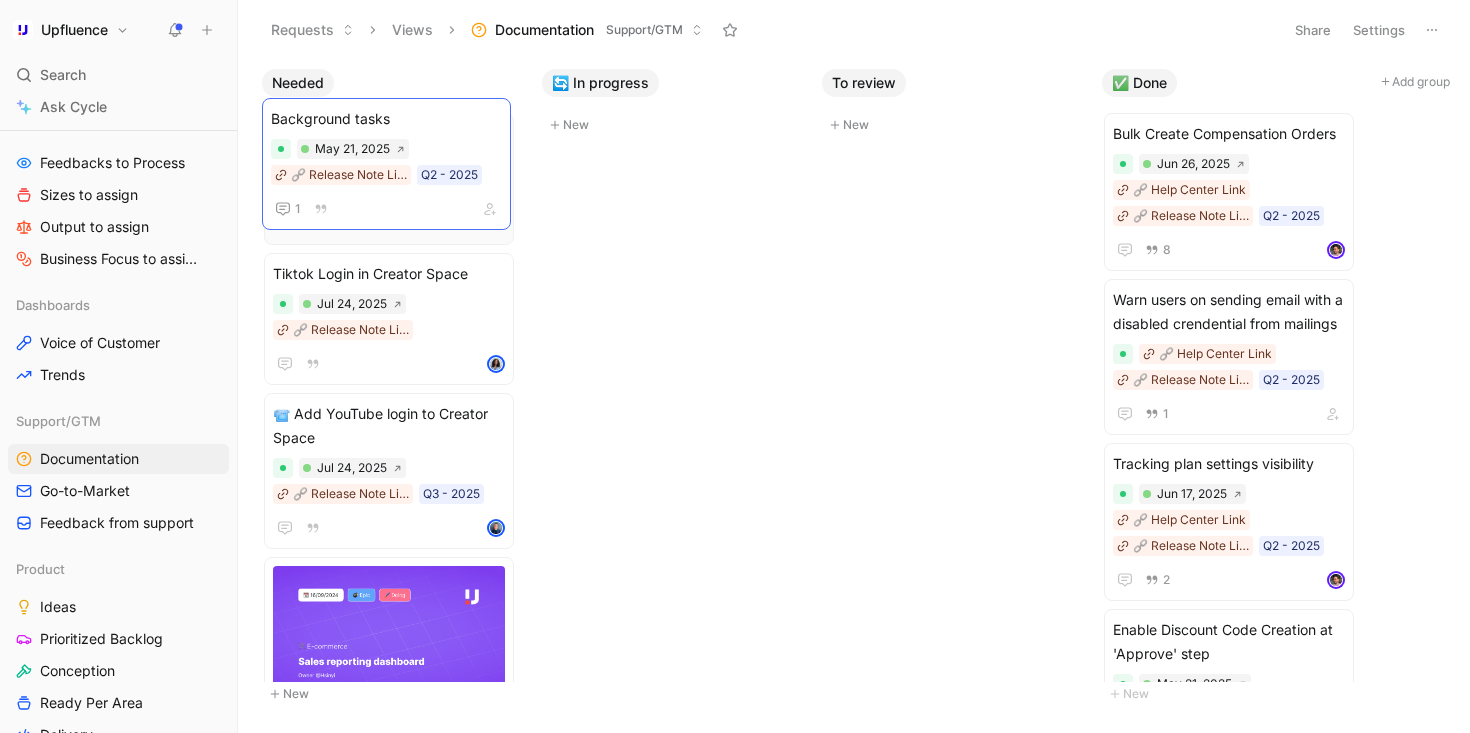 drag, startPoint x: 430, startPoint y: 381, endPoint x: 428, endPoint y: 137, distance: 244.0082 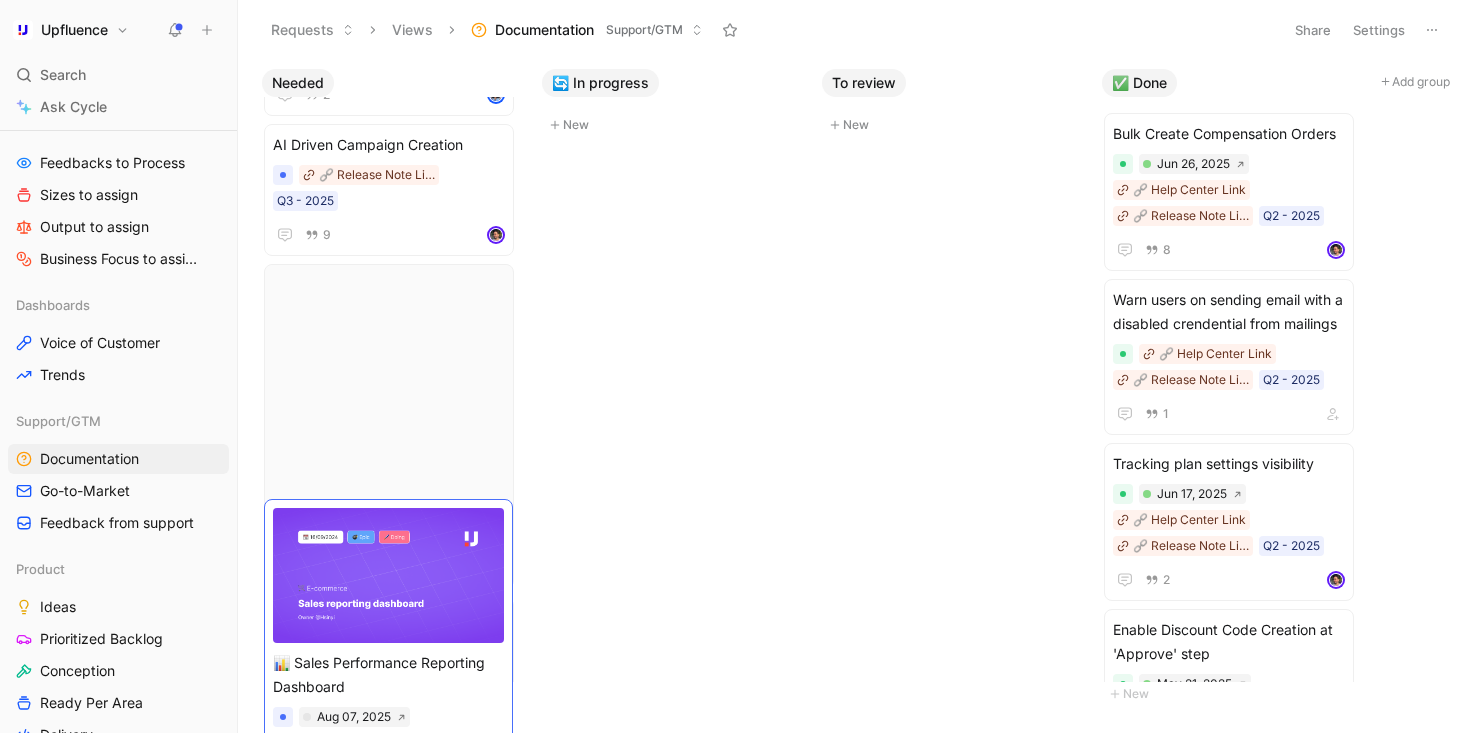 scroll, scrollTop: 660, scrollLeft: 0, axis: vertical 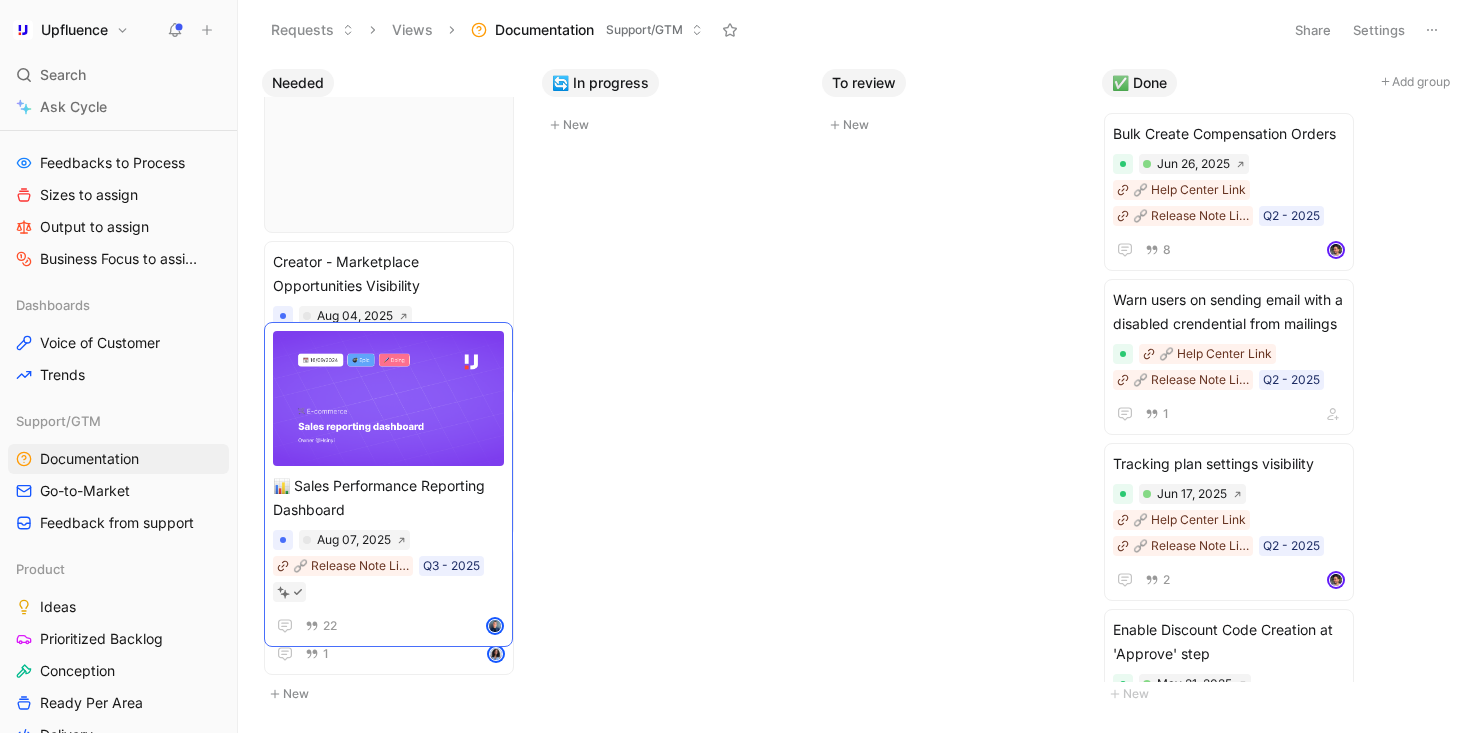 drag, startPoint x: 429, startPoint y: 385, endPoint x: 430, endPoint y: 492, distance: 107.00467 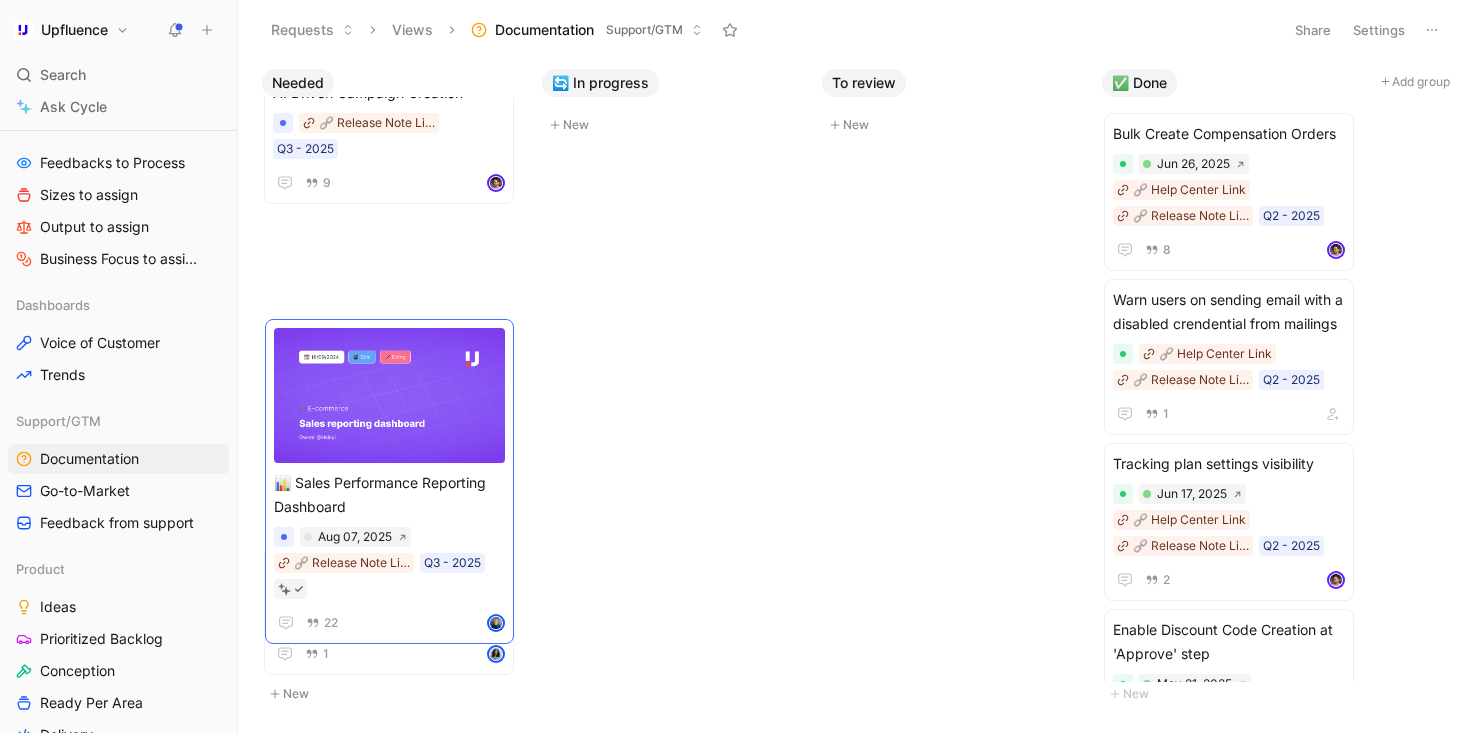 scroll, scrollTop: 327, scrollLeft: 0, axis: vertical 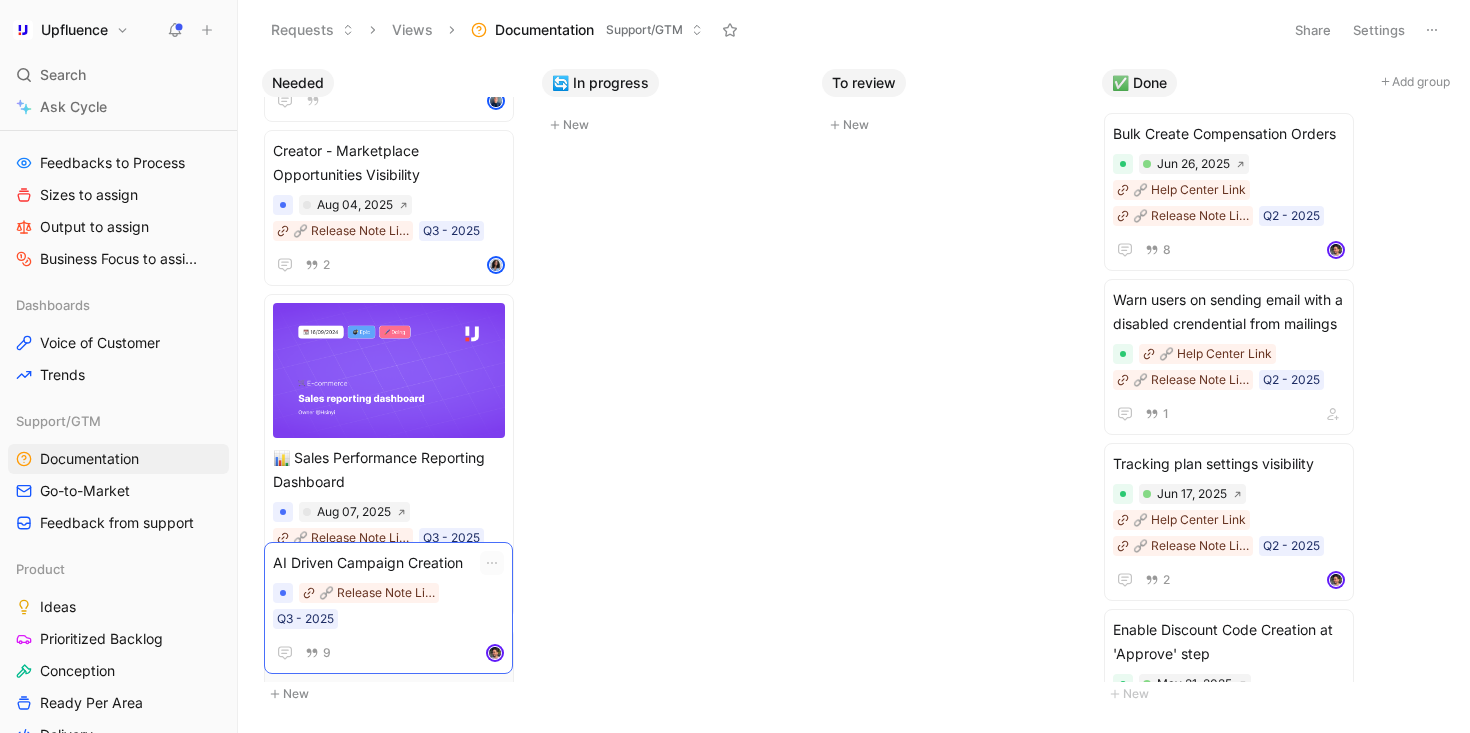drag, startPoint x: 397, startPoint y: 428, endPoint x: 396, endPoint y: 580, distance: 152.0033 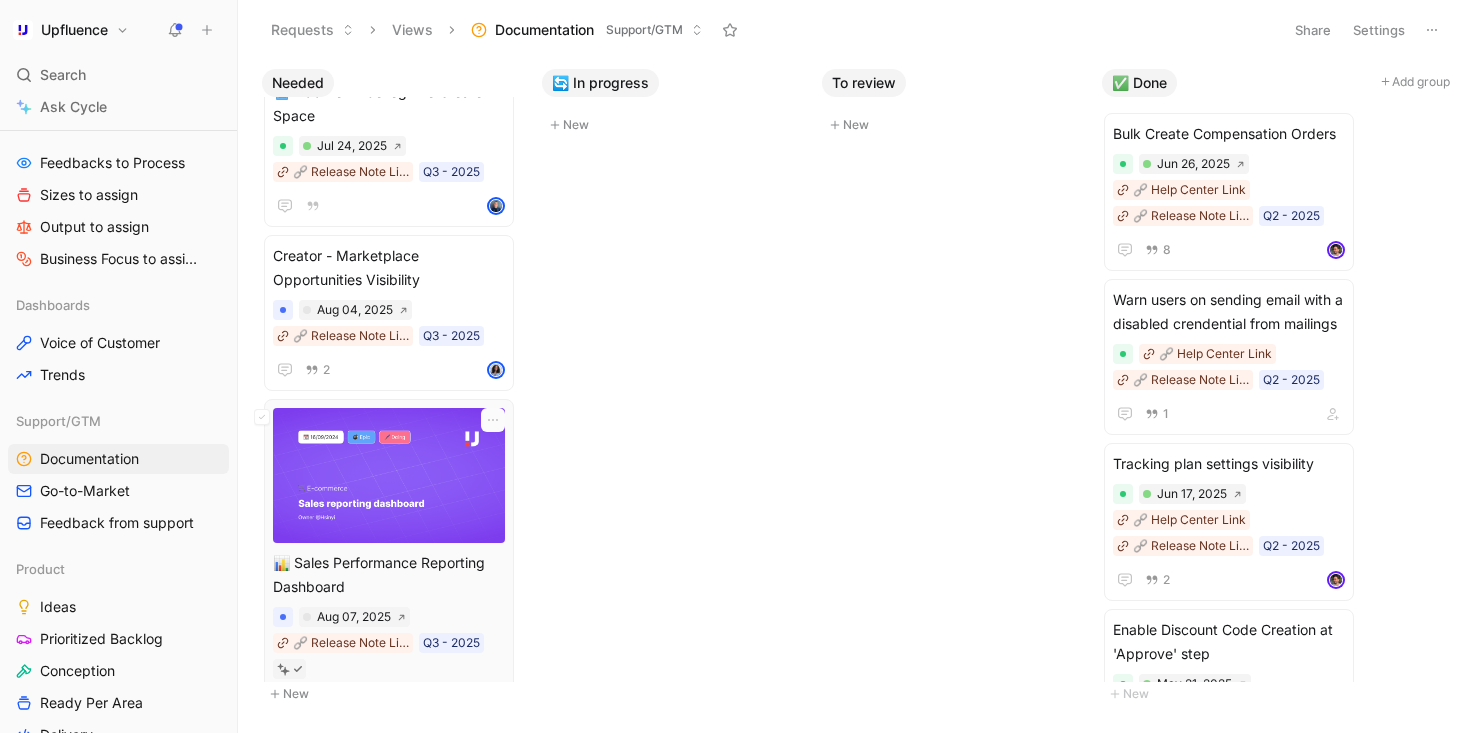 scroll, scrollTop: 290, scrollLeft: 0, axis: vertical 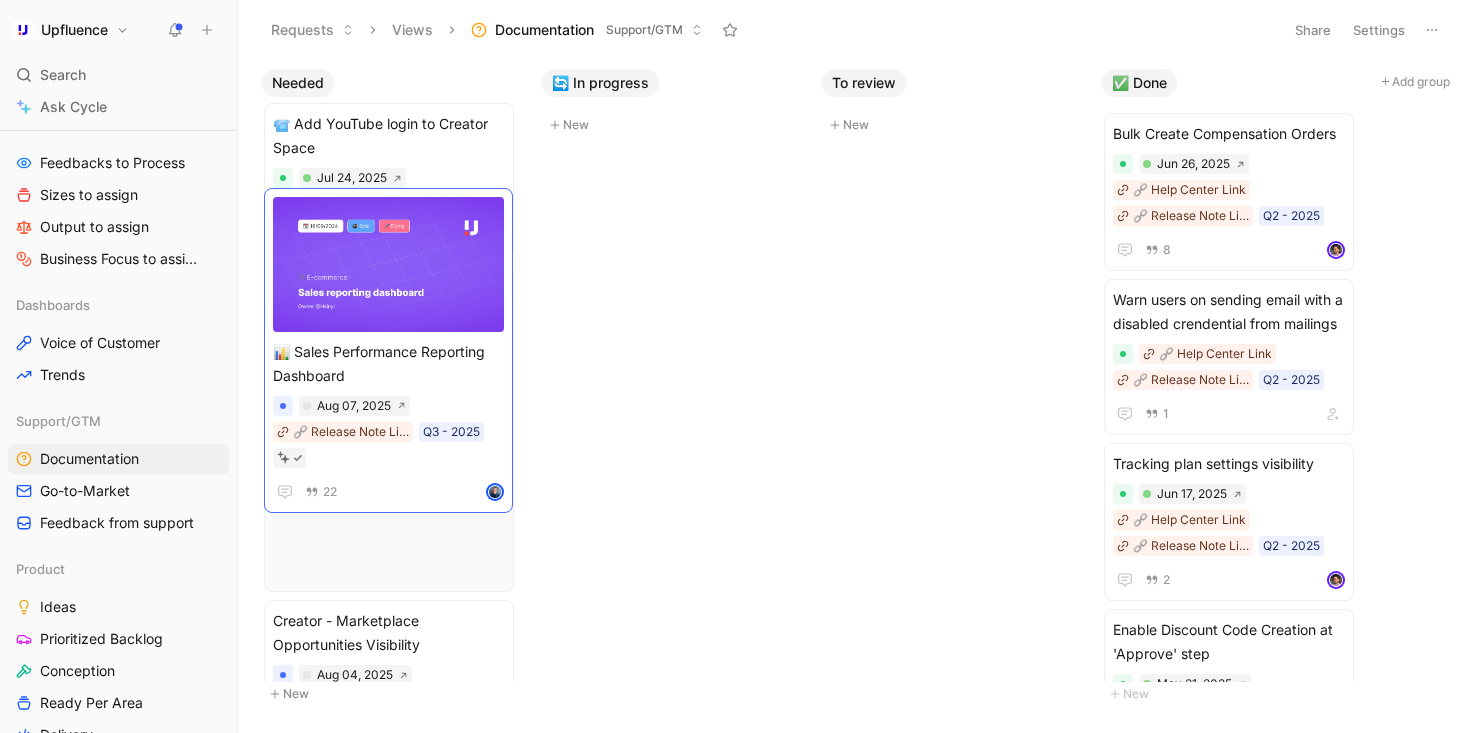 drag, startPoint x: 414, startPoint y: 397, endPoint x: 414, endPoint y: 291, distance: 106 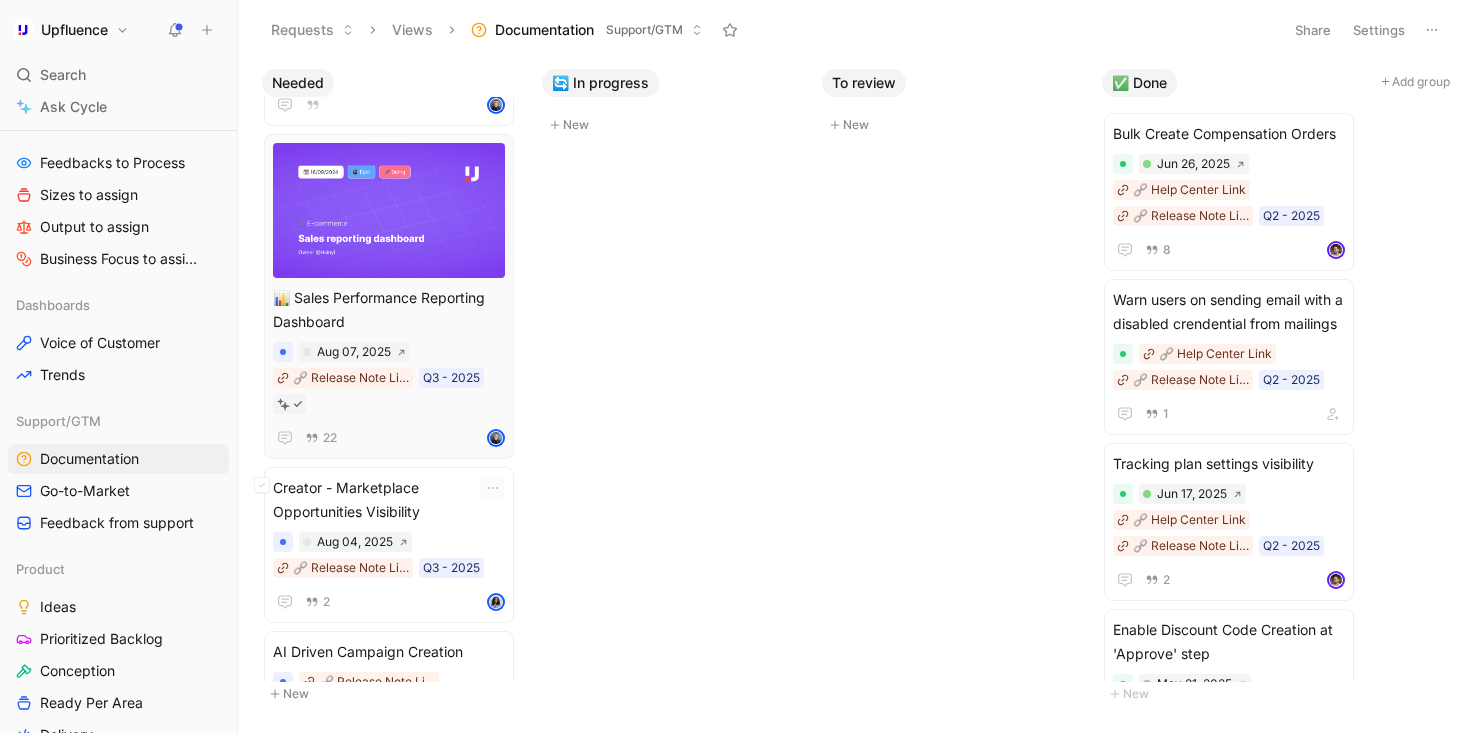 scroll, scrollTop: 660, scrollLeft: 0, axis: vertical 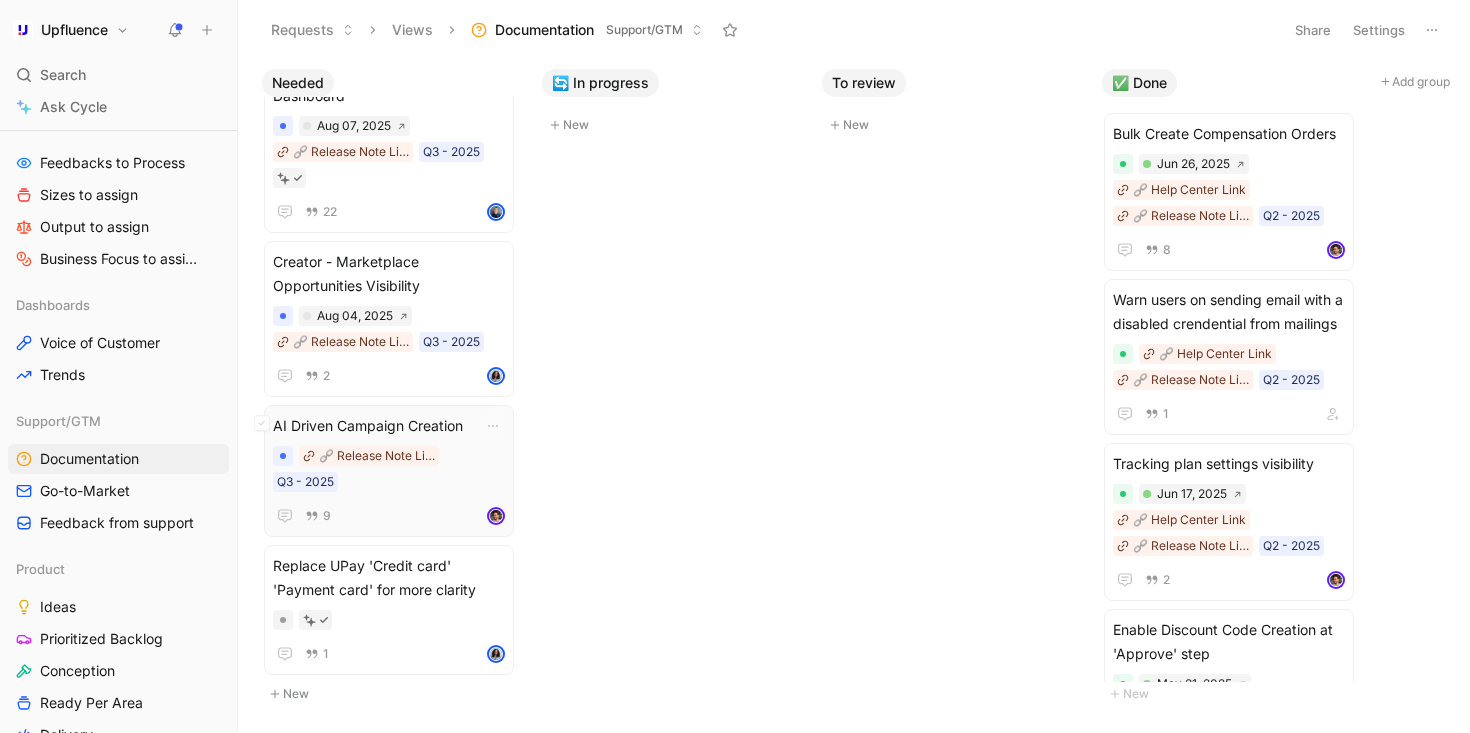 click on "🔗 Release Note Link Q3 - 2025" at bounding box center (389, 469) 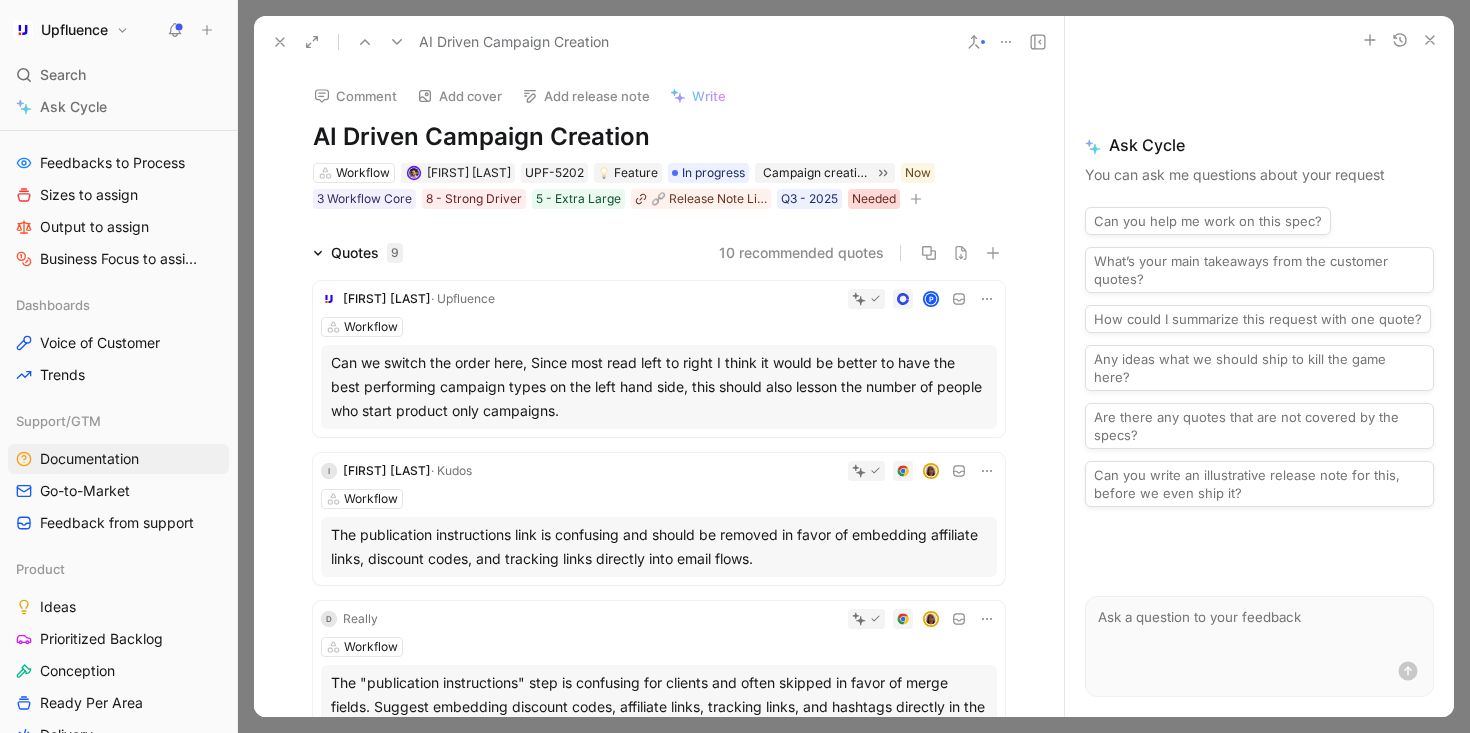 click on "Needed" at bounding box center [874, 199] 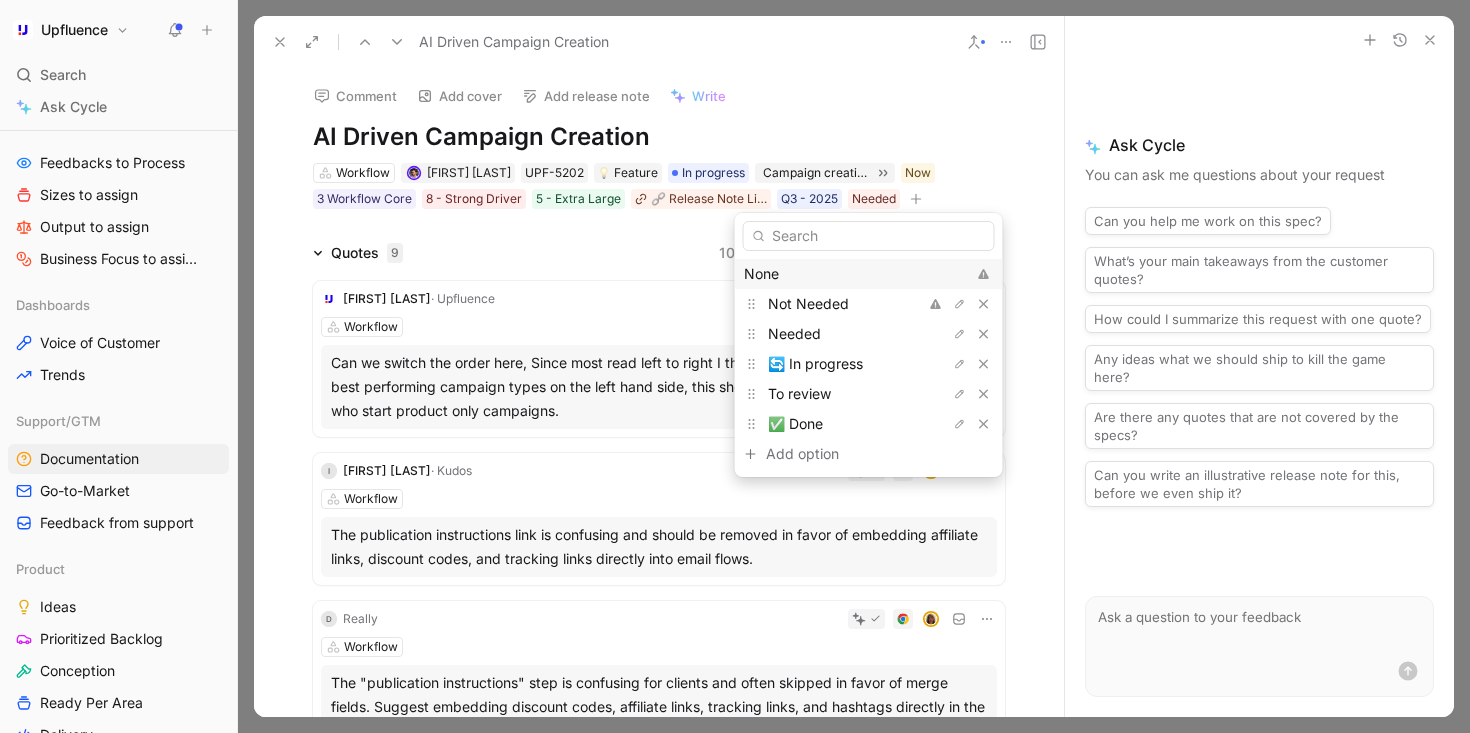 click on "None" at bounding box center (855, 274) 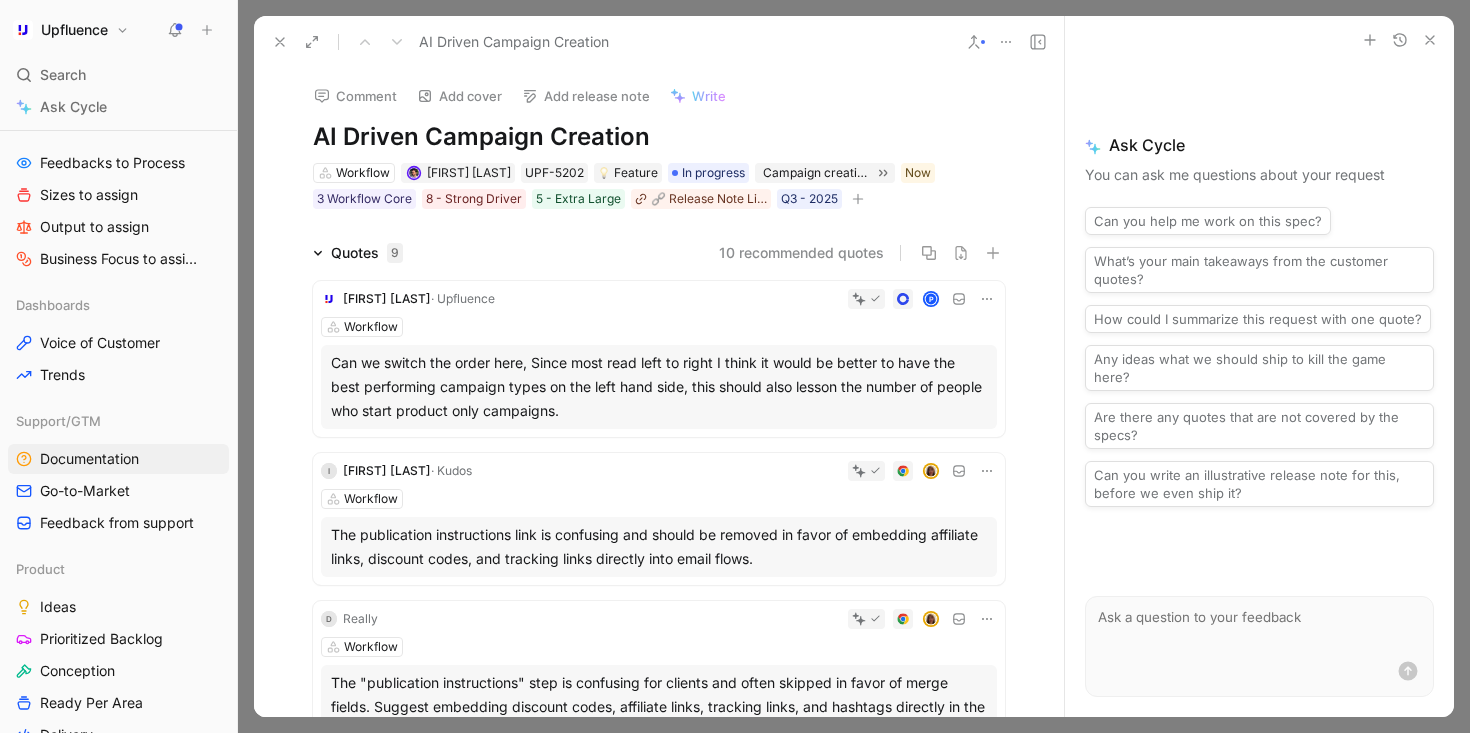 scroll, scrollTop: 520, scrollLeft: 0, axis: vertical 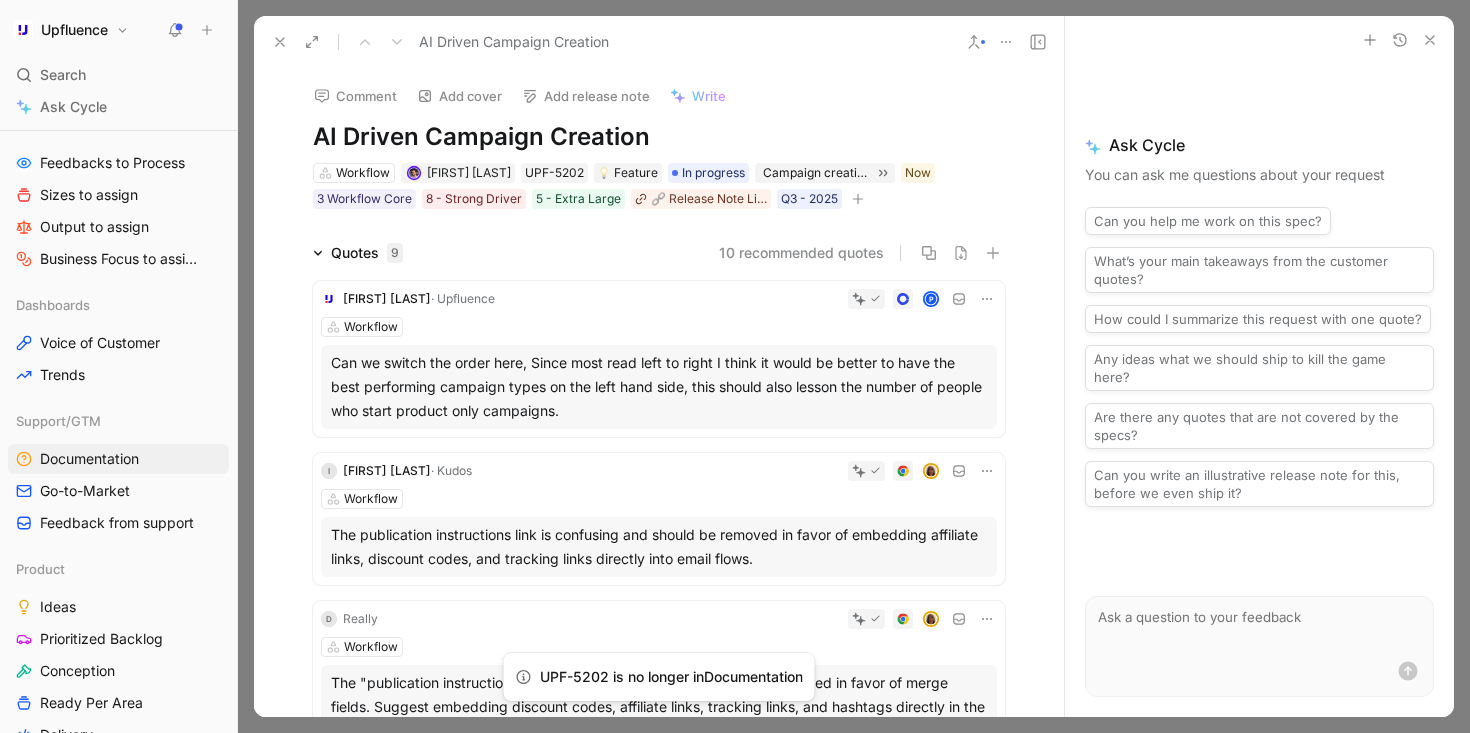 click at bounding box center (280, 42) 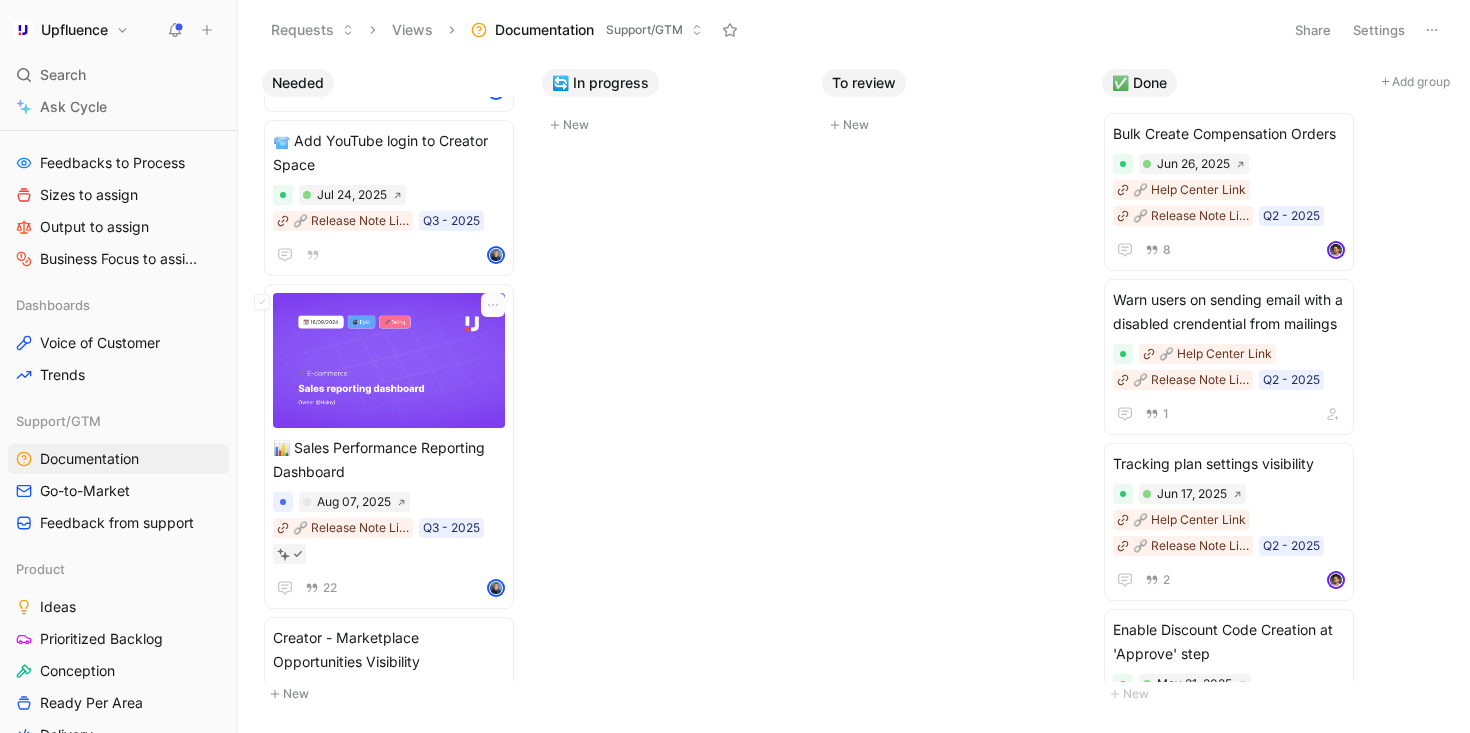 scroll, scrollTop: 0, scrollLeft: 0, axis: both 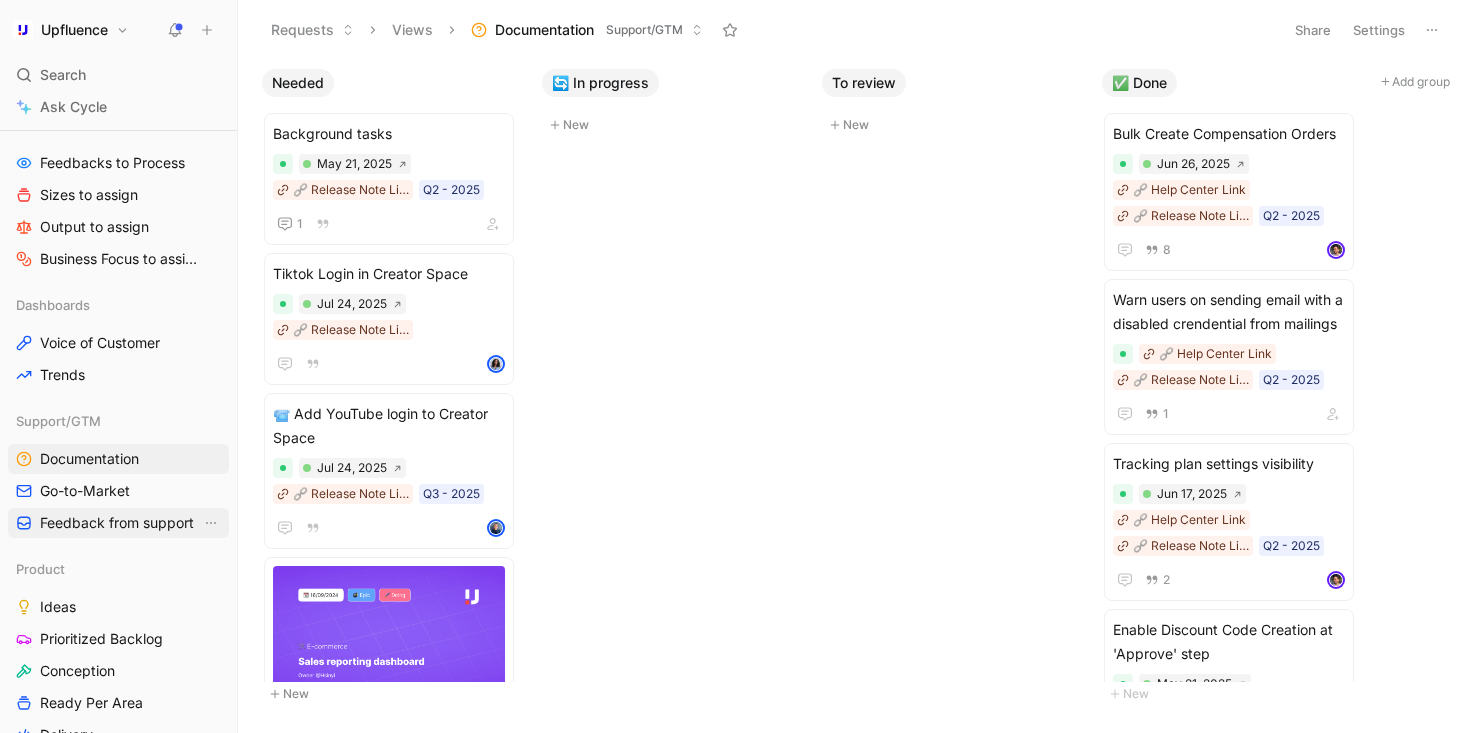 click on "Feedback from support" at bounding box center (117, 523) 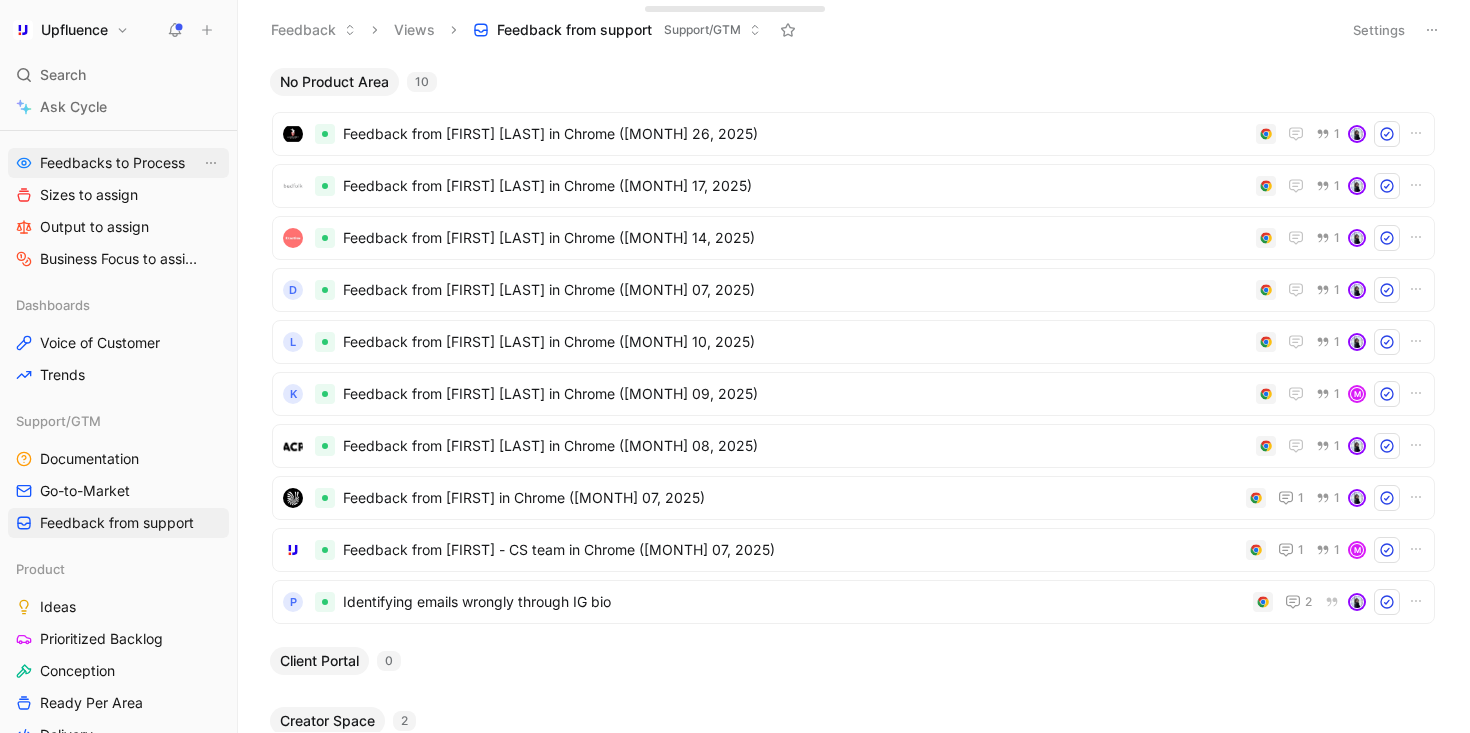 click on "Feedbacks to Process" at bounding box center [118, 163] 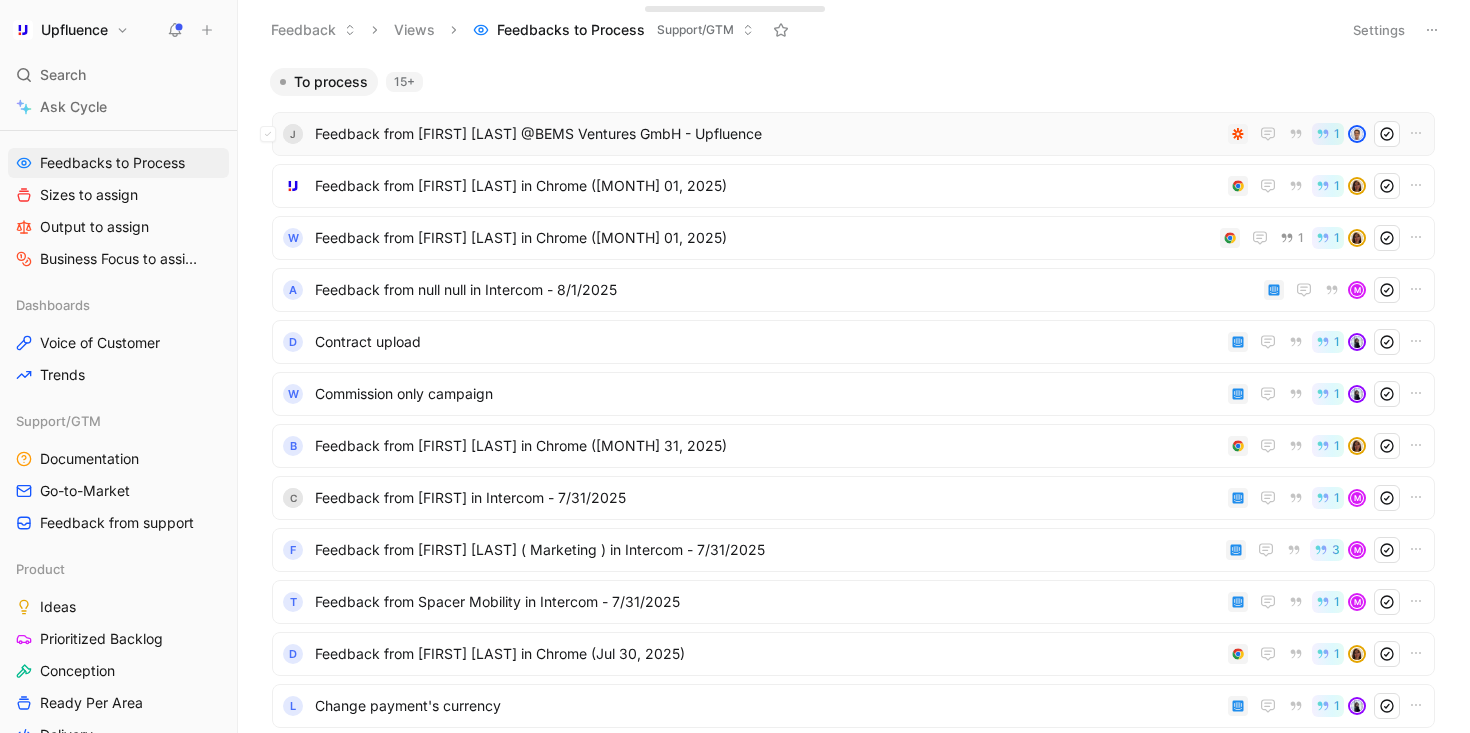 click on "Feedback from [FIRST] [LAST] @BEMS Ventures GmbH - Upfluence" at bounding box center (767, 134) 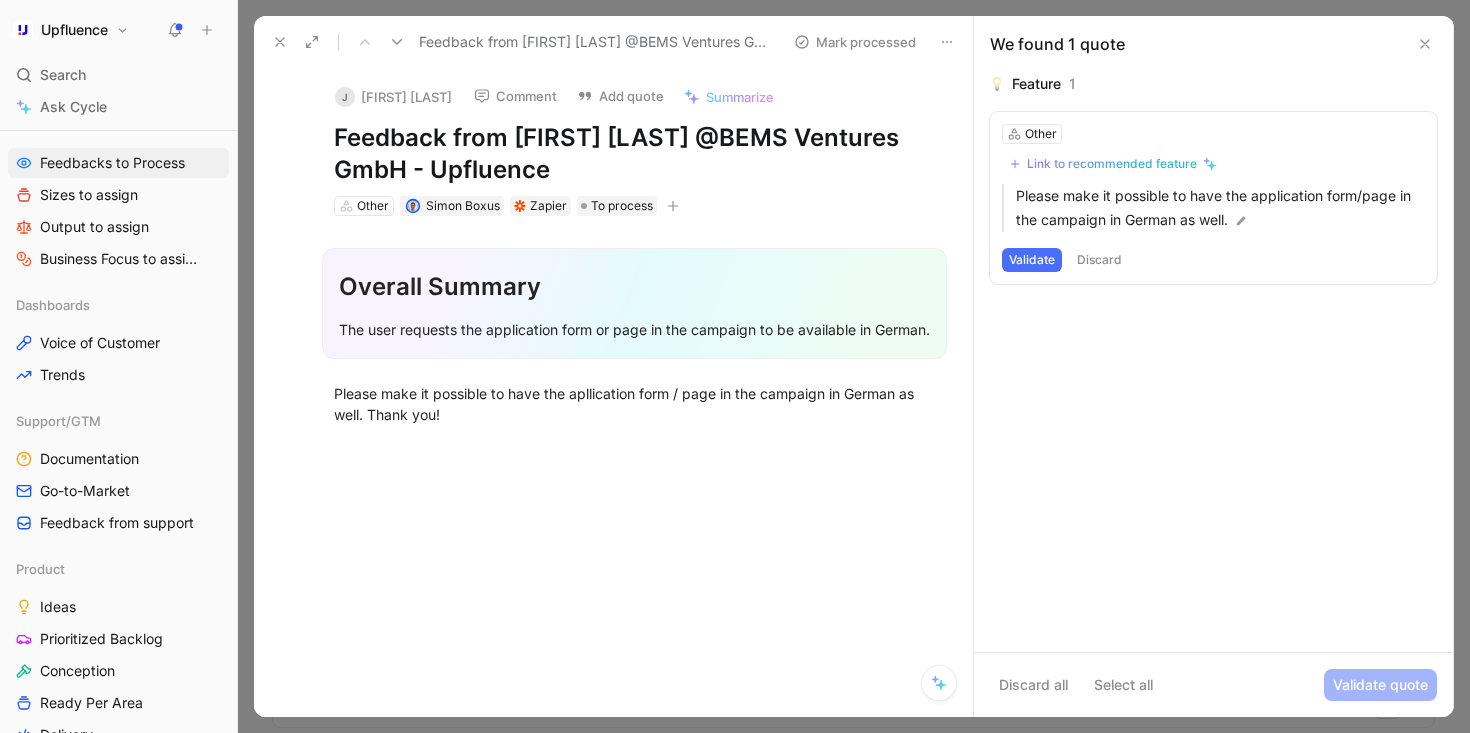 click on "Other Link to recommended feature Please make it possible to have the application form/page in the campaign in German as well. Validate Discard" at bounding box center [1213, 198] 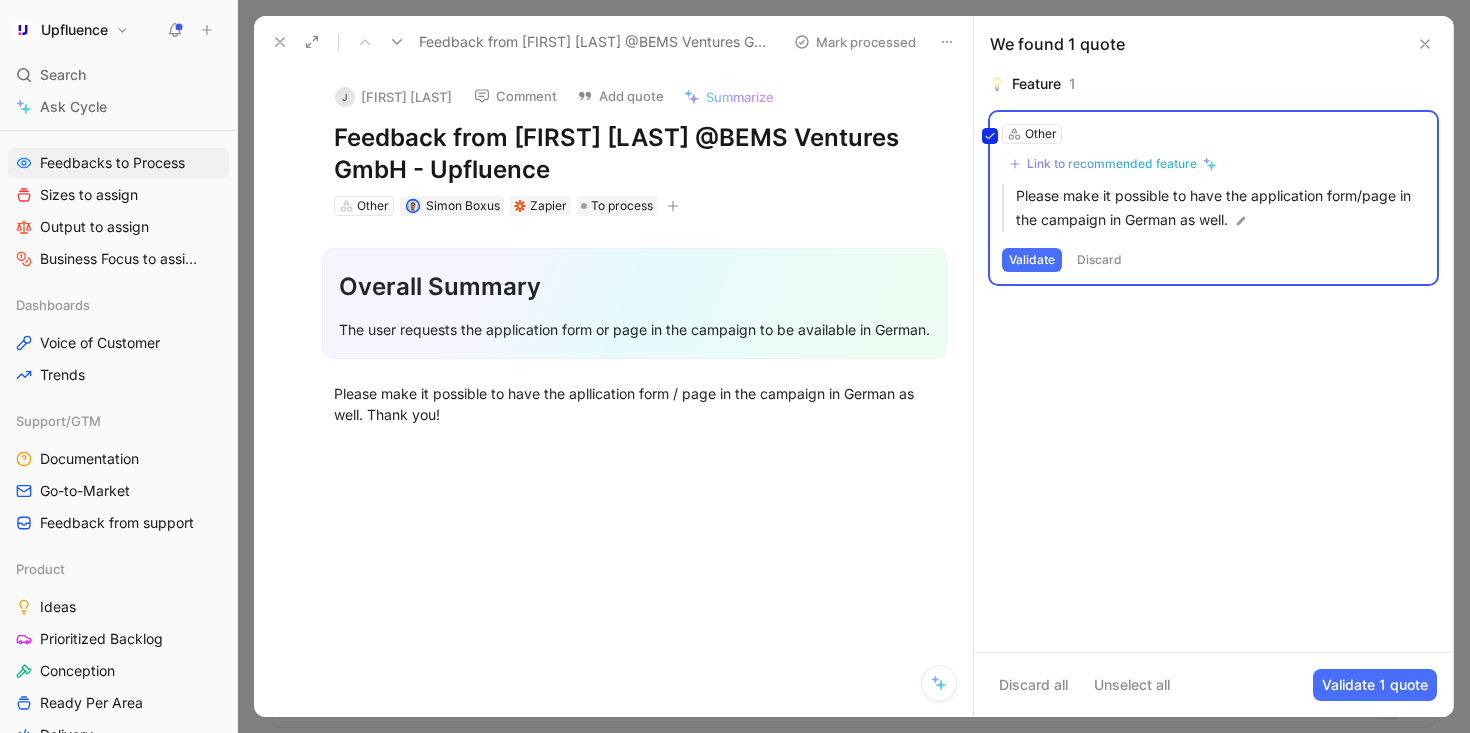 click on "Other Link to recommended feature Please make it possible to have the application form/page in the campaign in German as well. Validate Discard" at bounding box center [1213, 198] 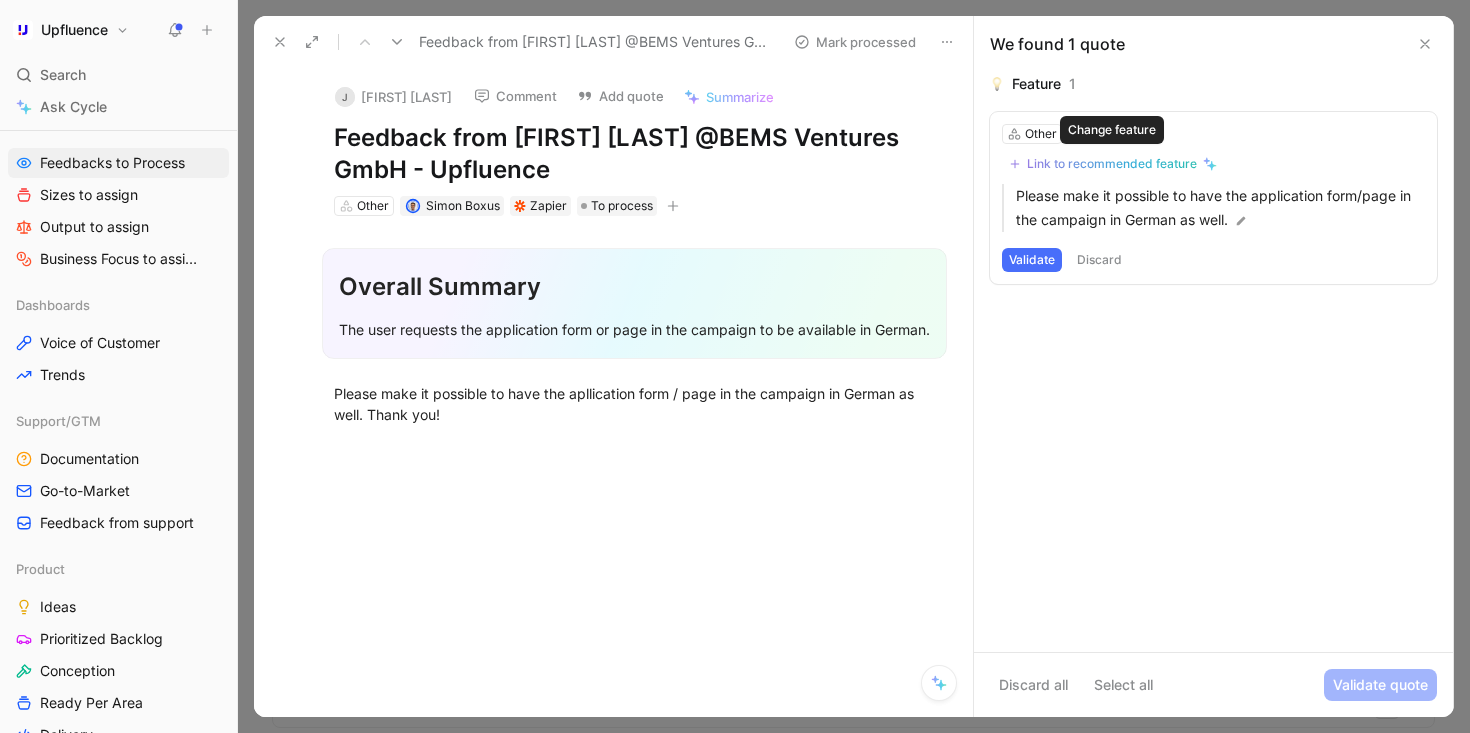 click on "Link to recommended feature" at bounding box center (1112, 164) 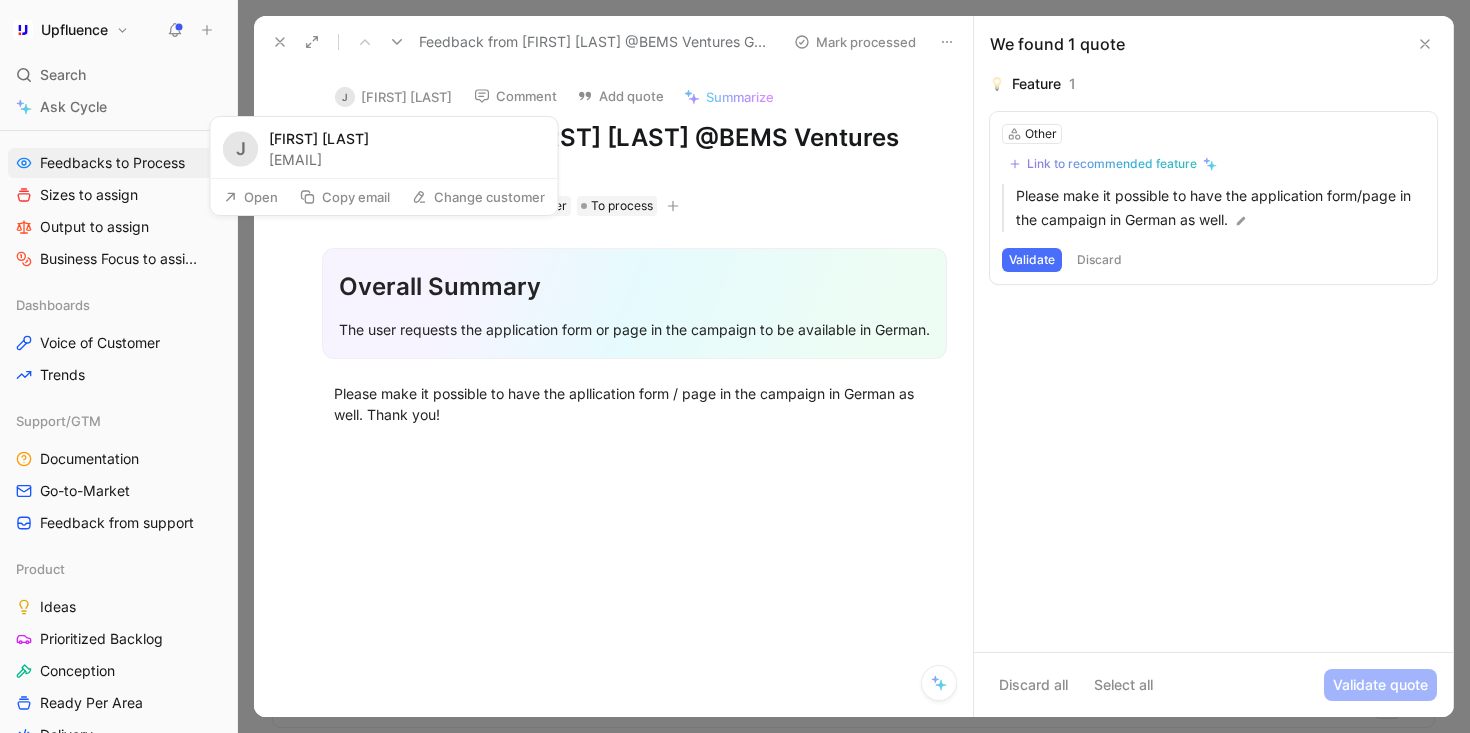 click on "Copy email" at bounding box center (345, 197) 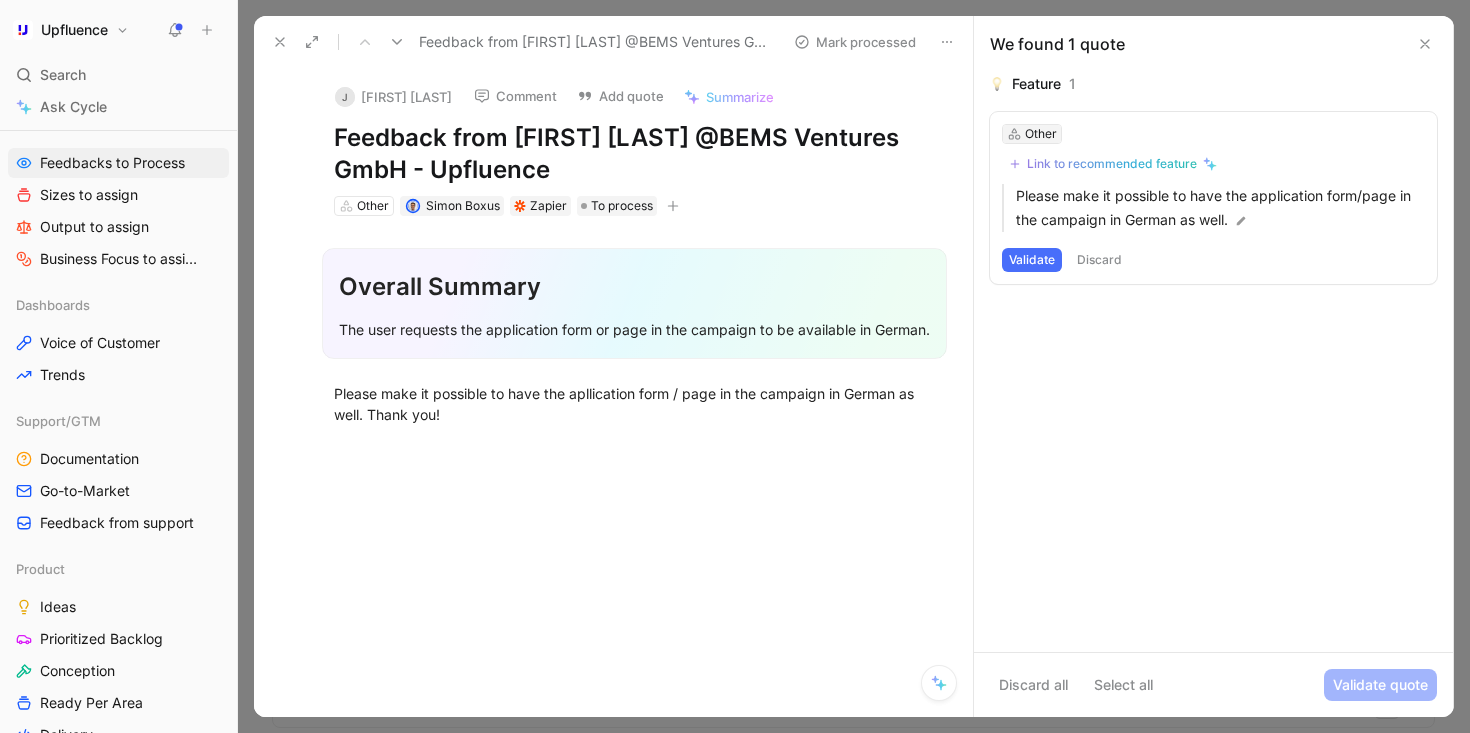 click on "Other" at bounding box center (1041, 134) 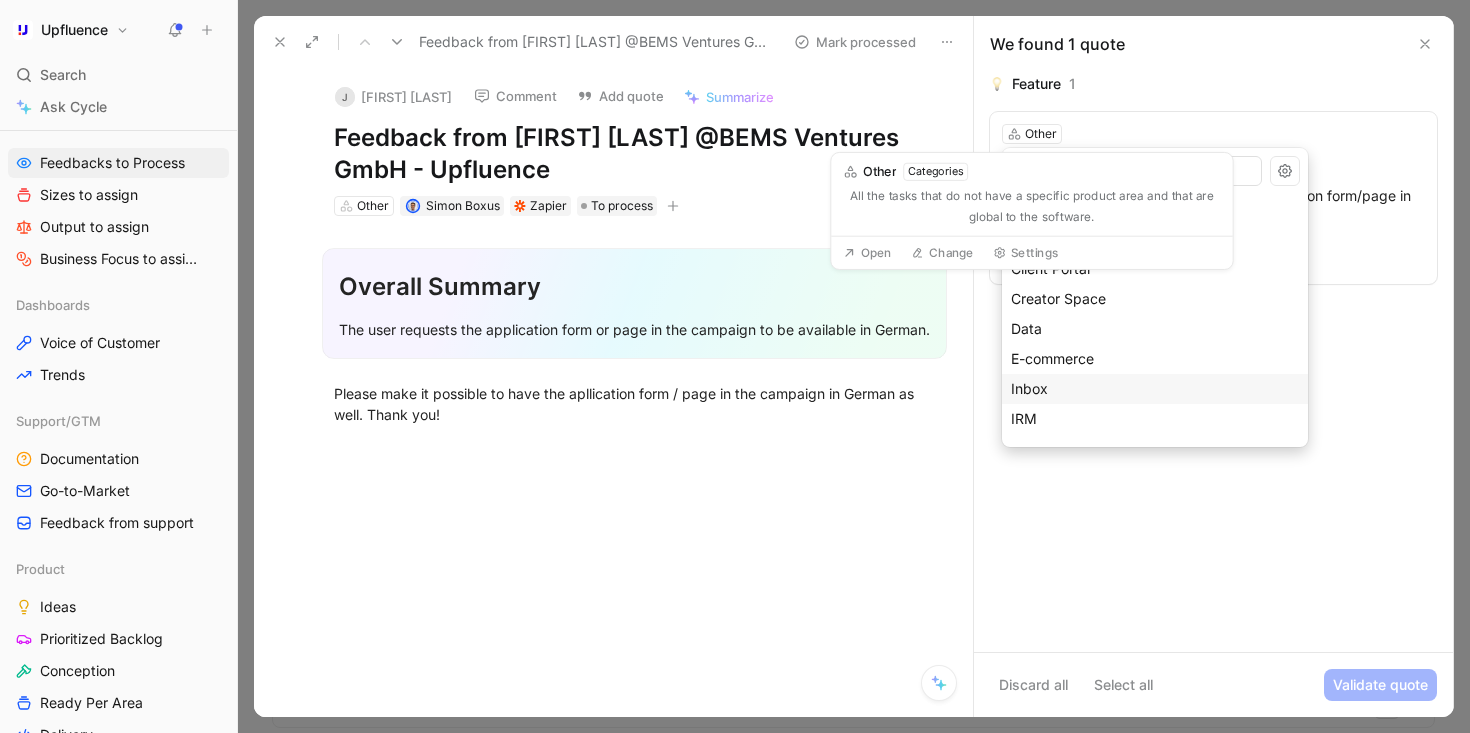 scroll, scrollTop: 295, scrollLeft: 0, axis: vertical 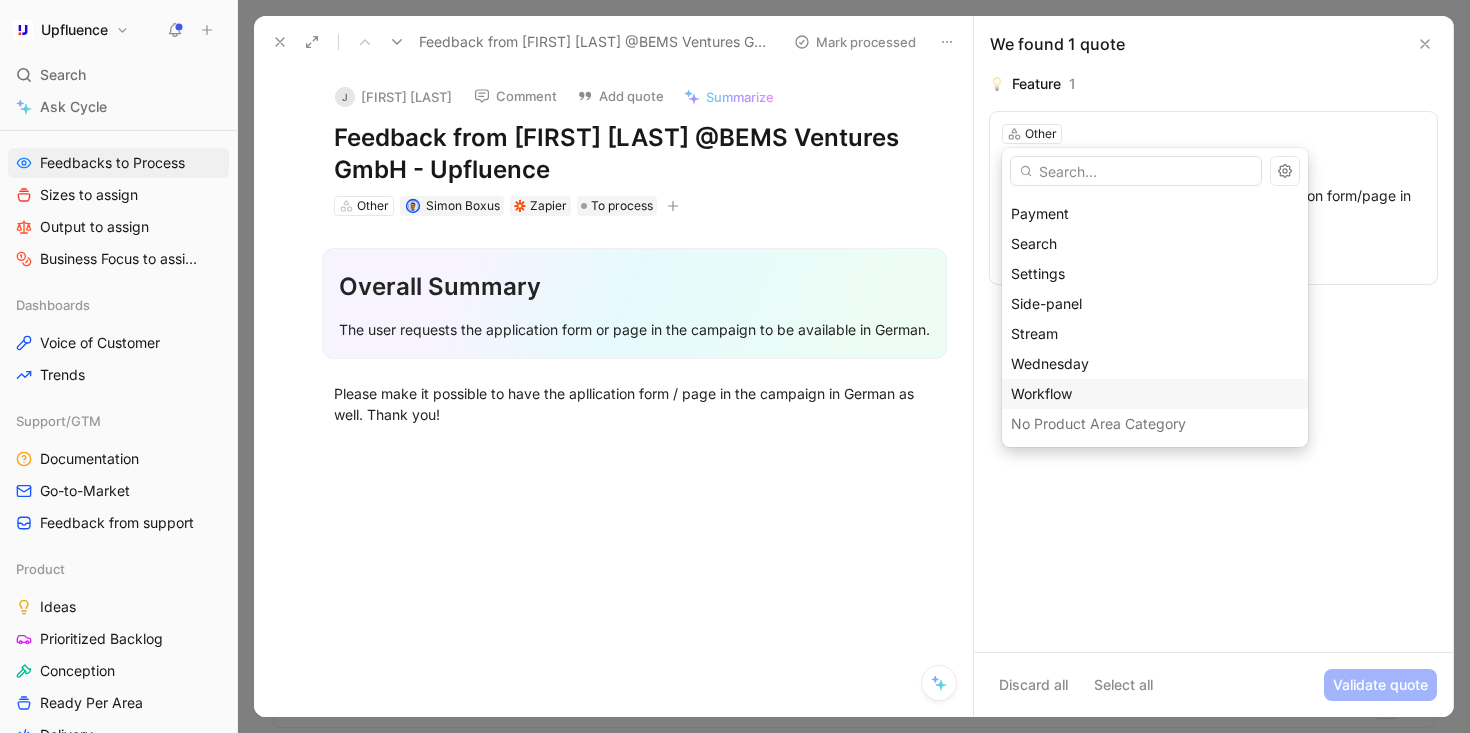 click on "Workflow" at bounding box center [1155, 394] 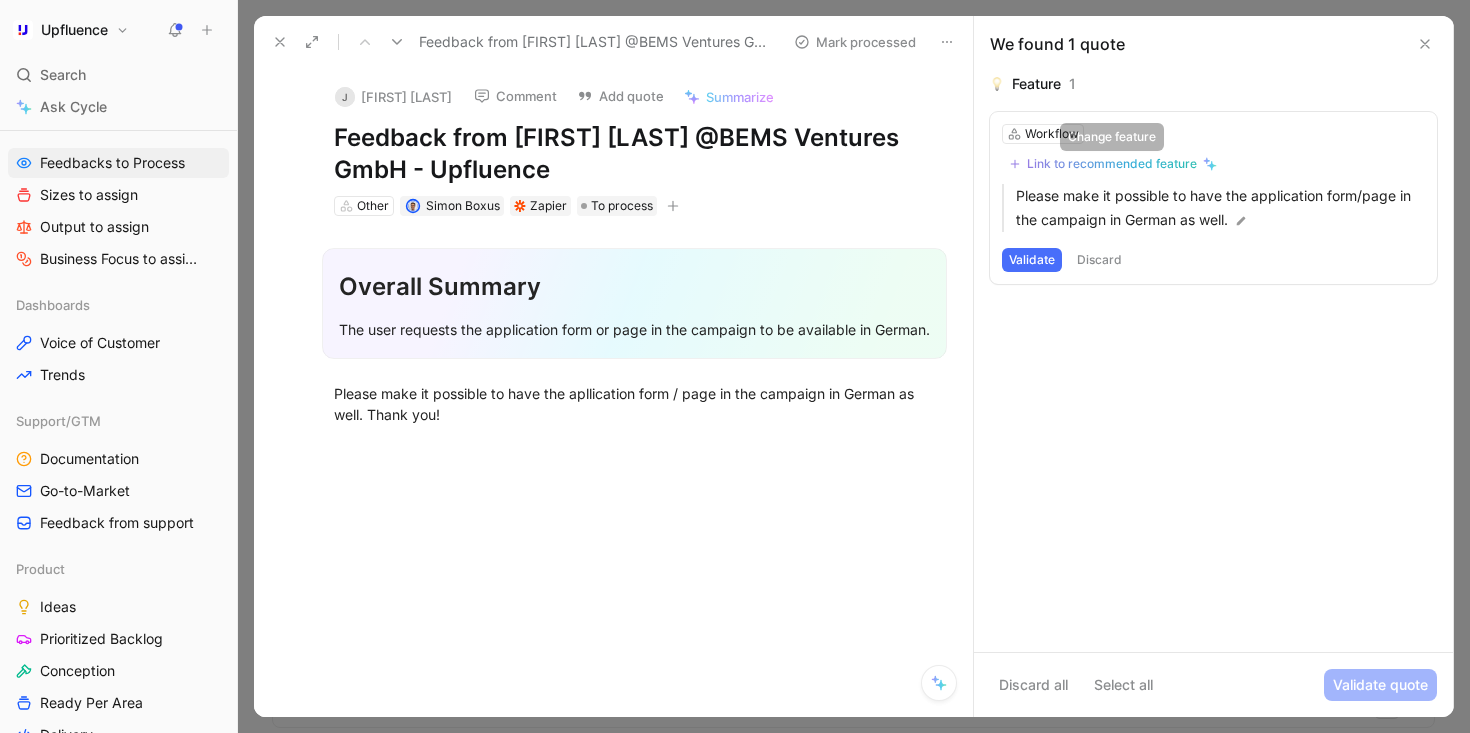 click on "Link to recommended feature" at bounding box center (1112, 164) 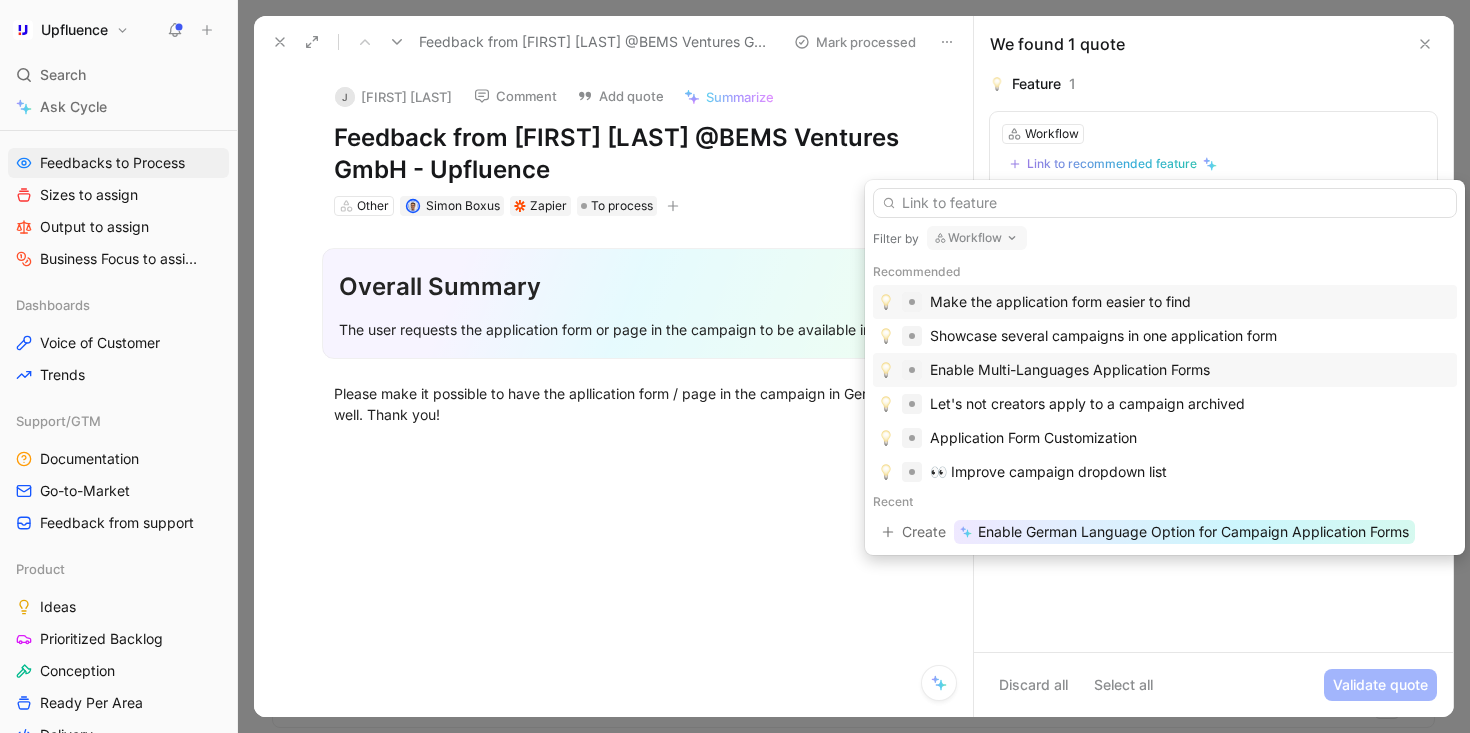click on "Enable Multi-Languages Application Forms" at bounding box center (1070, 370) 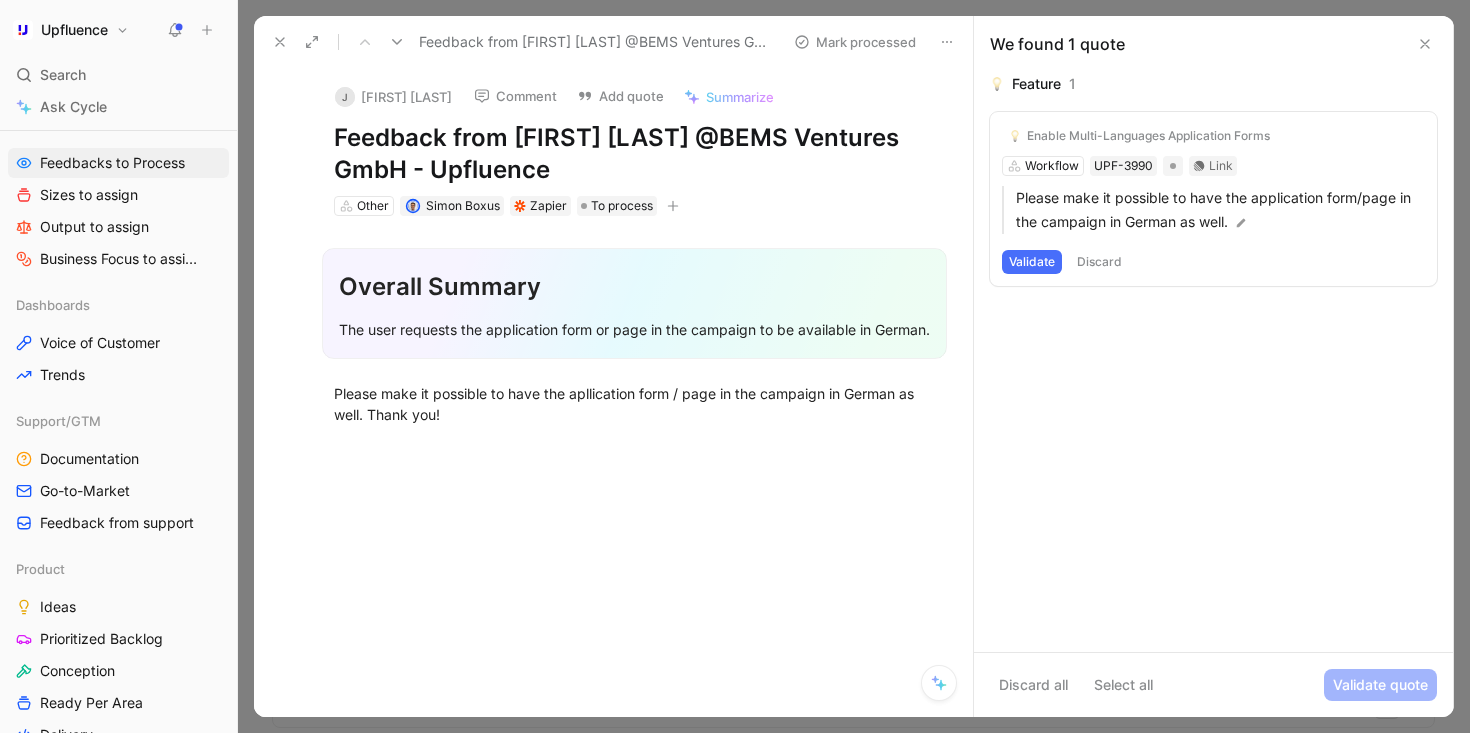click on "Validate" at bounding box center (1032, 262) 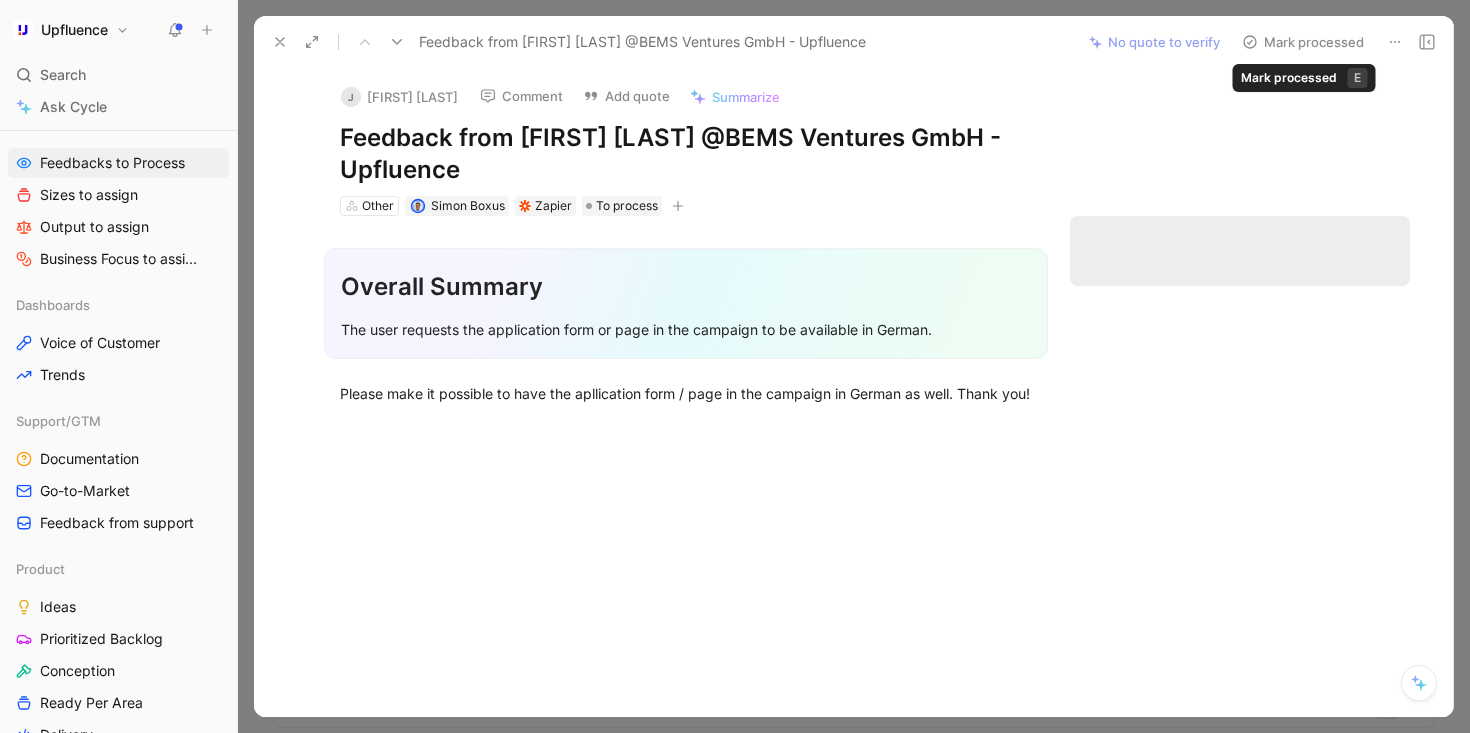 click on "Mark processed" at bounding box center (1303, 42) 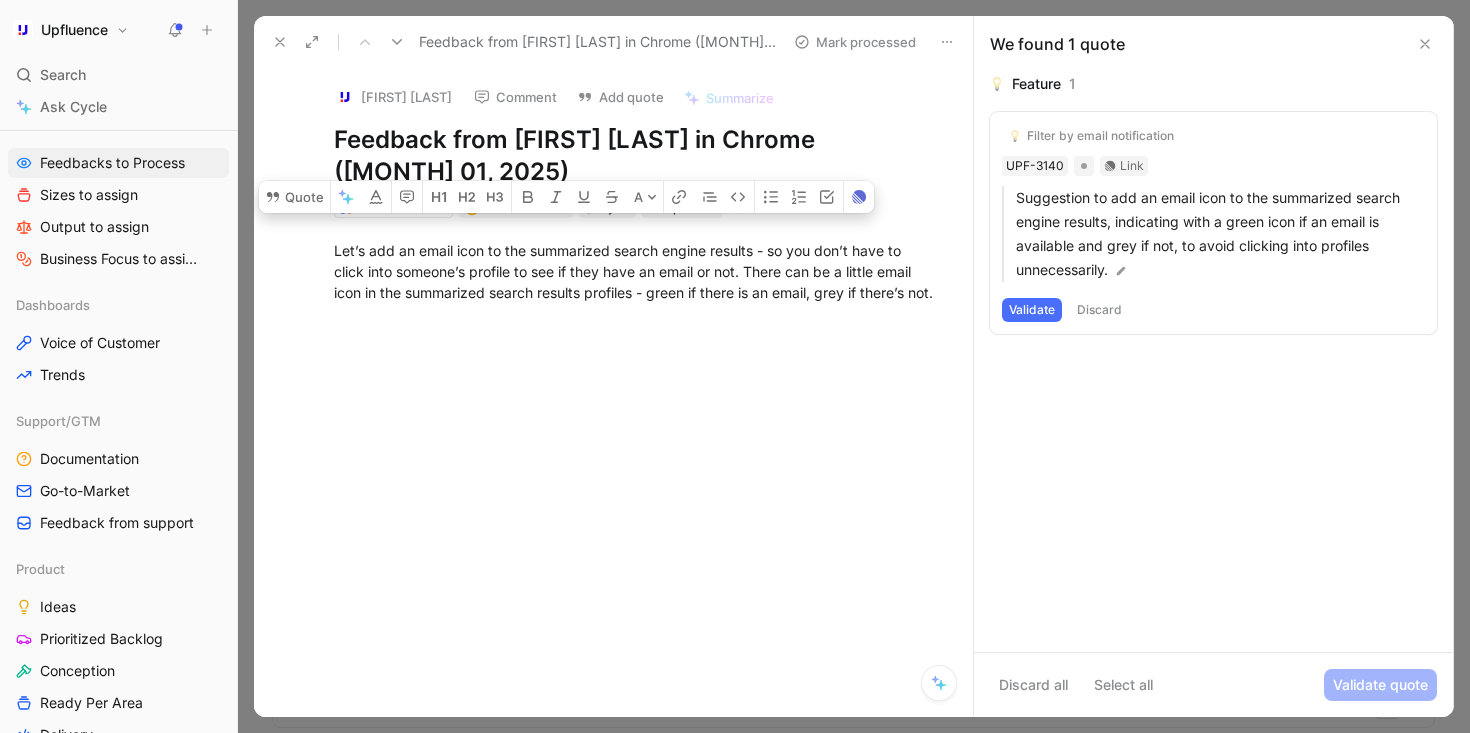 drag, startPoint x: 420, startPoint y: 315, endPoint x: 312, endPoint y: 226, distance: 139.94641 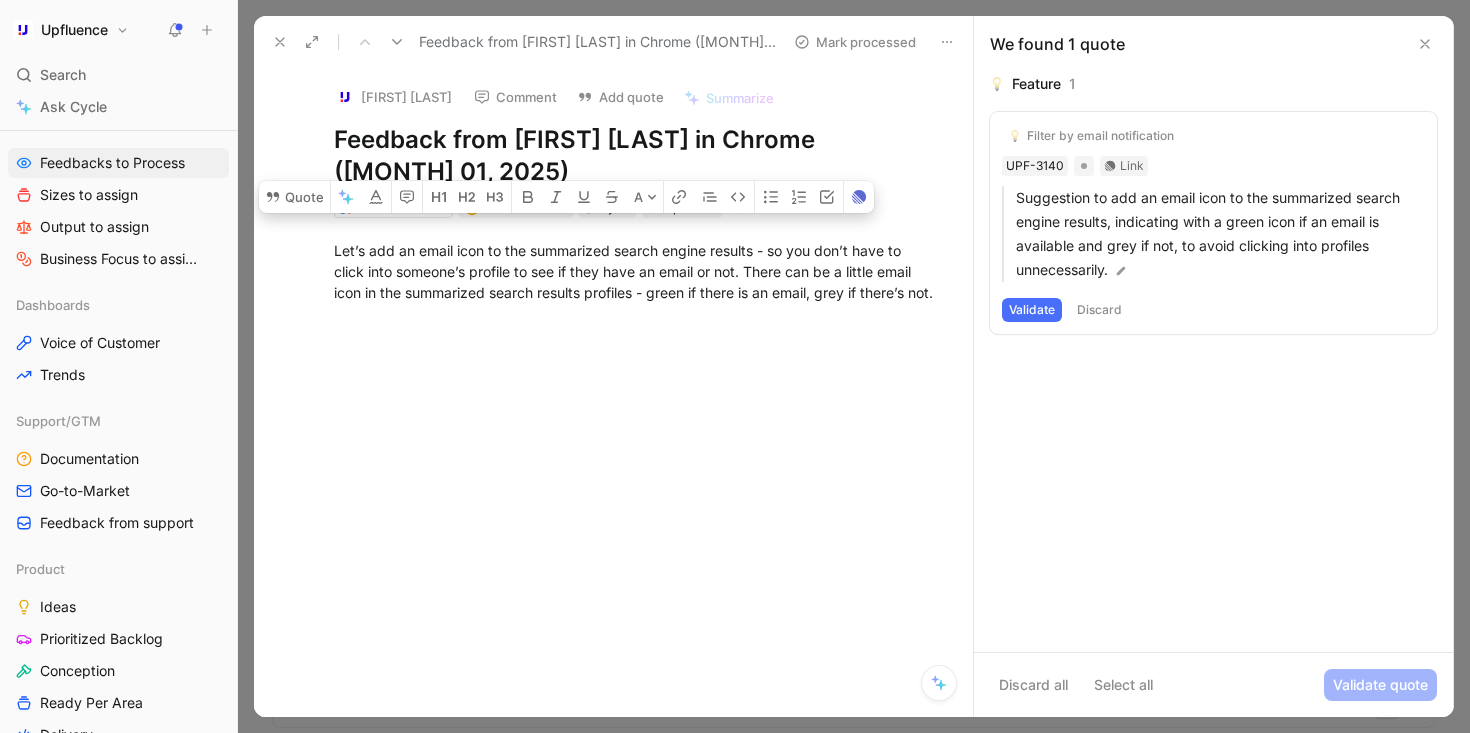 click on "Let’s add an email icon to the summarized search engine results - so you don’t have to click into someone’s profile to see if they have an email or not. There can be a little email icon in the summarized search results profiles - green if there is an email, grey if there’s not." at bounding box center (634, 271) 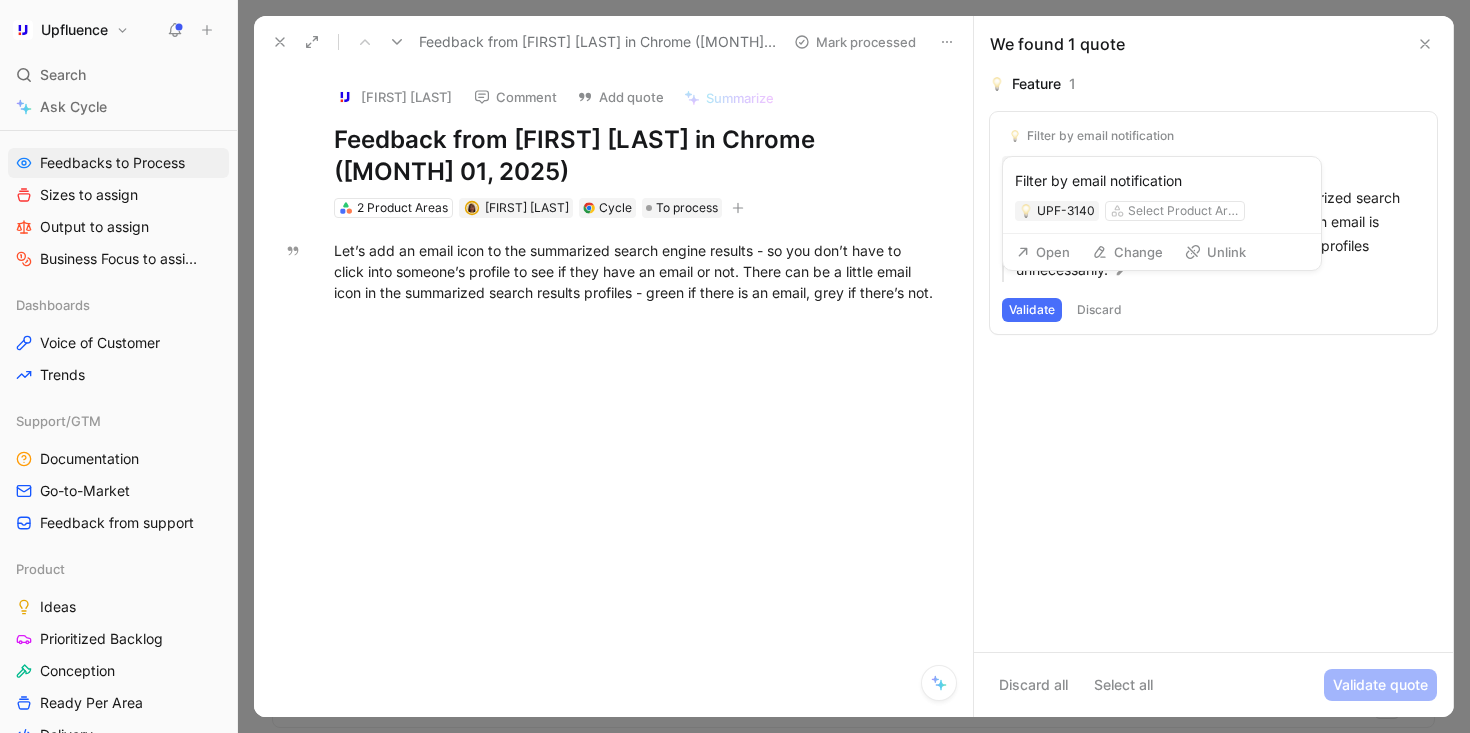 click on "Unlink" at bounding box center (1215, 252) 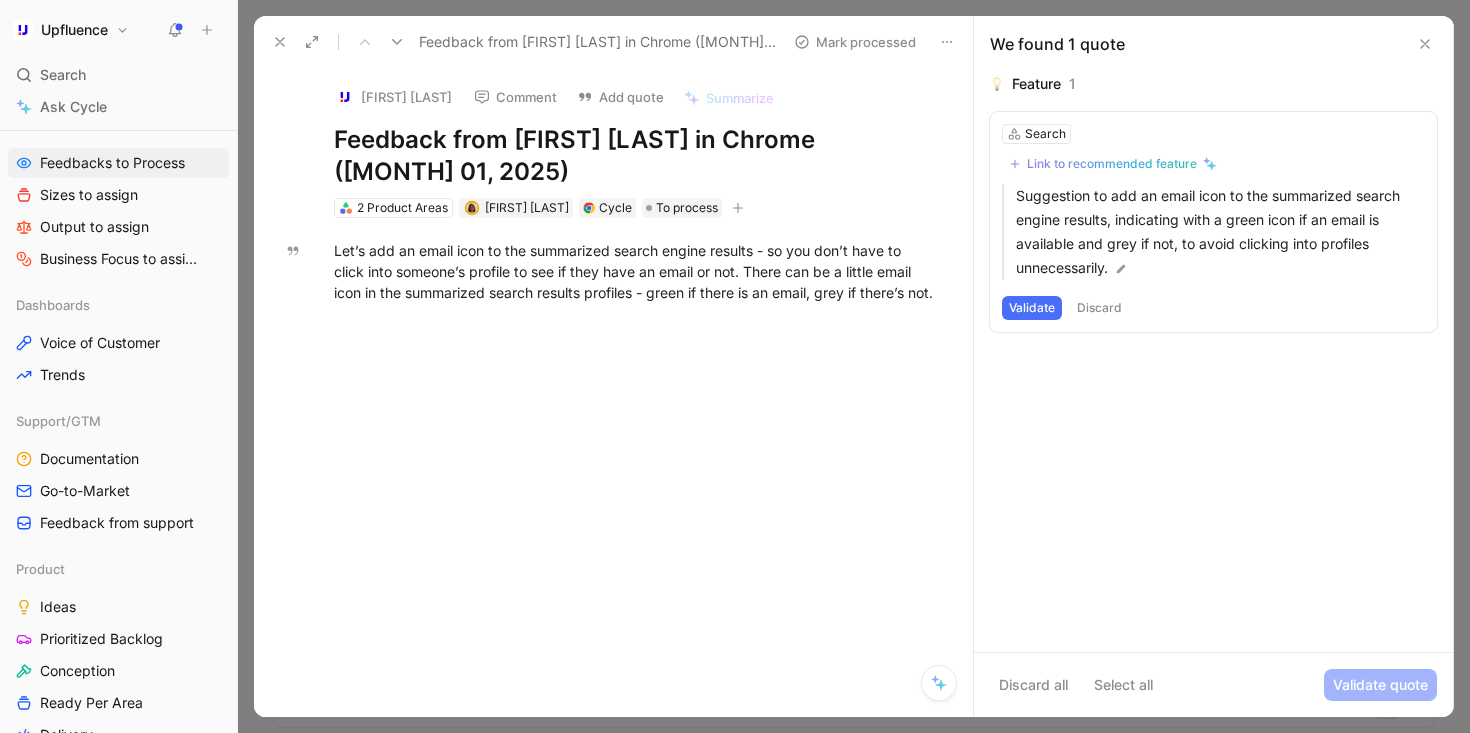 click on "Comment" at bounding box center (515, 97) 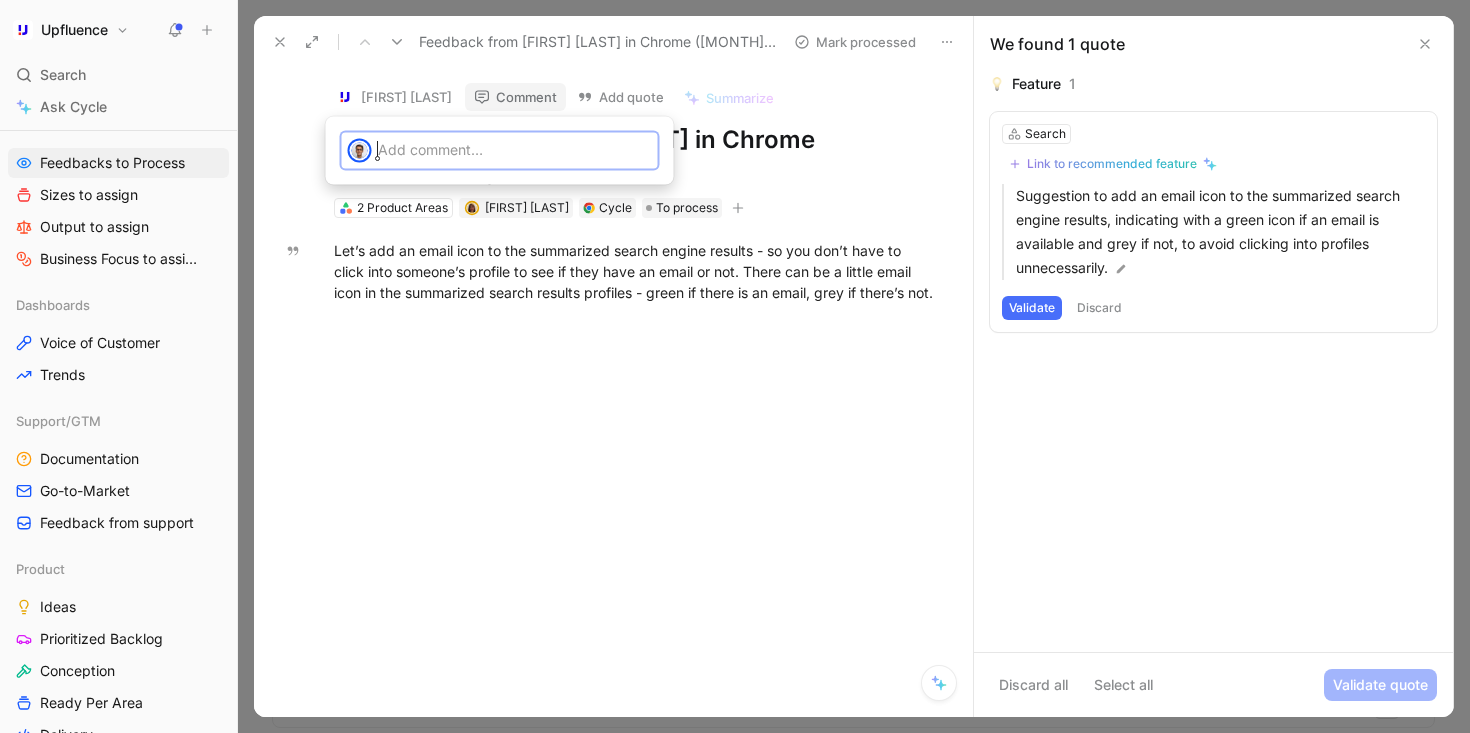 type 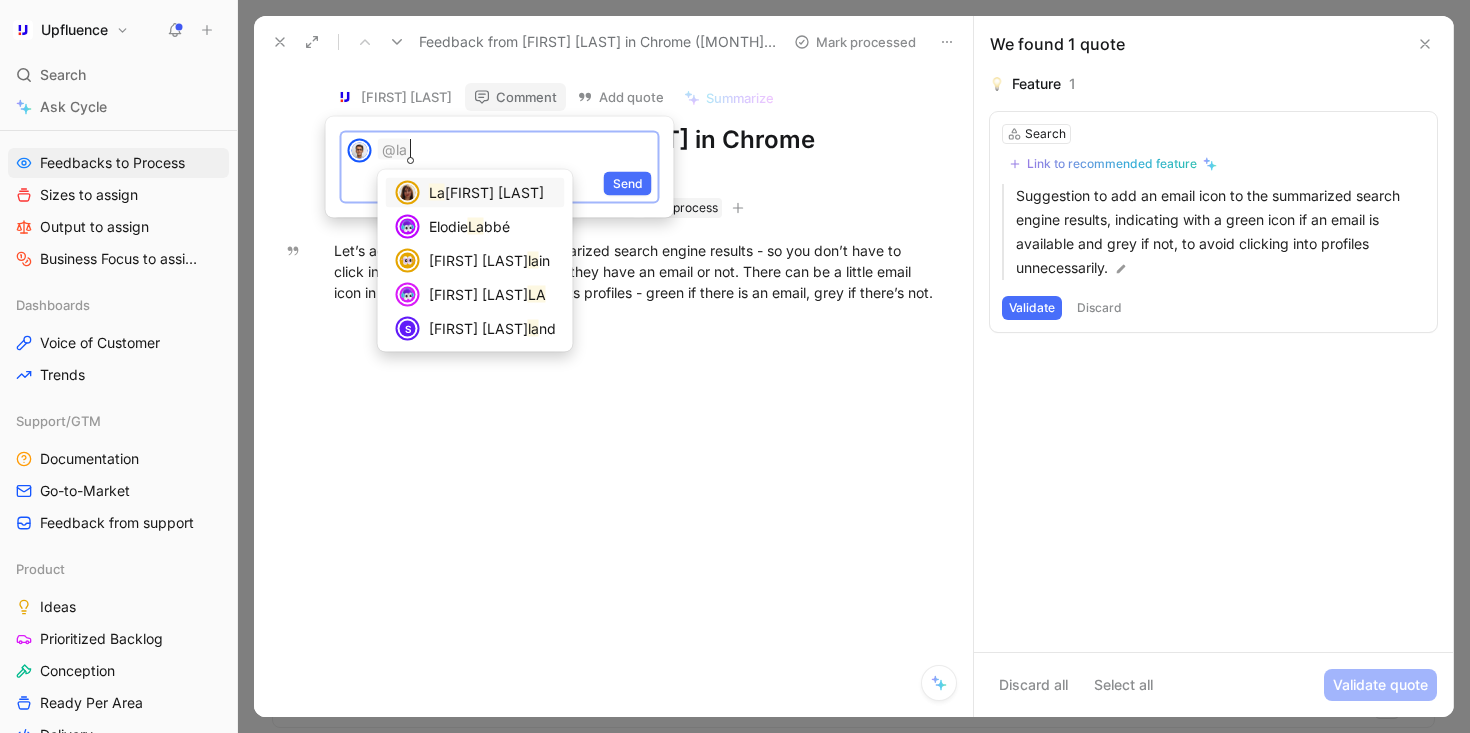 click on "[FIRST] [LAST]" at bounding box center [494, 192] 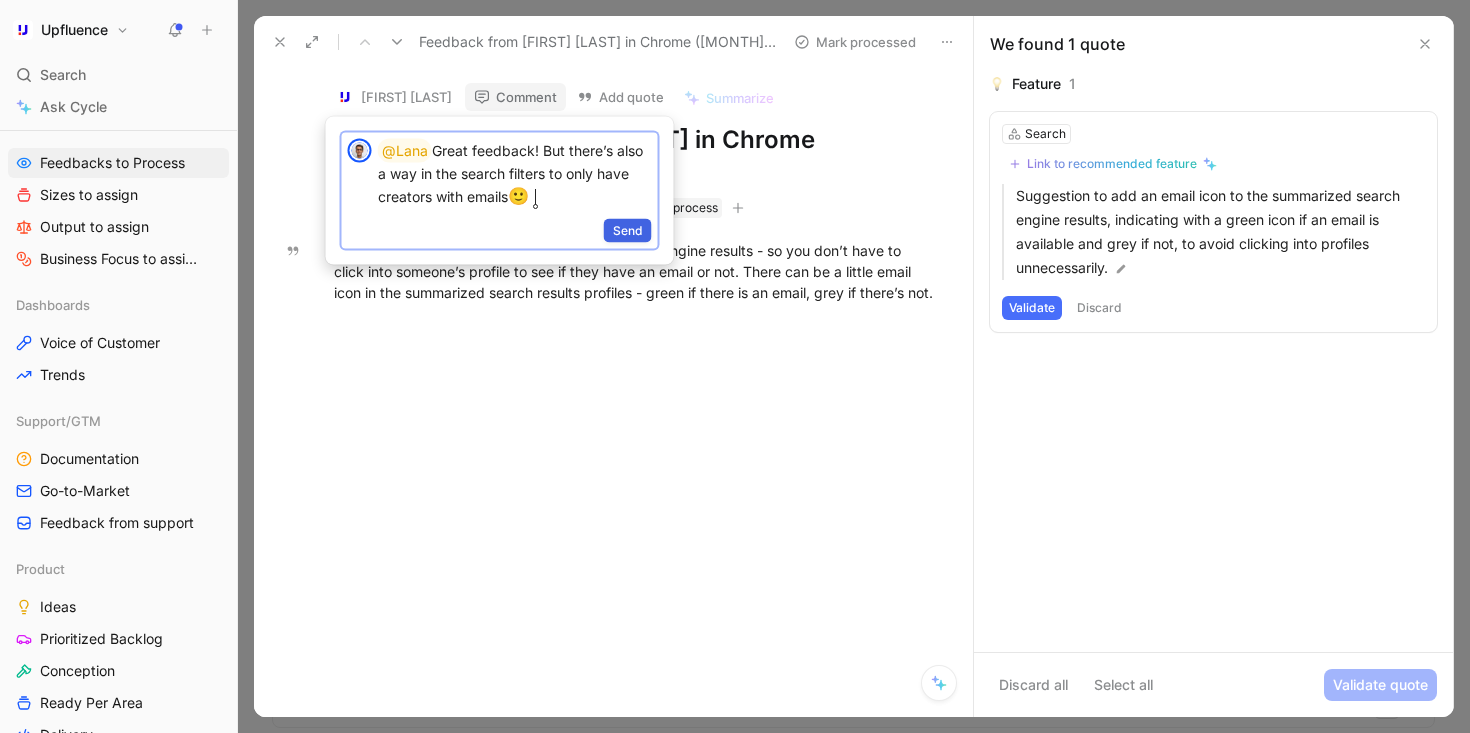 click on "Send" at bounding box center [628, 230] 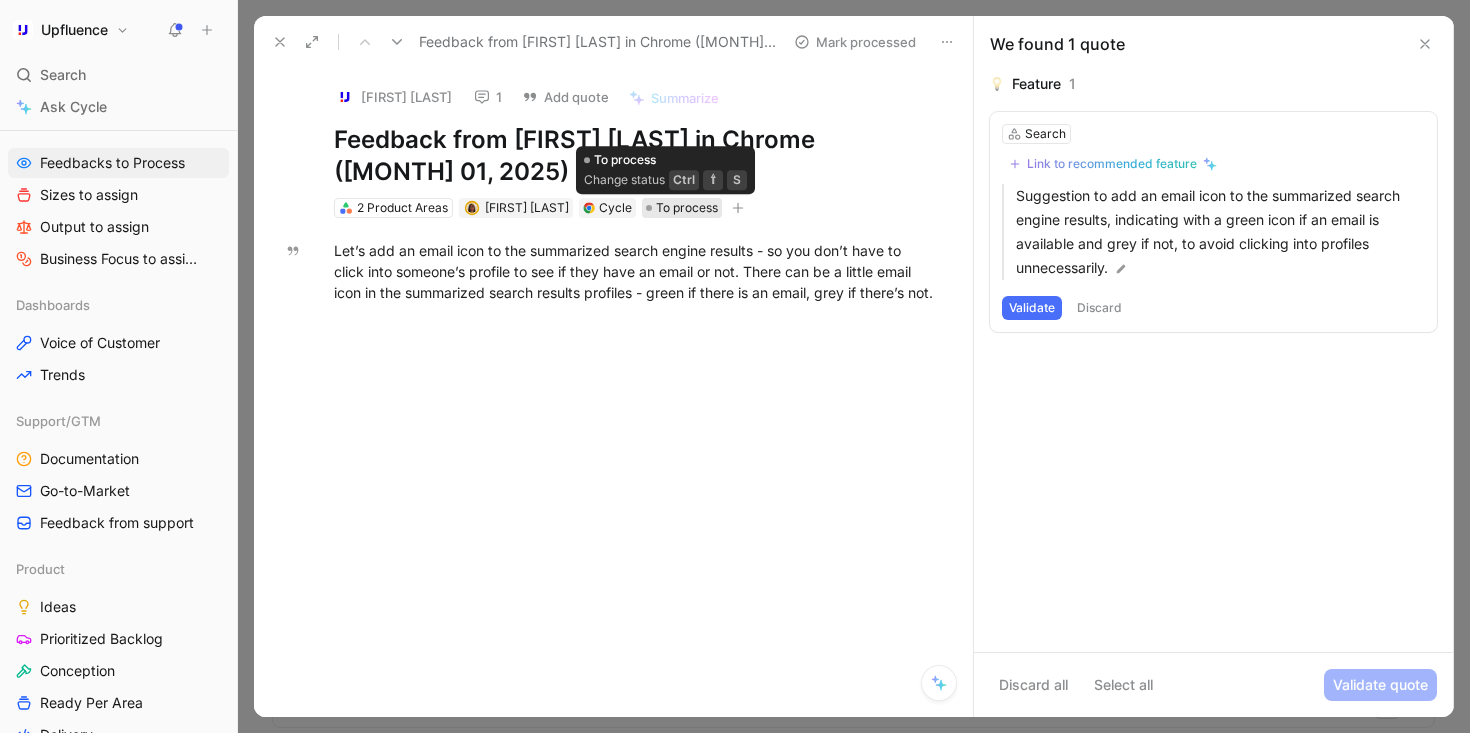 click on "To process" at bounding box center (687, 208) 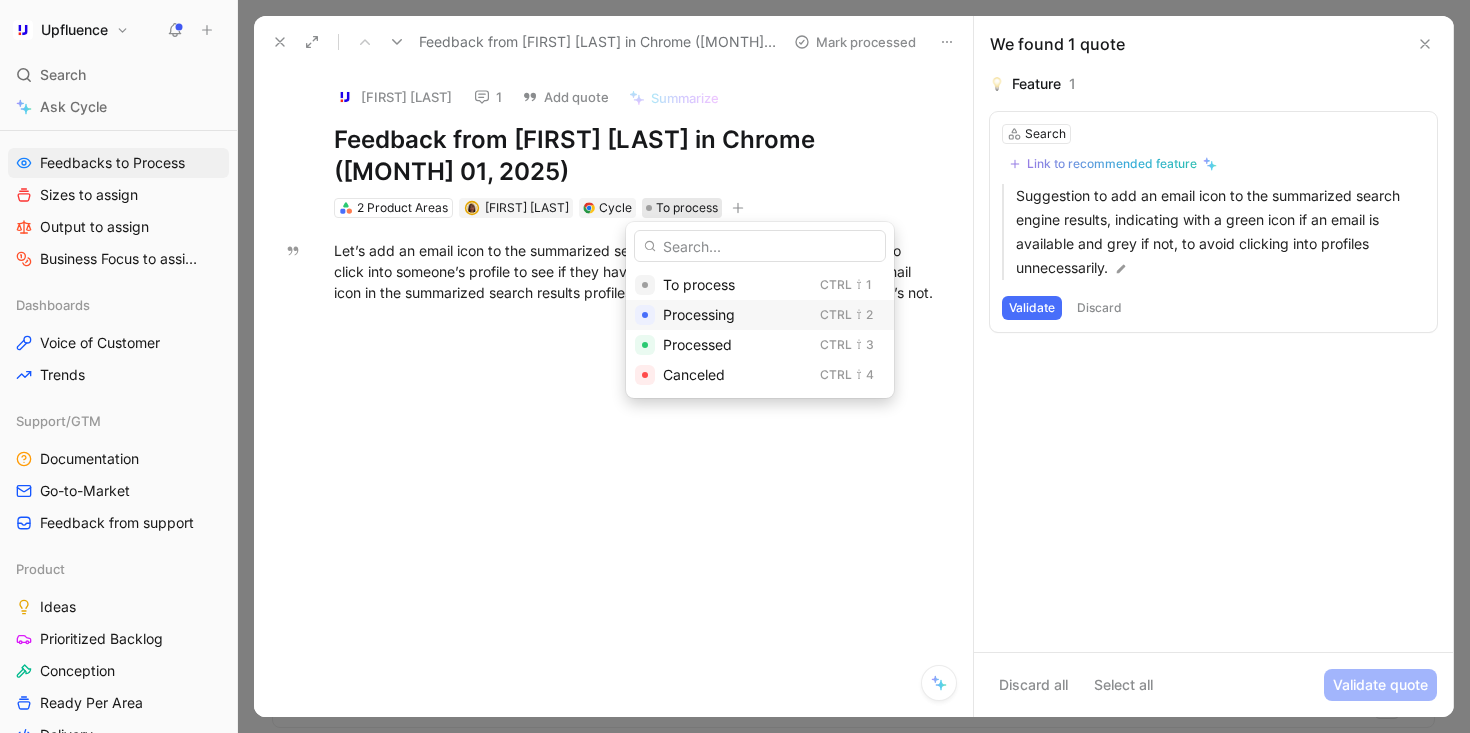 click on "Processing" at bounding box center [699, 314] 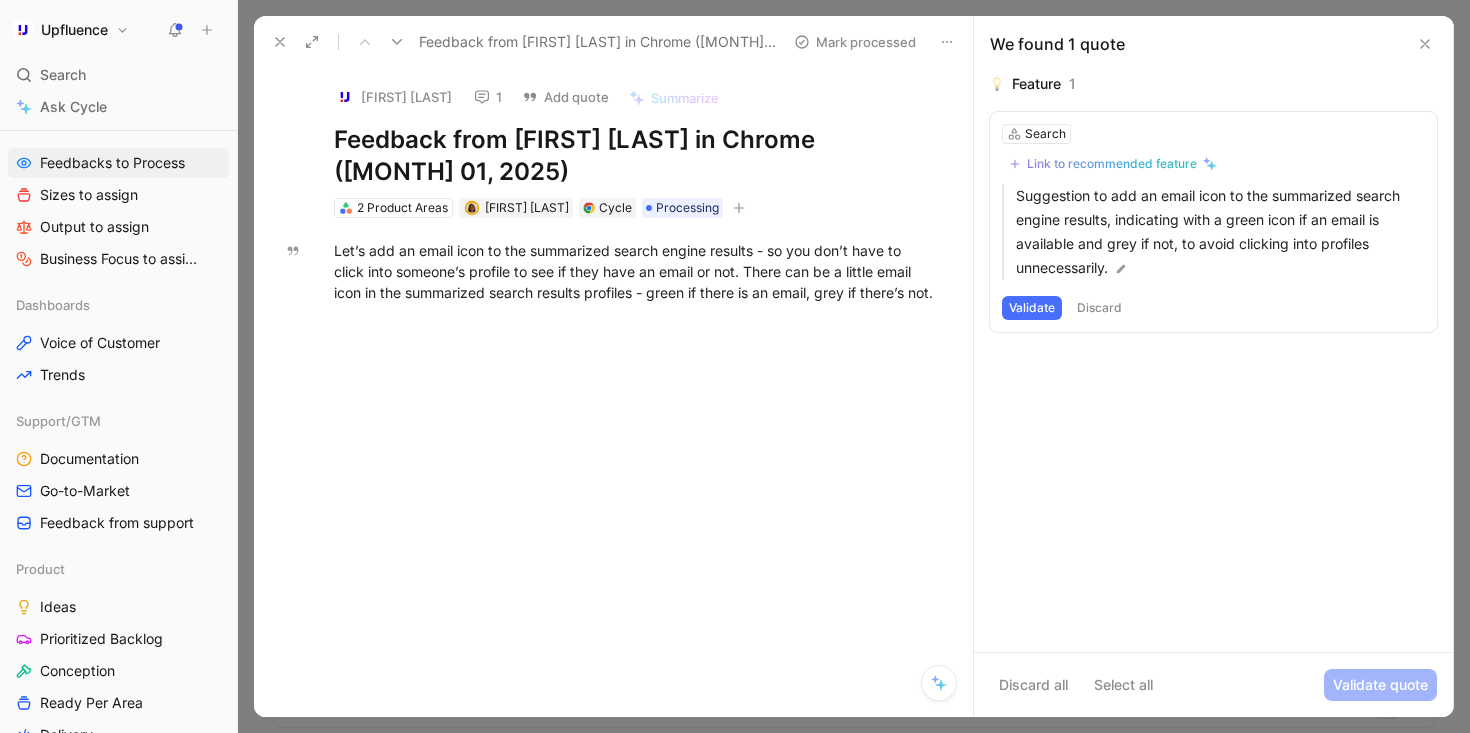 click 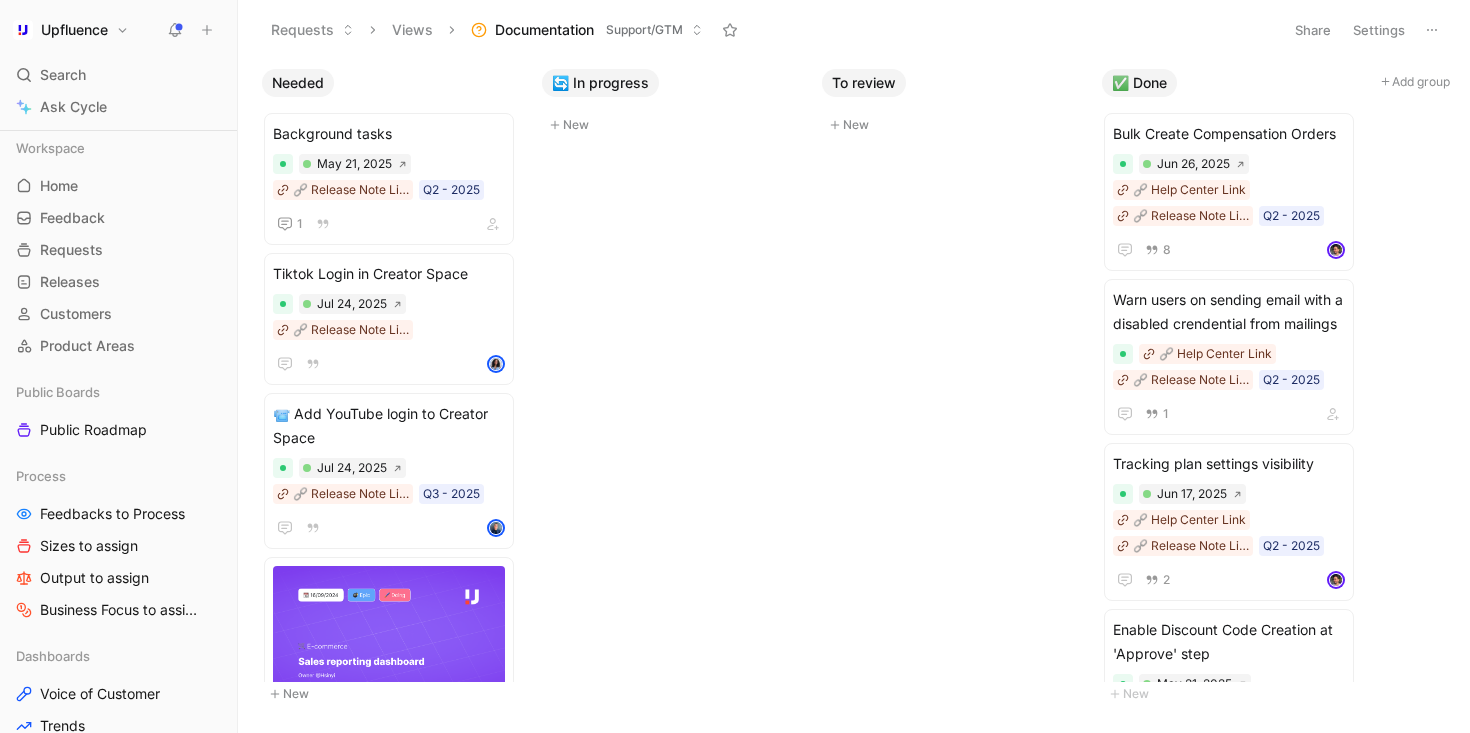 scroll, scrollTop: 0, scrollLeft: 0, axis: both 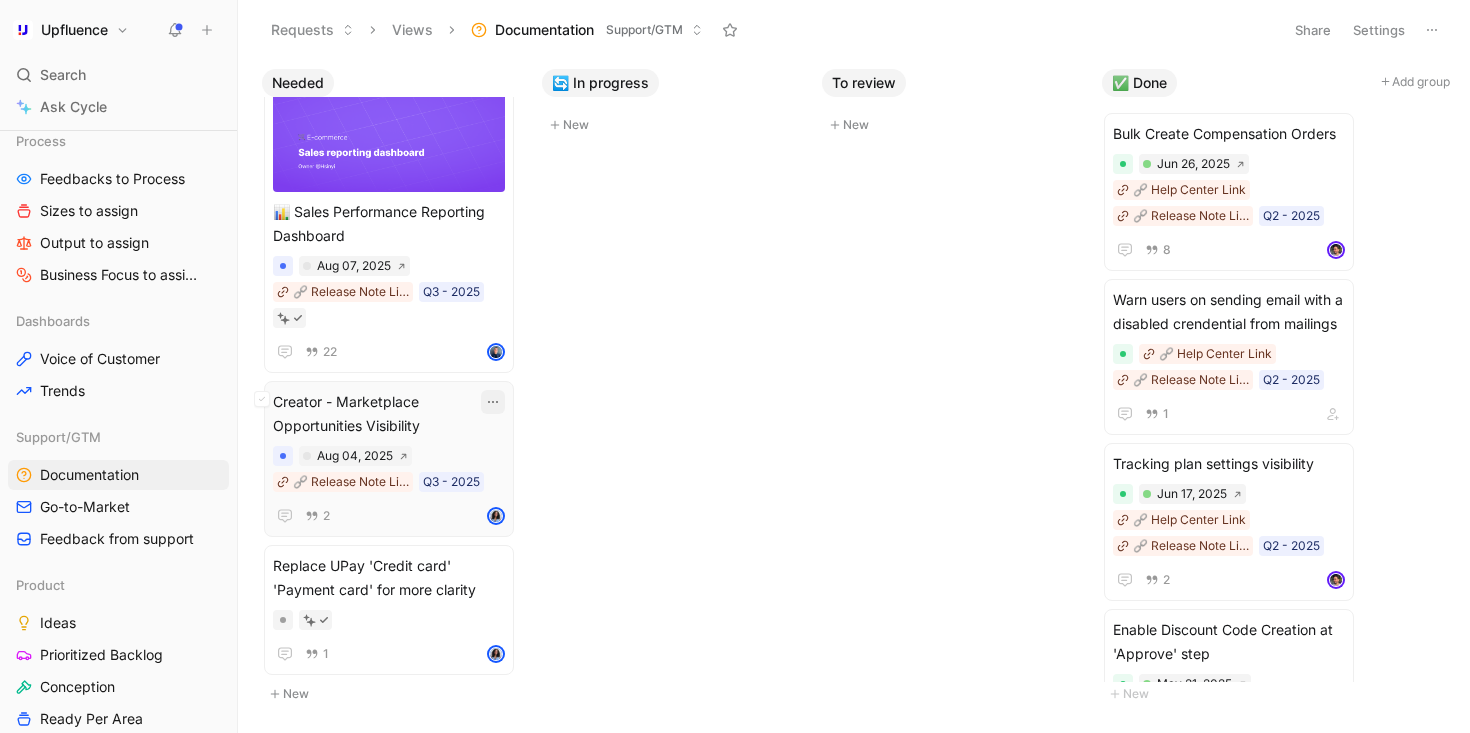 click 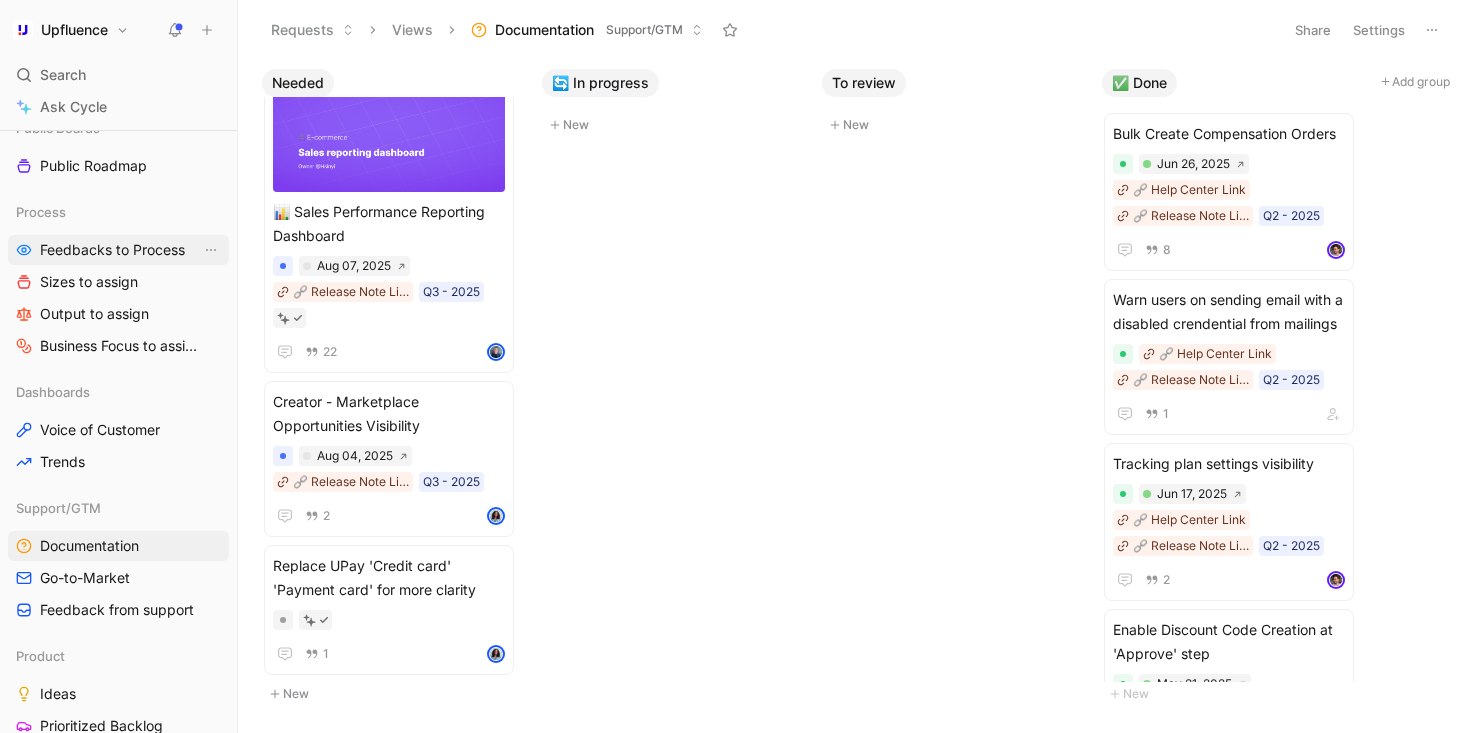 scroll, scrollTop: 262, scrollLeft: 0, axis: vertical 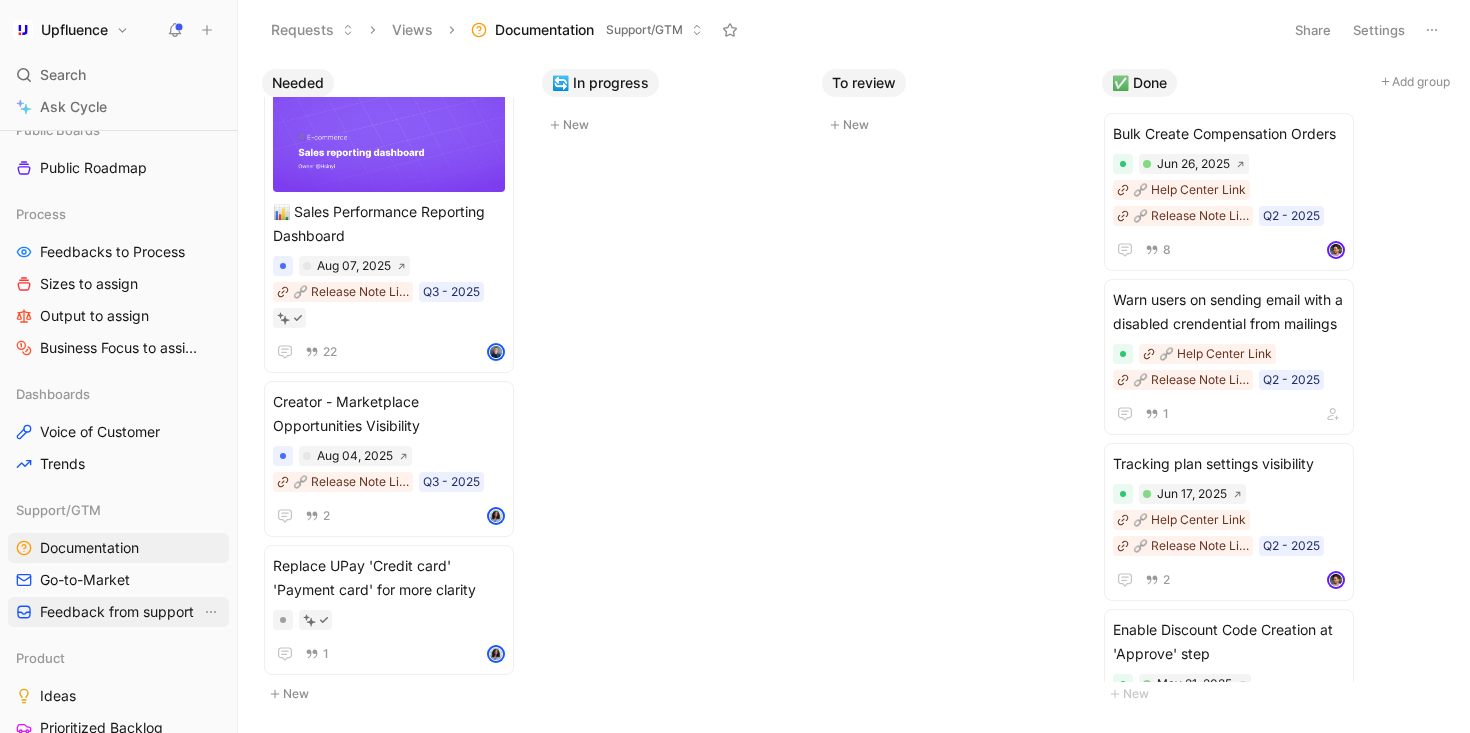 click on "Feedback from support" at bounding box center (117, 612) 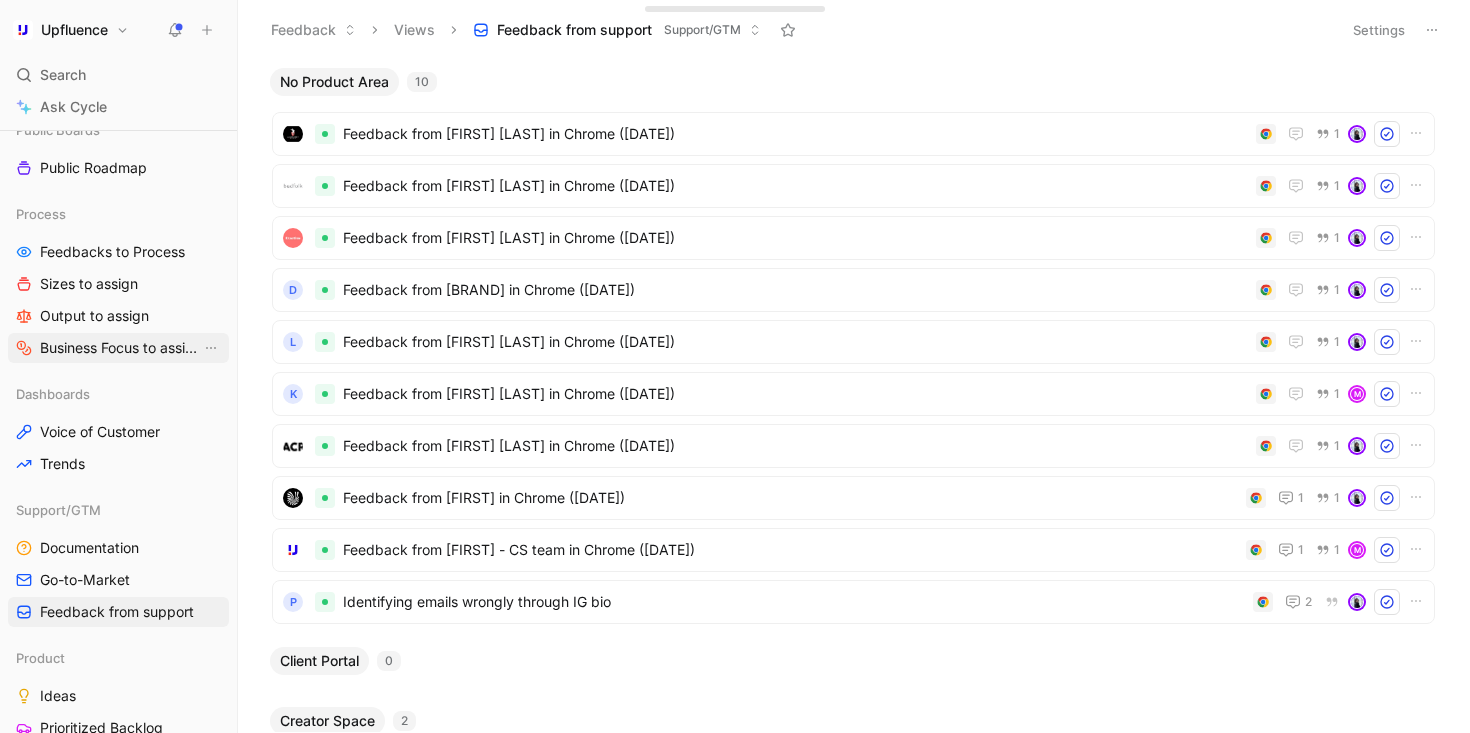 click on "Business Focus to assign" at bounding box center (120, 348) 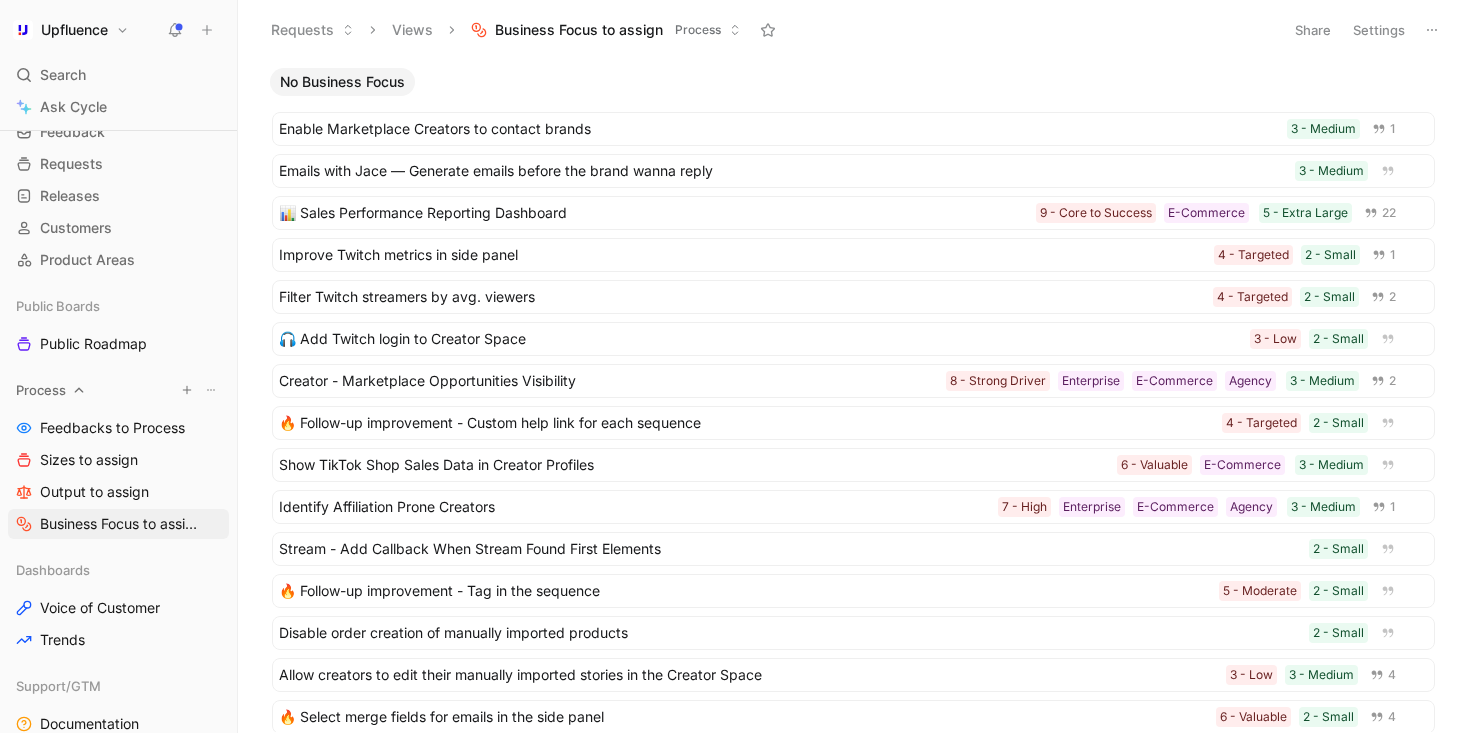 scroll, scrollTop: 290, scrollLeft: 0, axis: vertical 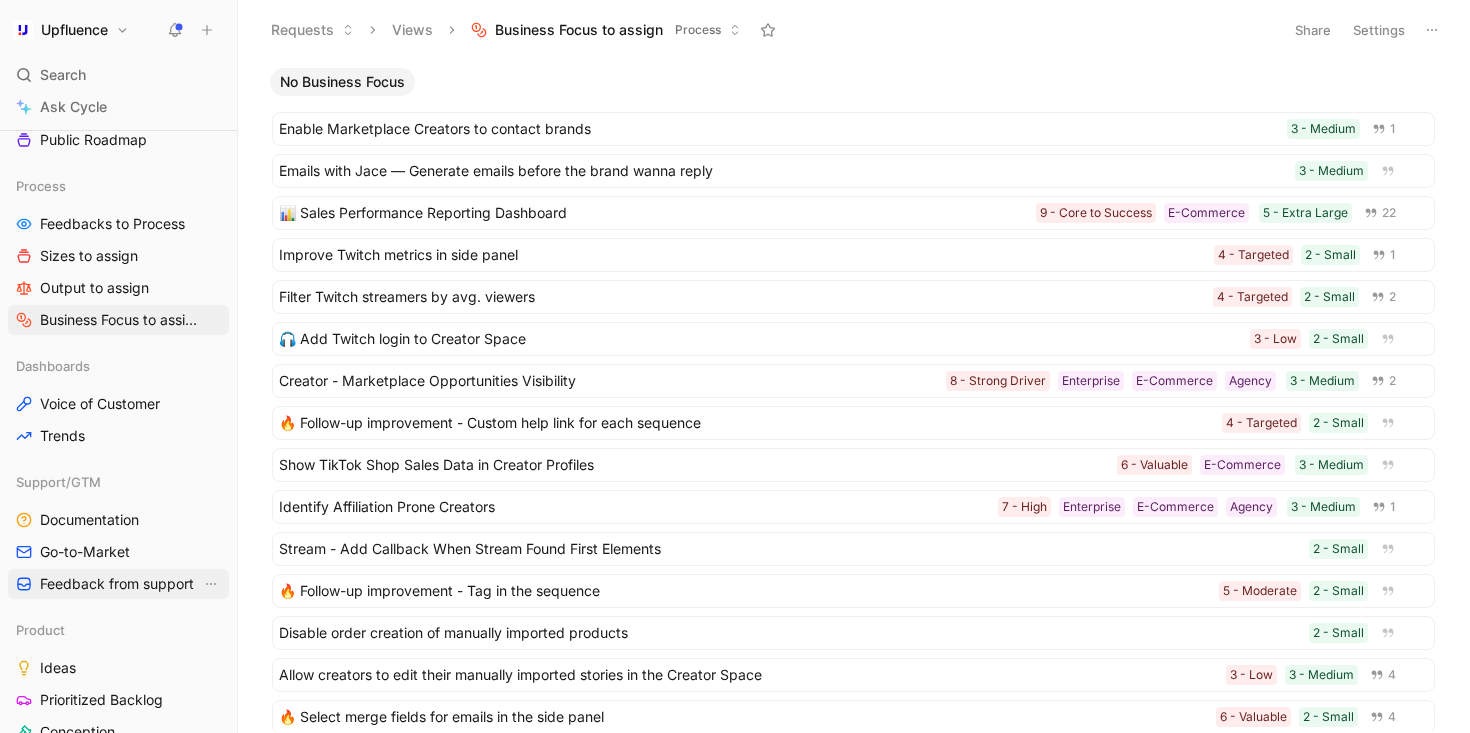 click on "Feedback from support" at bounding box center (117, 584) 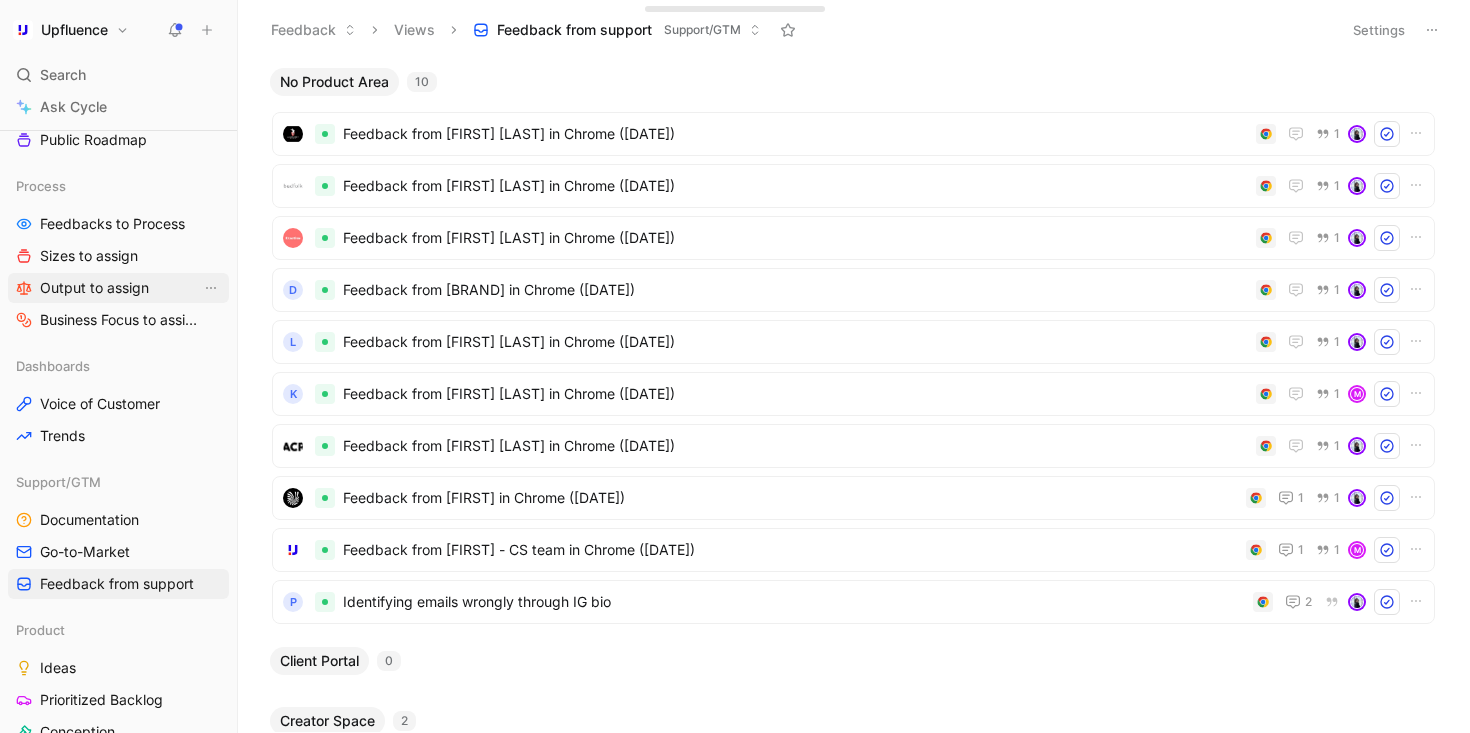 scroll, scrollTop: 232, scrollLeft: 0, axis: vertical 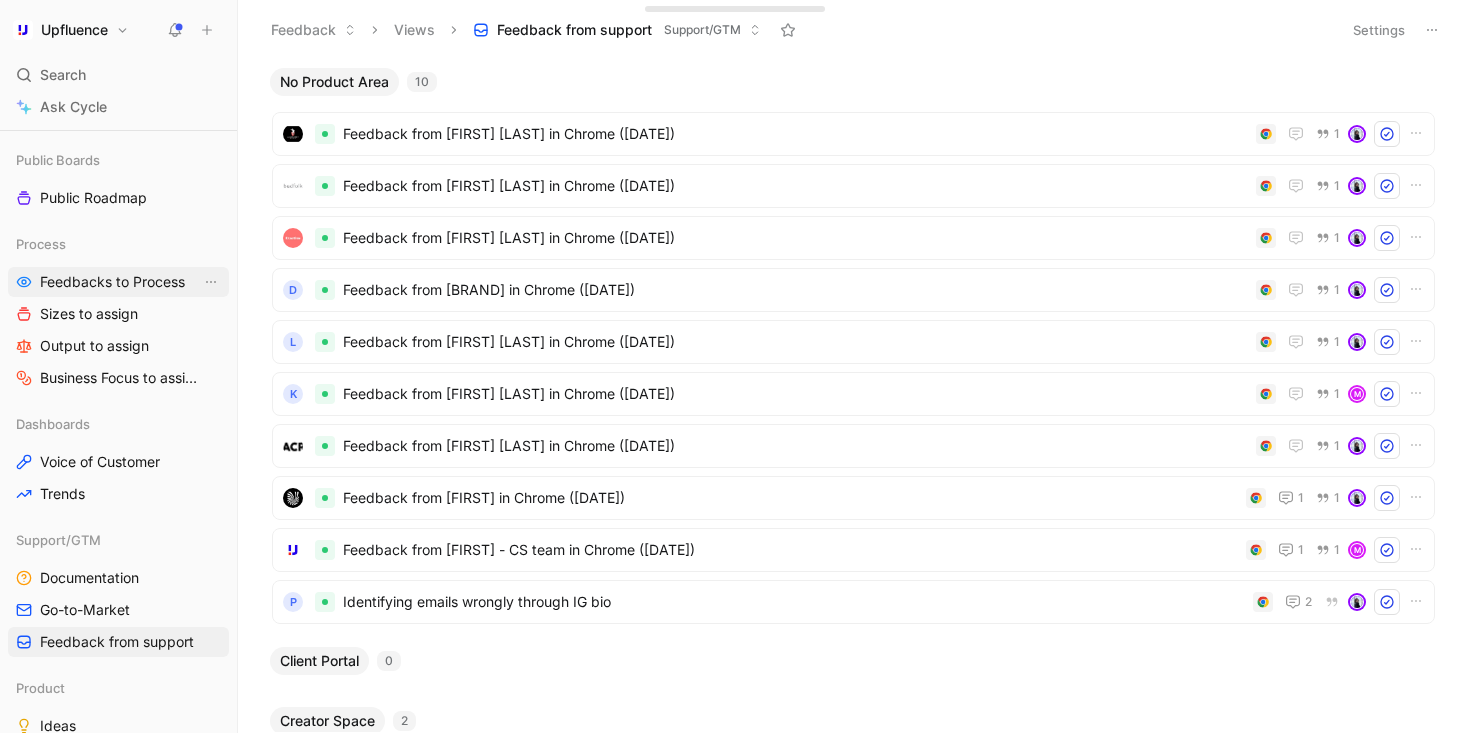 click on "Feedbacks to Process" at bounding box center [112, 282] 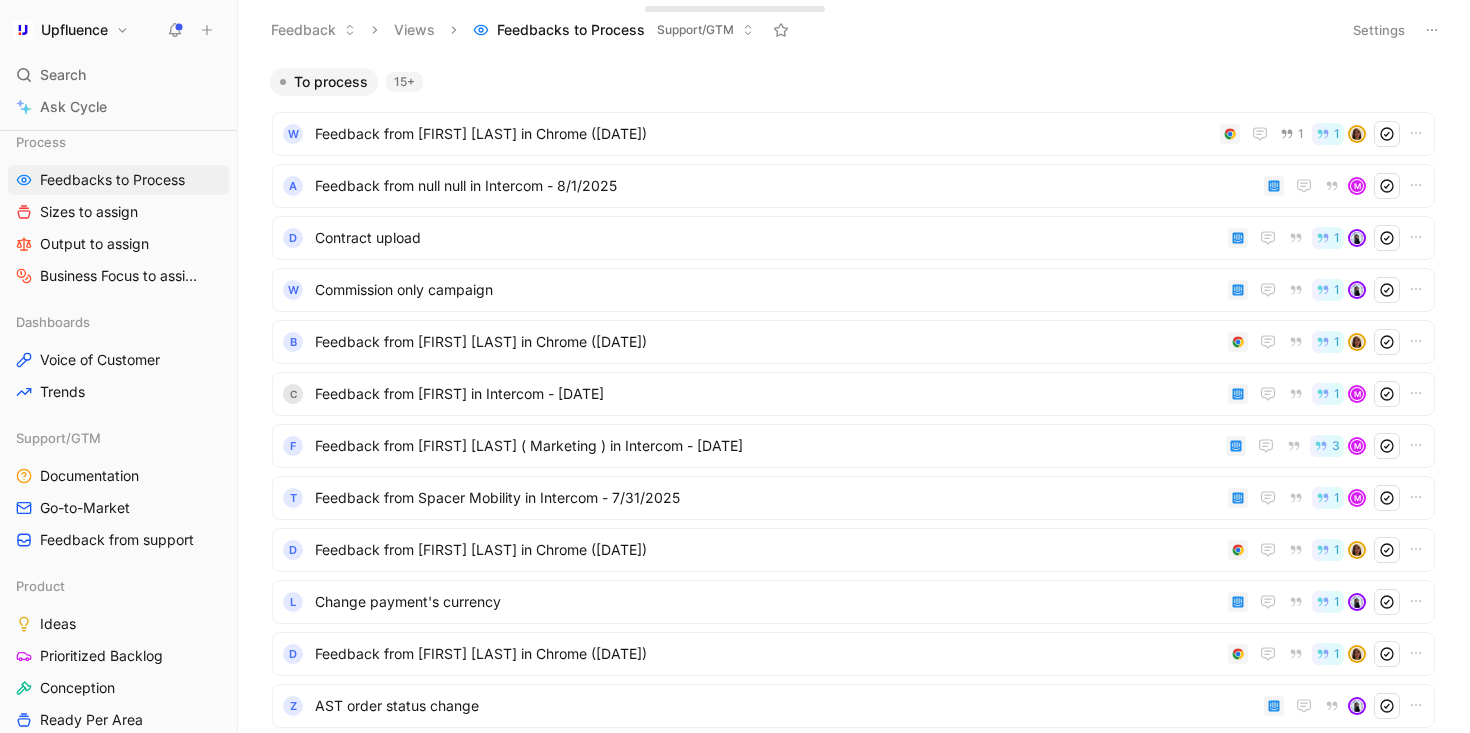 scroll, scrollTop: 357, scrollLeft: 0, axis: vertical 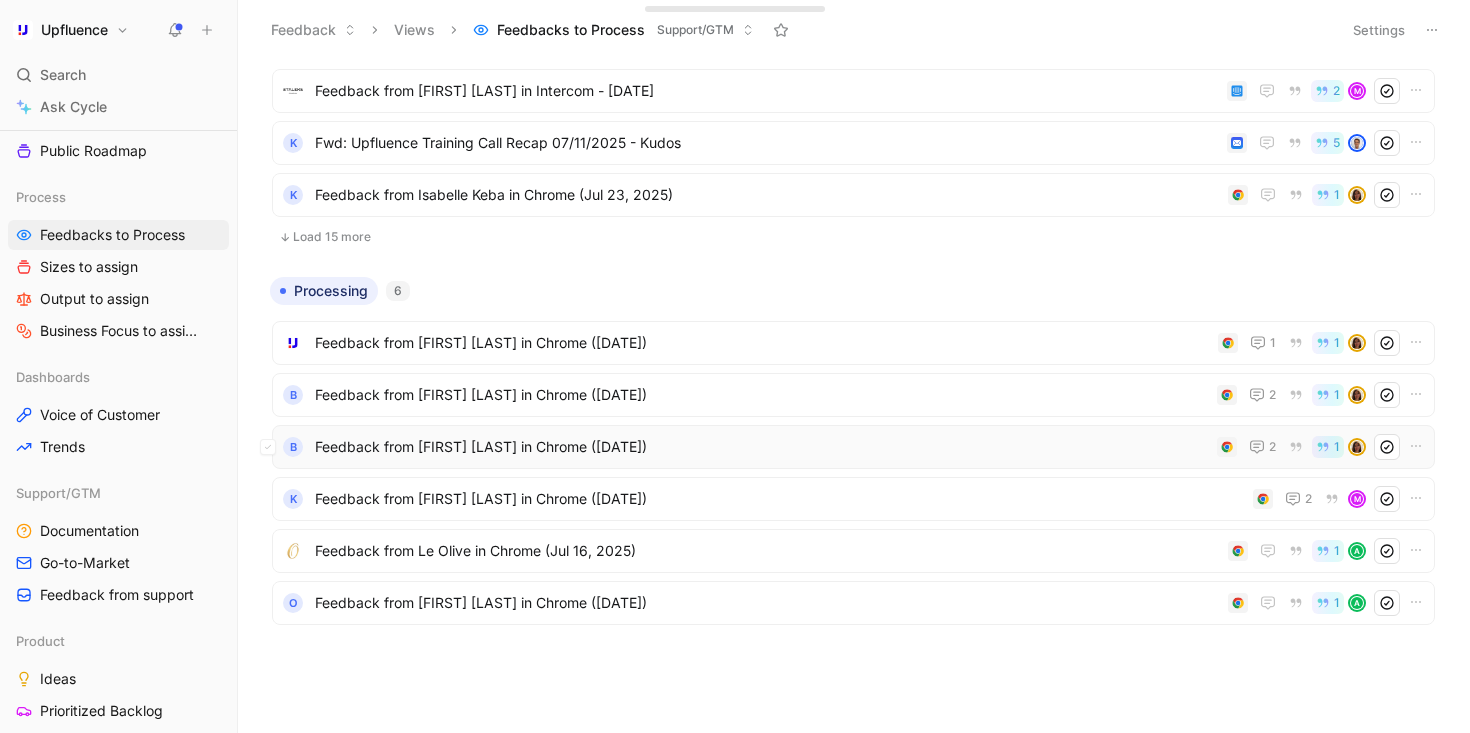 click on "B Feedback from [FIRST] [LAST] in Chrome ([DATE]) 2 1" at bounding box center (853, 447) 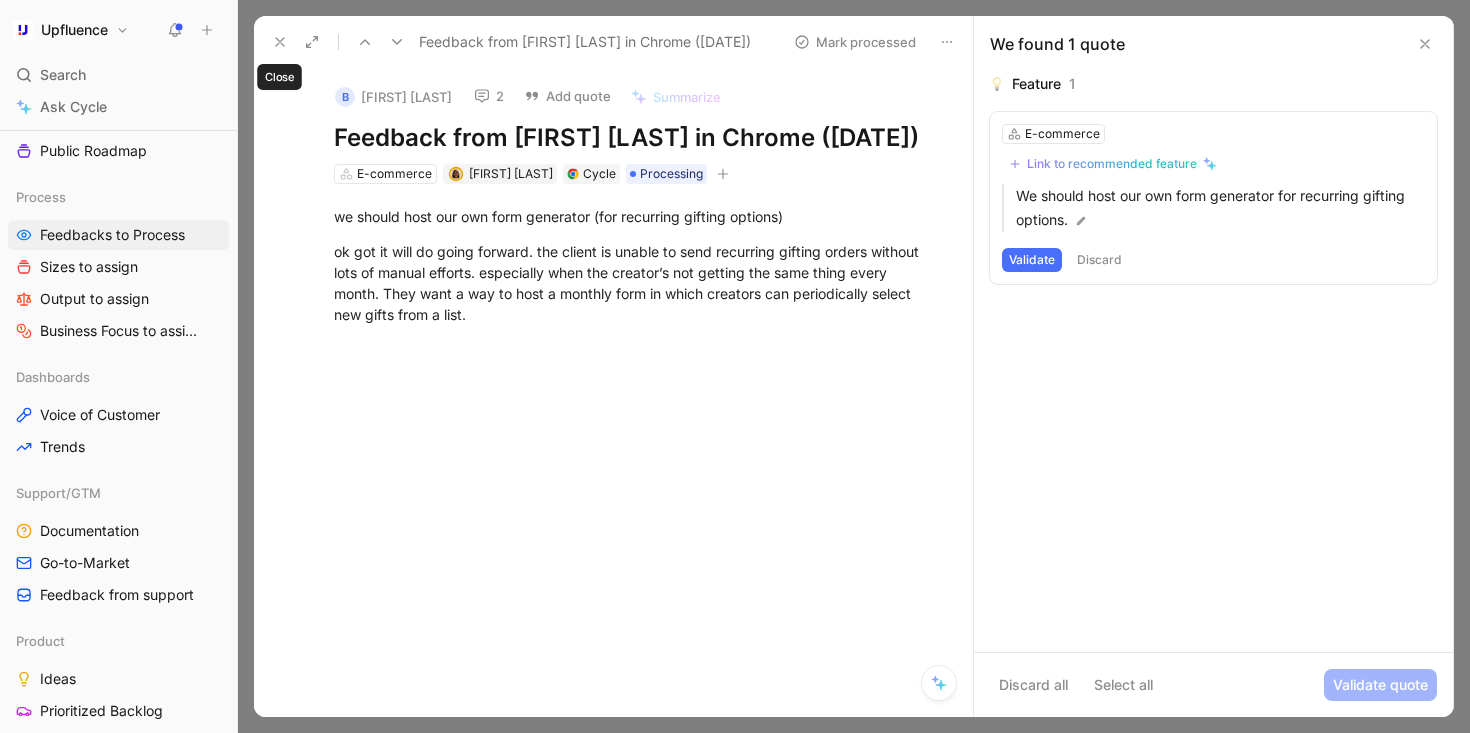 click 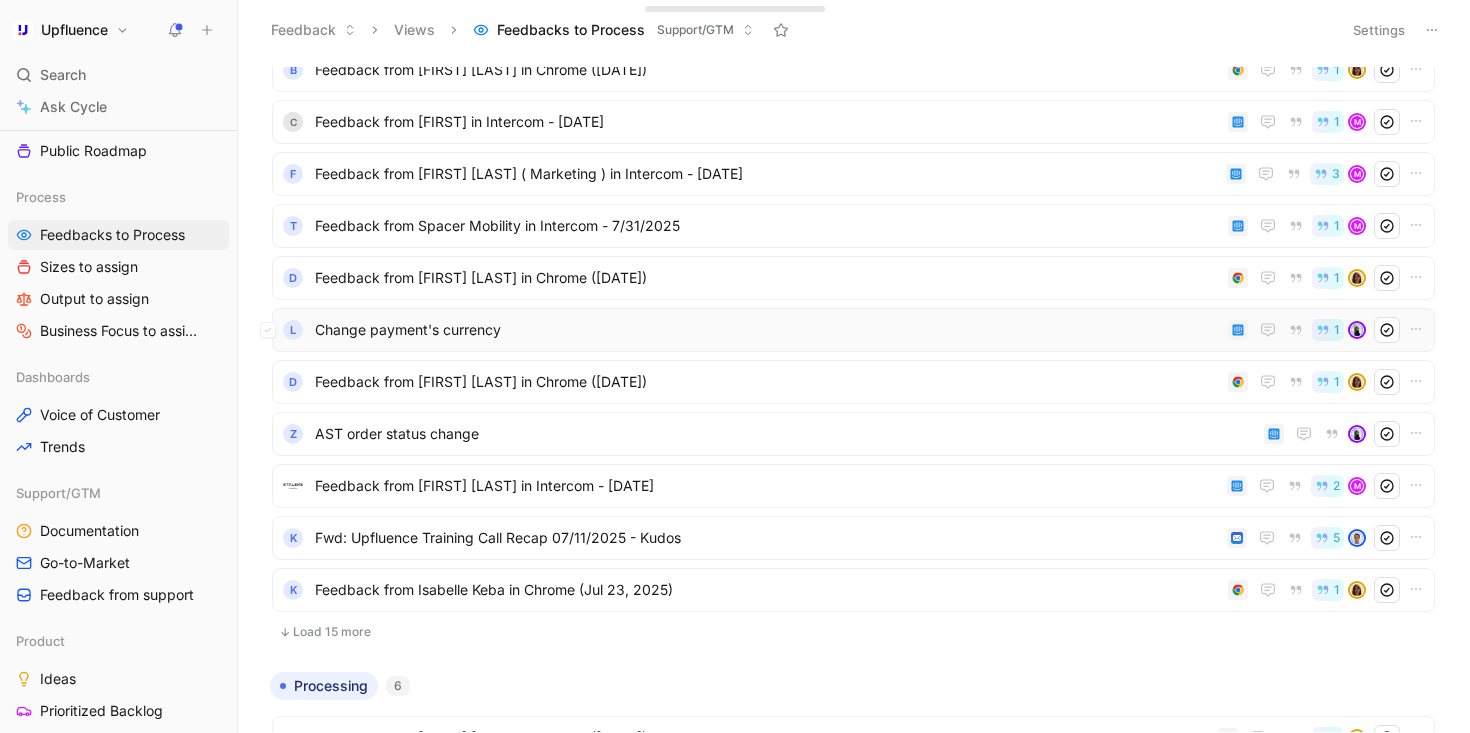 scroll, scrollTop: 244, scrollLeft: 0, axis: vertical 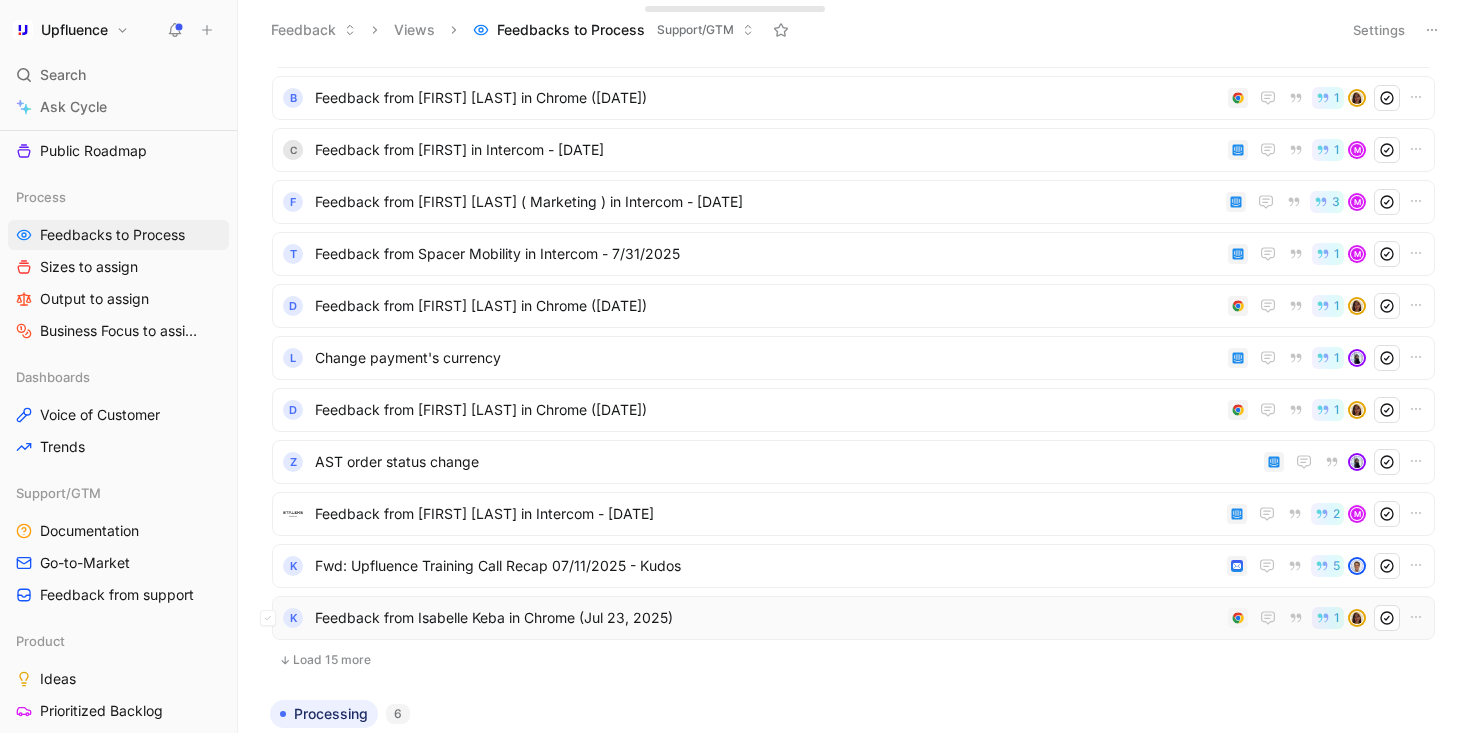 click on "Feedback from Isabelle Keba in Chrome (Jul 23, 2025)" at bounding box center [767, 618] 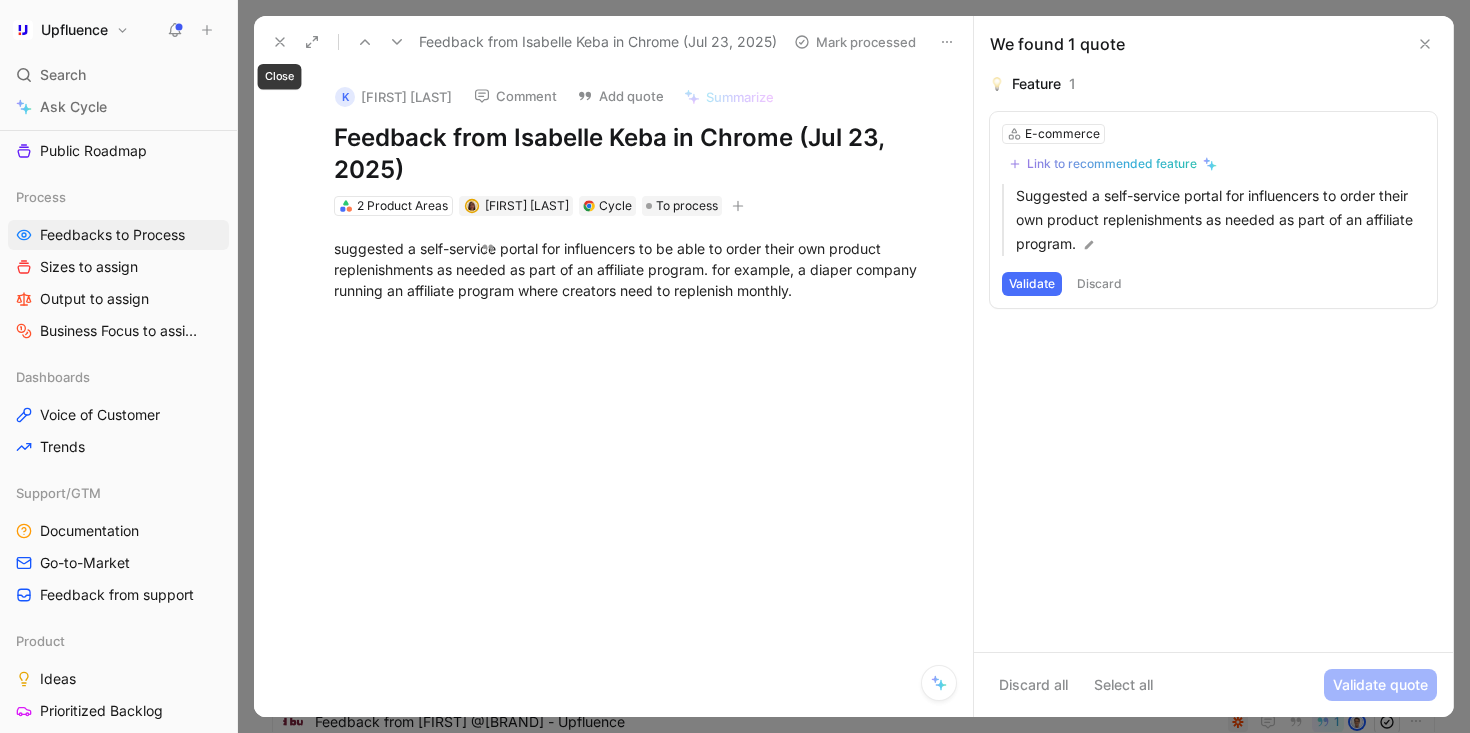 click 